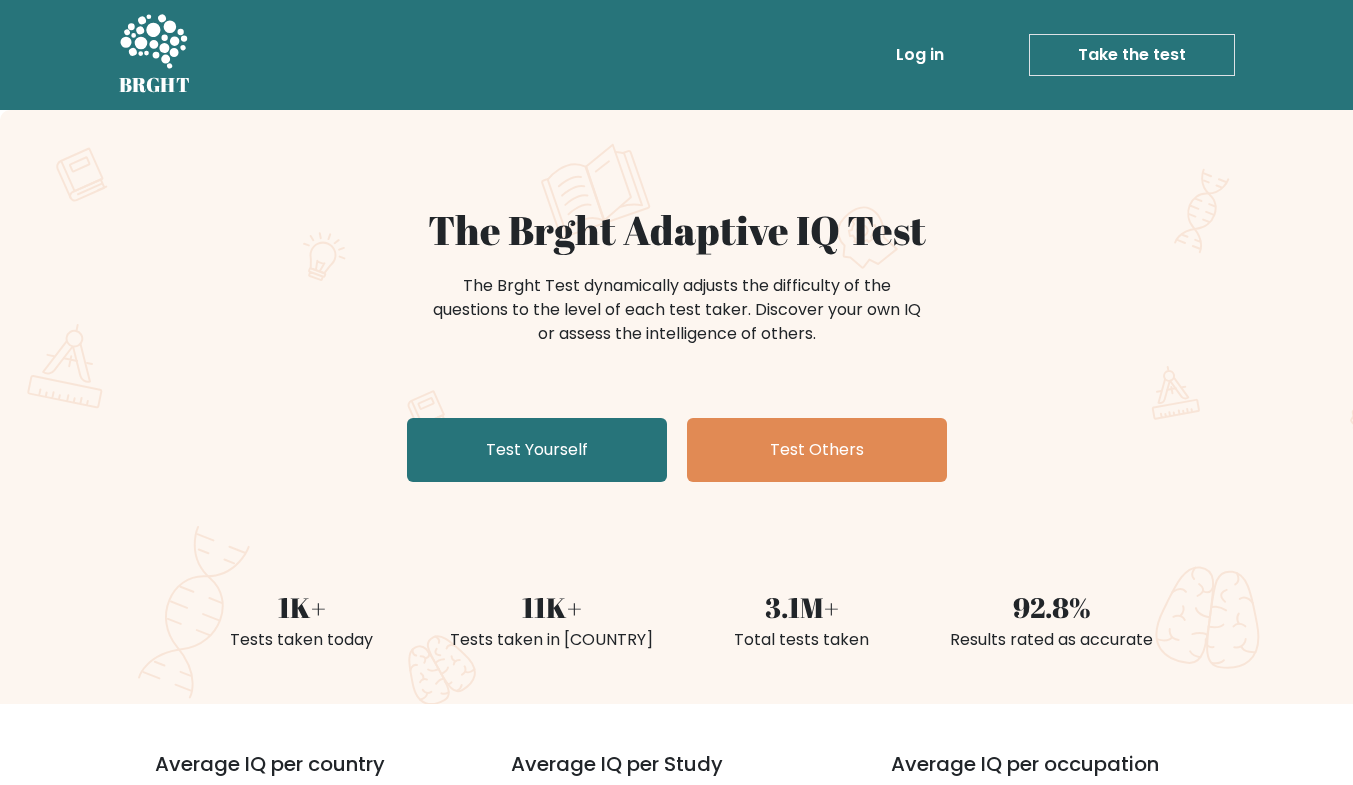 scroll, scrollTop: 0, scrollLeft: 0, axis: both 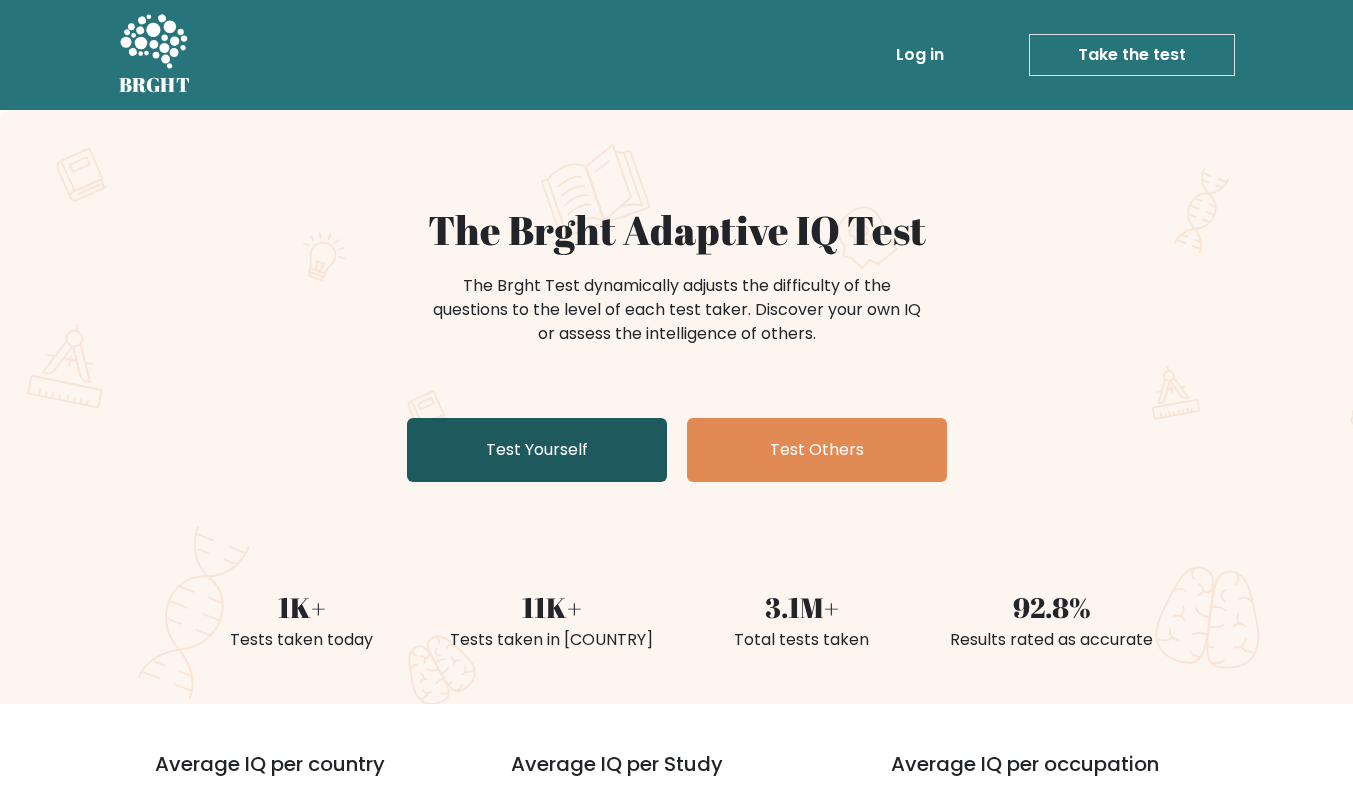 click on "Test Yourself" at bounding box center (537, 450) 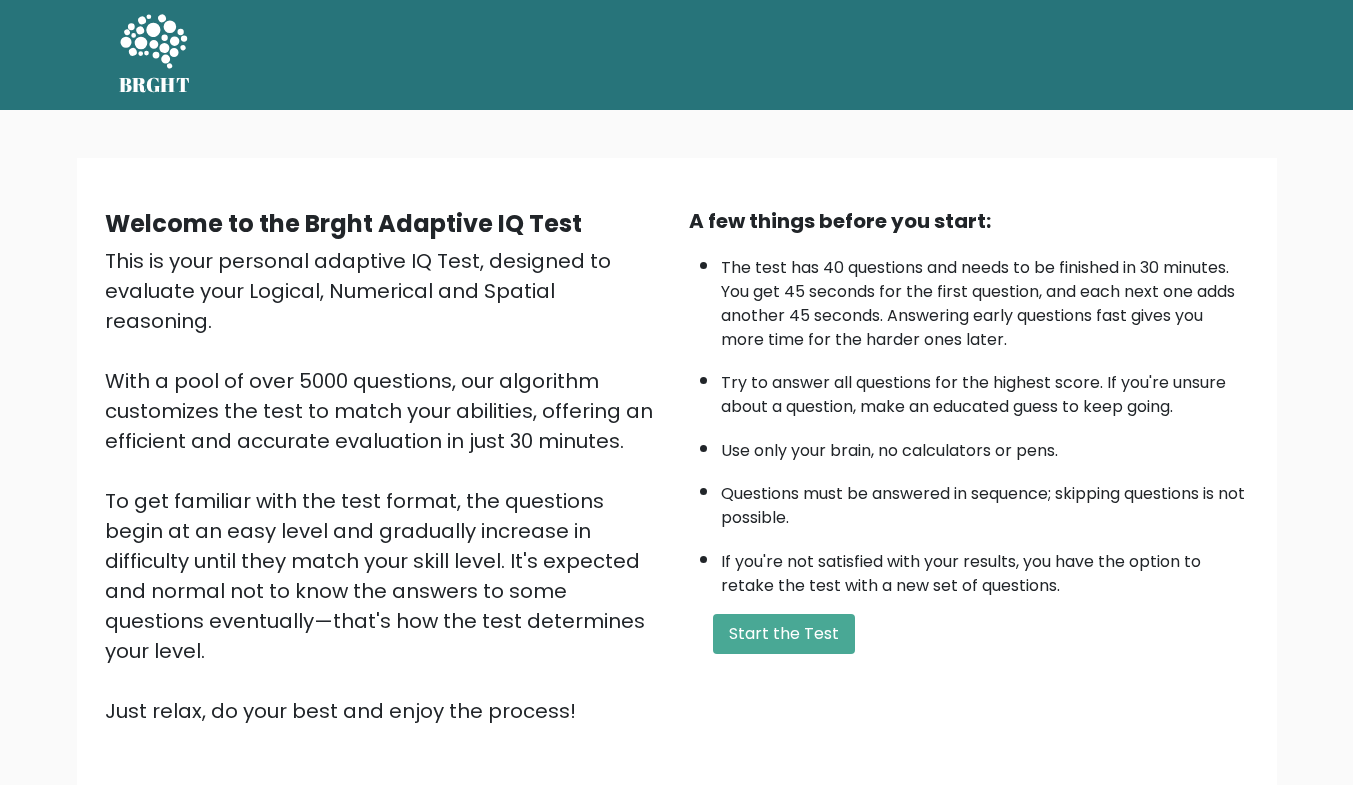scroll, scrollTop: 0, scrollLeft: 0, axis: both 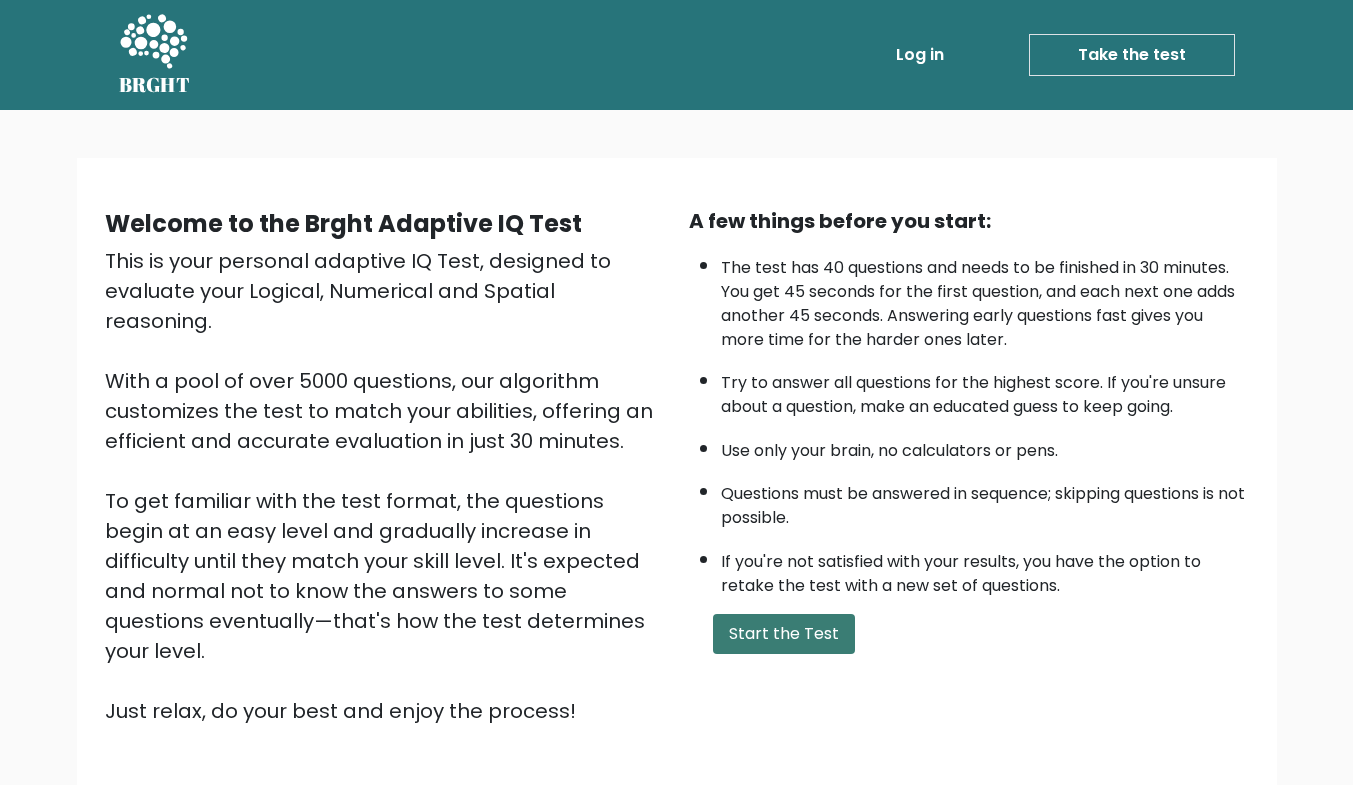 click on "Start the Test" at bounding box center (784, 634) 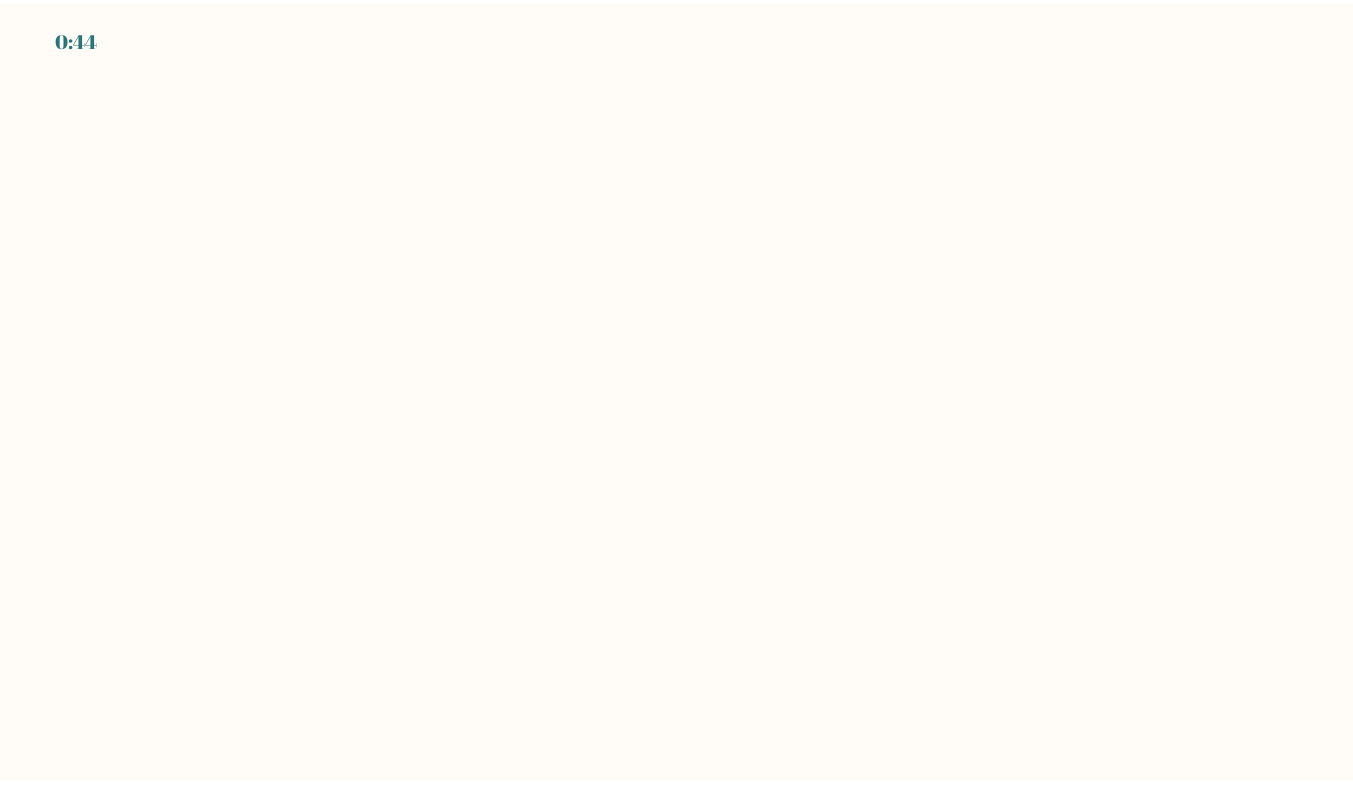 scroll, scrollTop: 0, scrollLeft: 0, axis: both 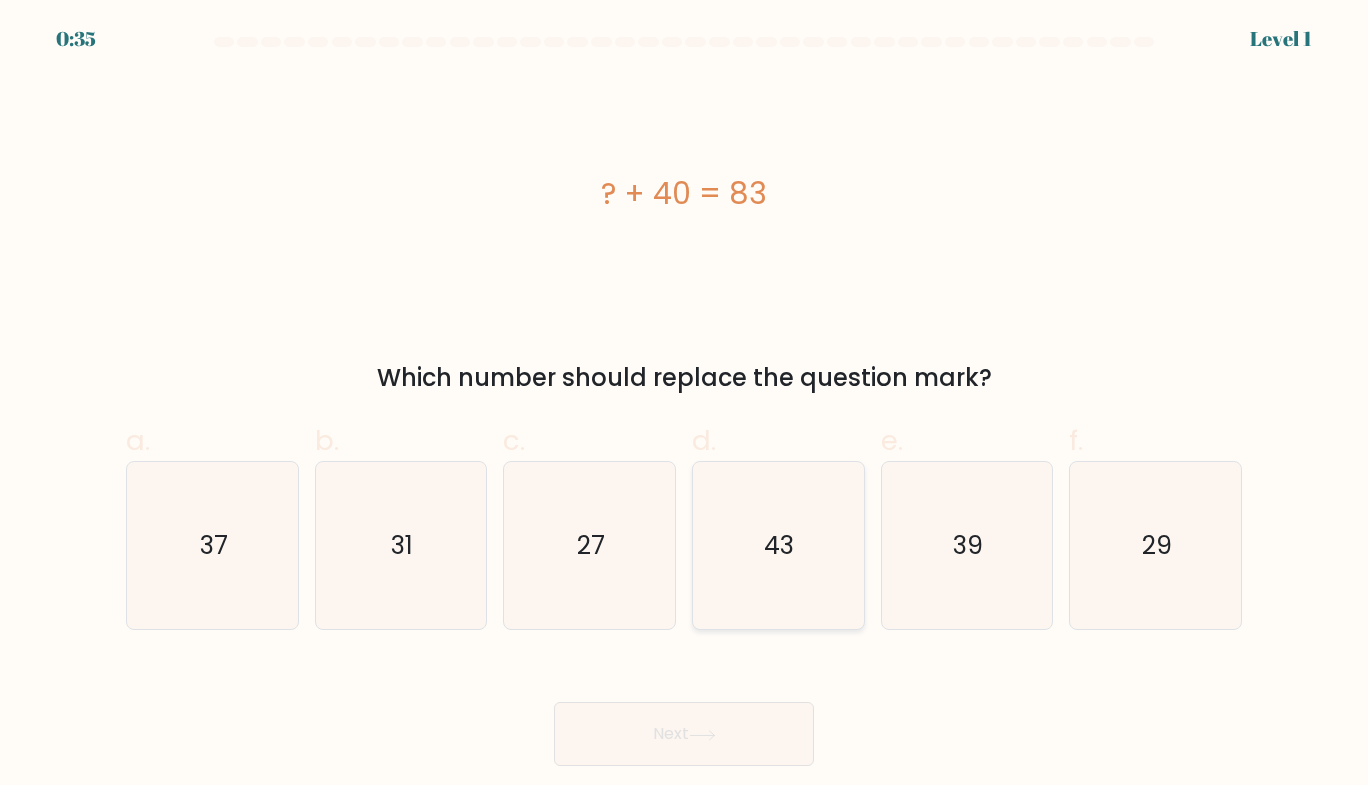 click on "43" 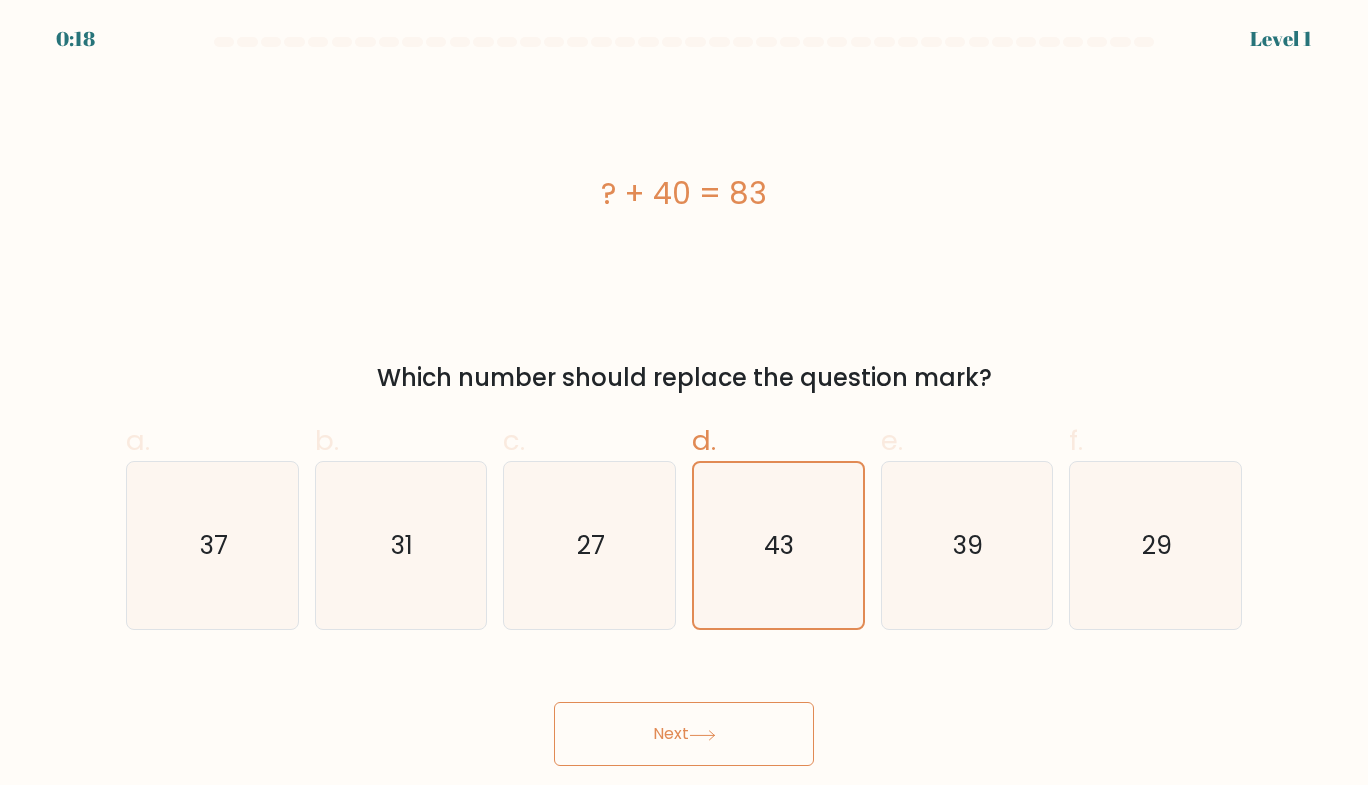 click on "Next" at bounding box center (684, 734) 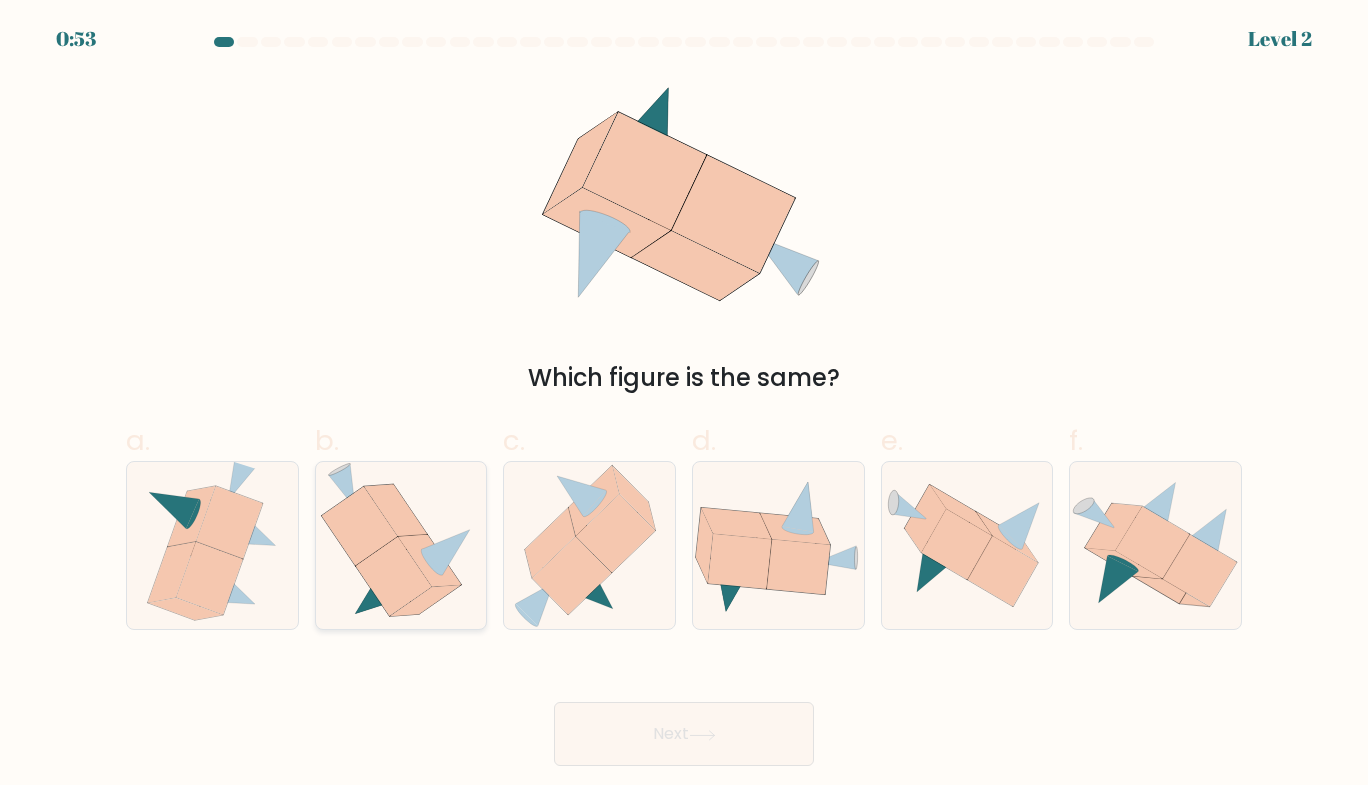 click 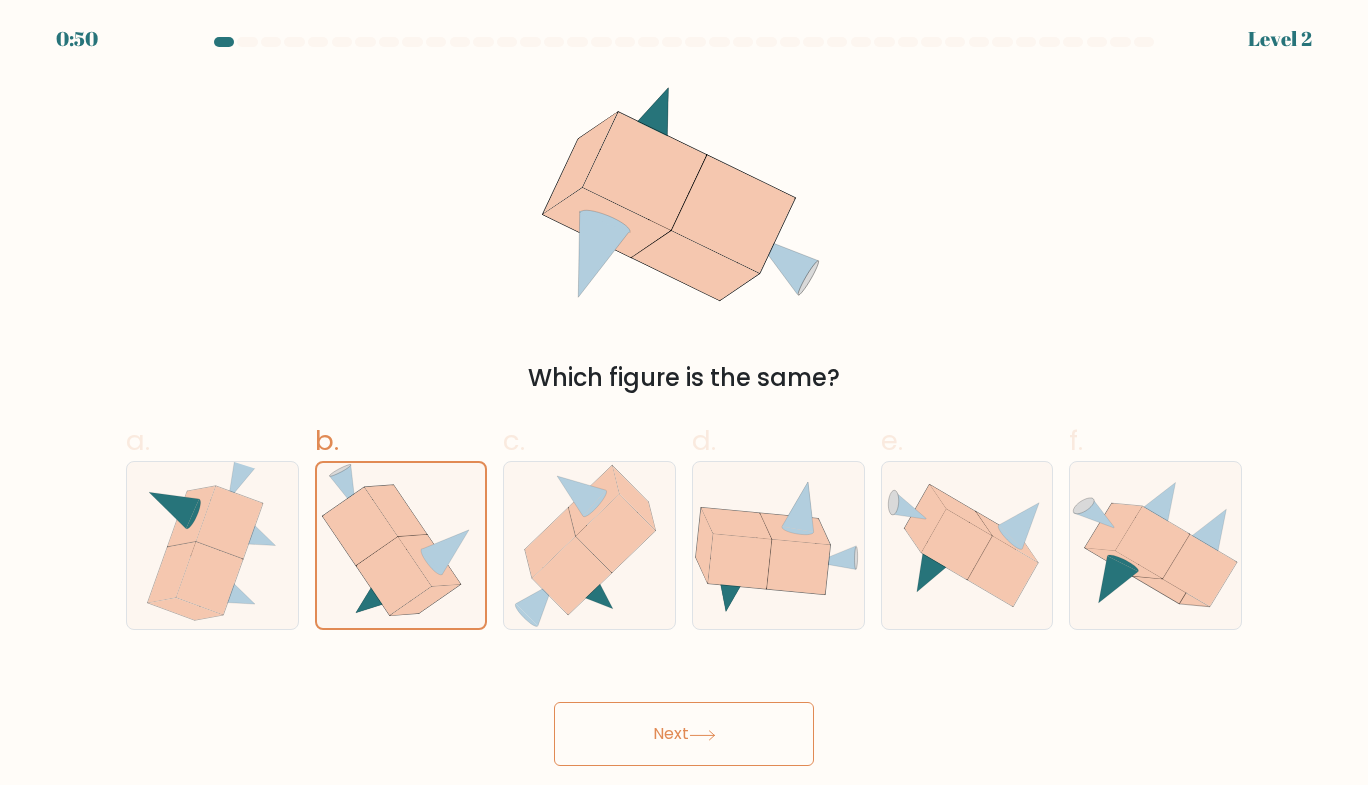 click on "Next" at bounding box center (684, 734) 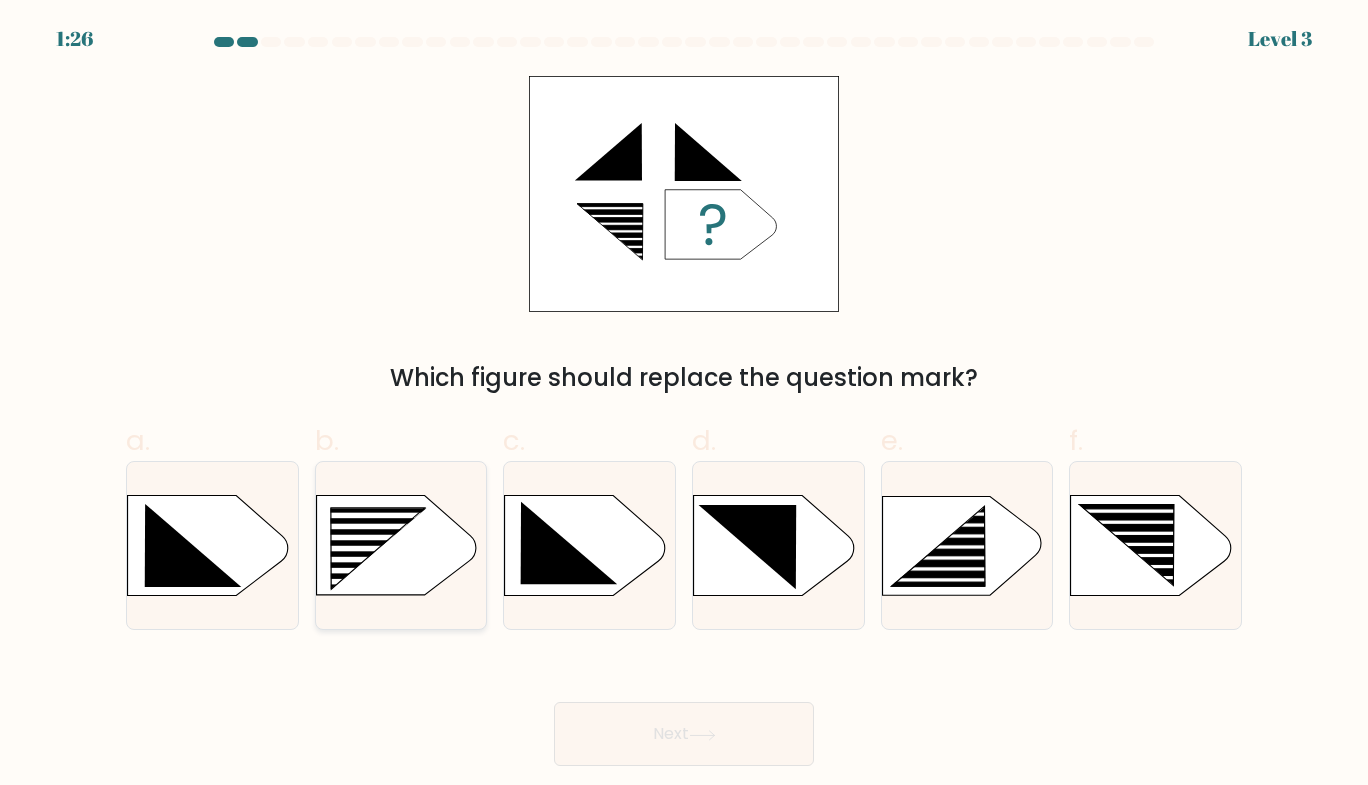 click 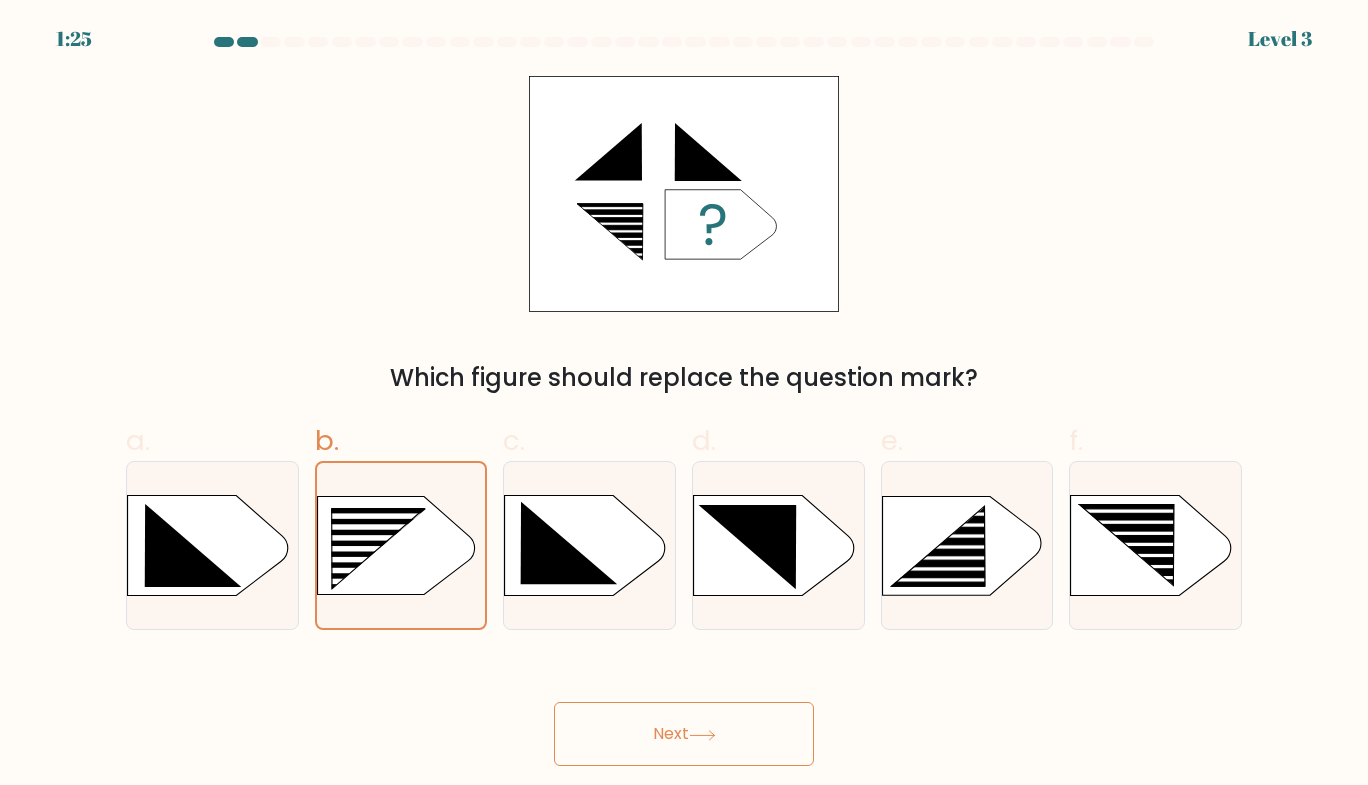 click on "Next" at bounding box center (684, 734) 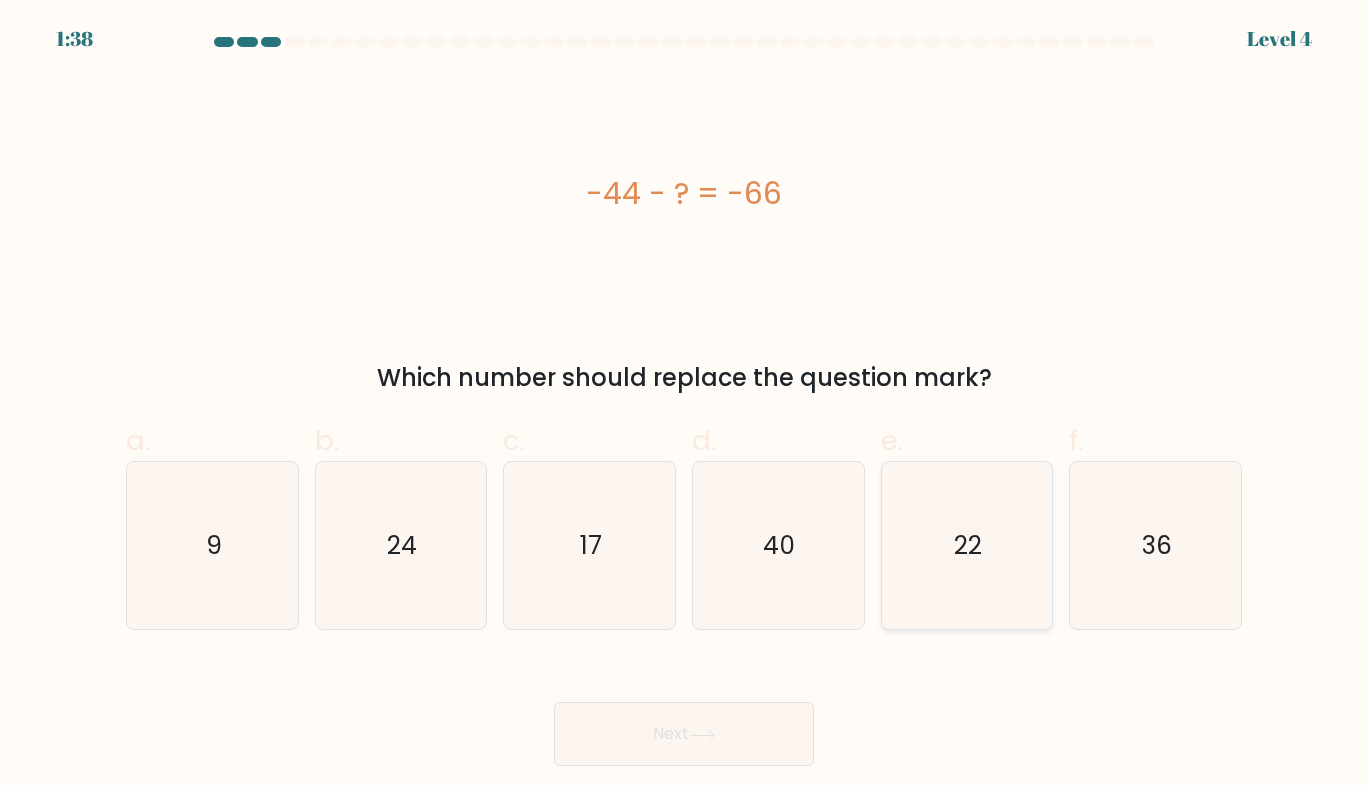 click on "22" 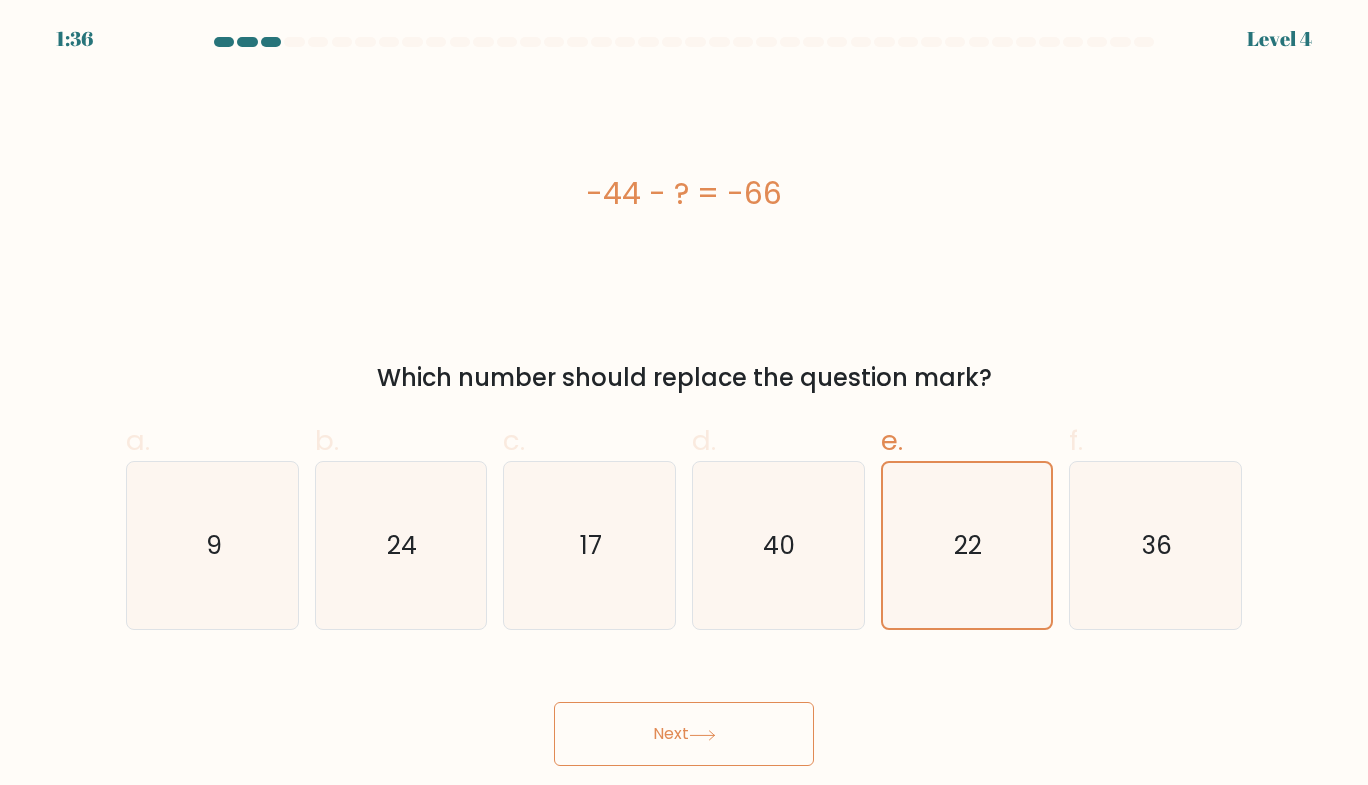 click on "Next" at bounding box center (684, 734) 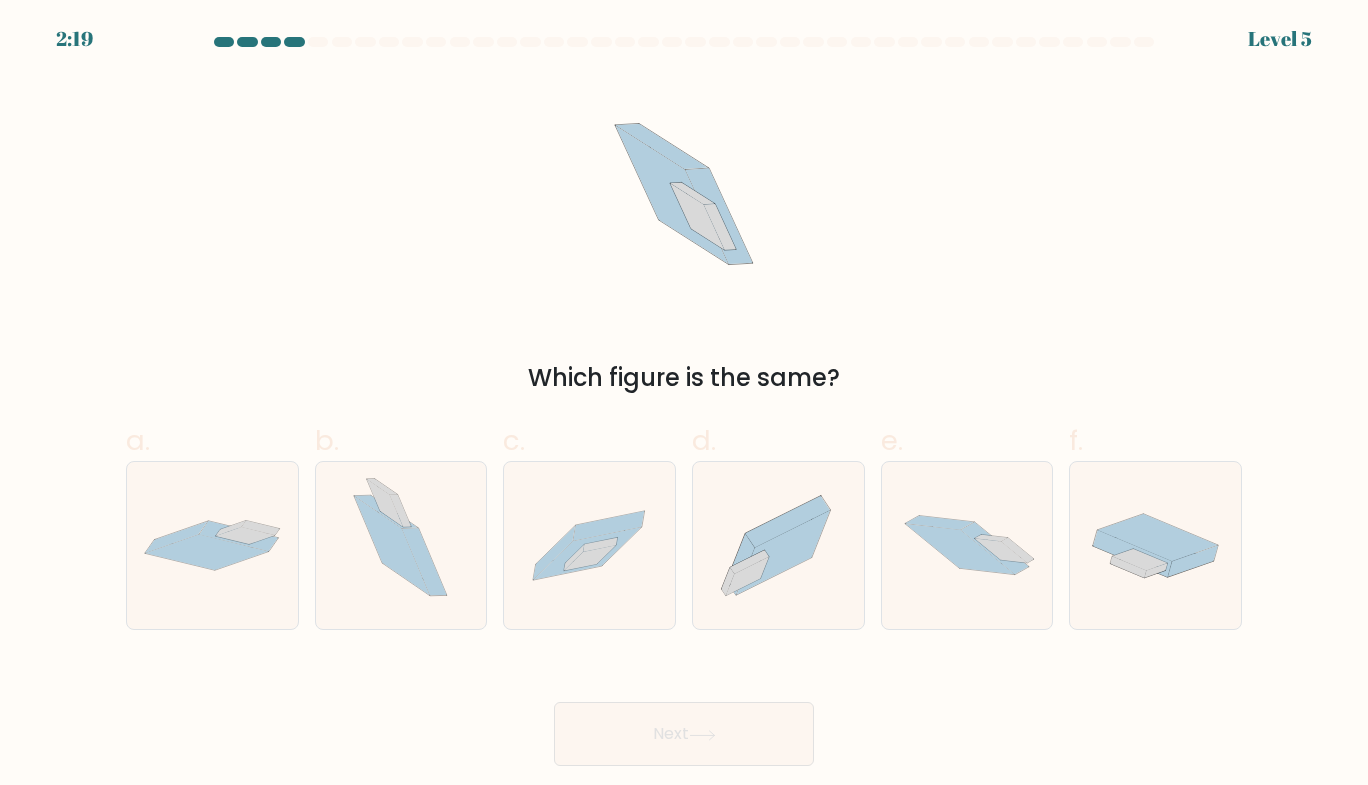 click 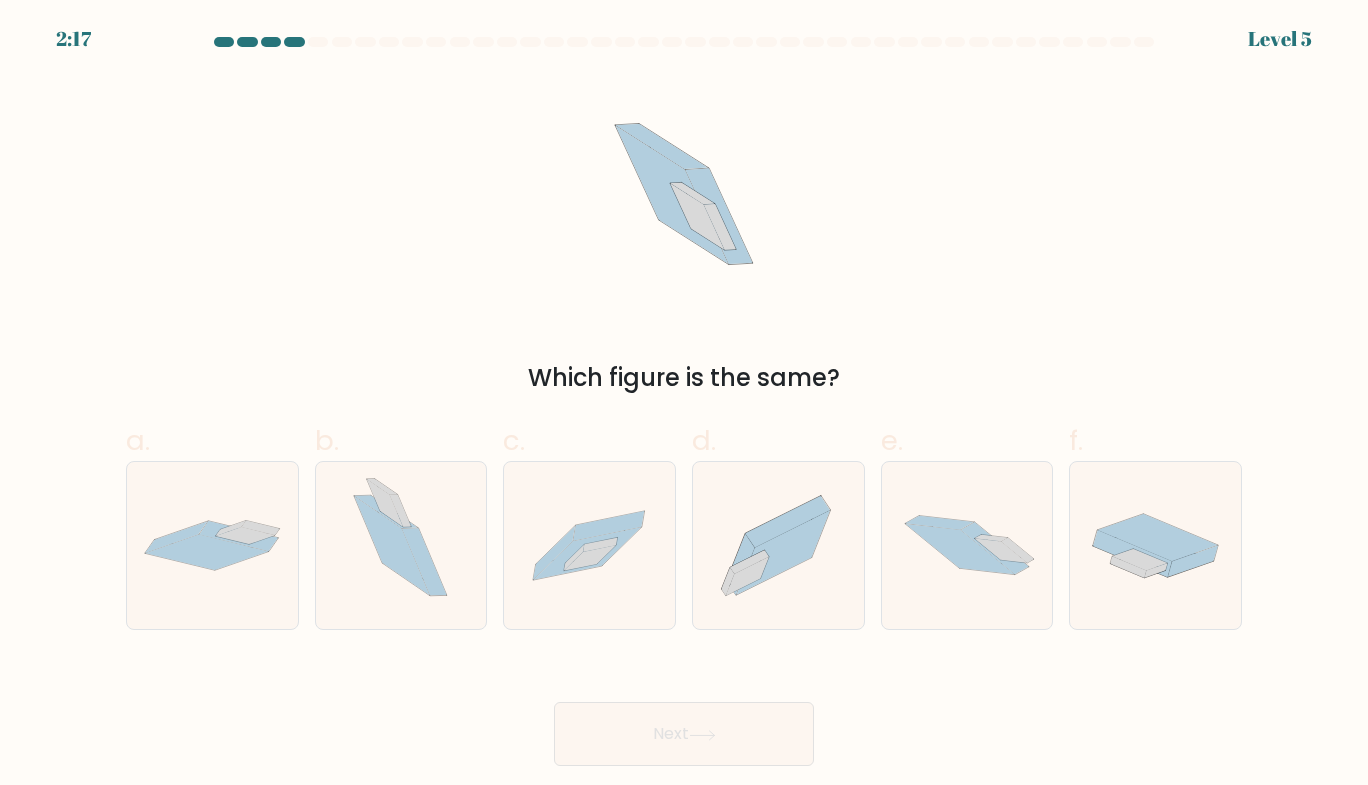 click on "Which figure is the same?" at bounding box center [684, 378] 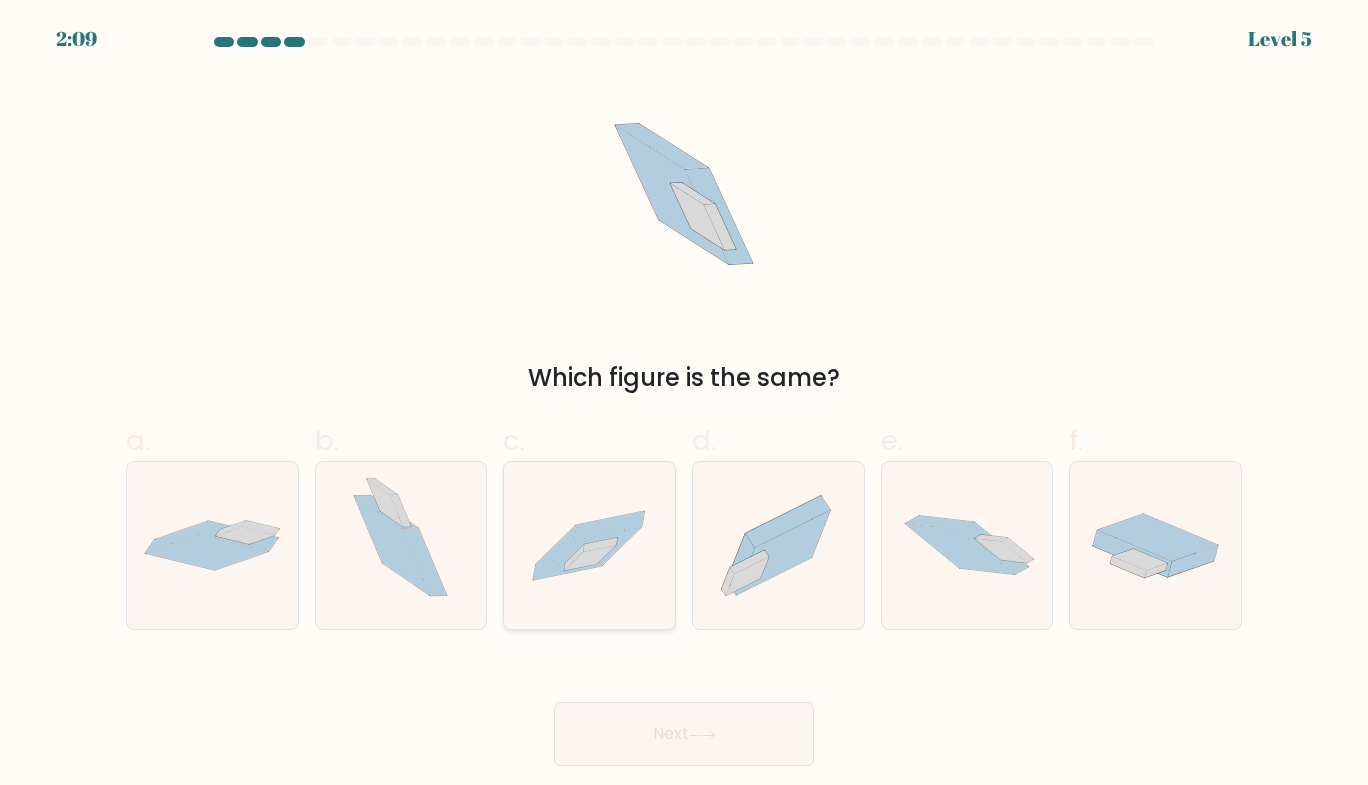 click 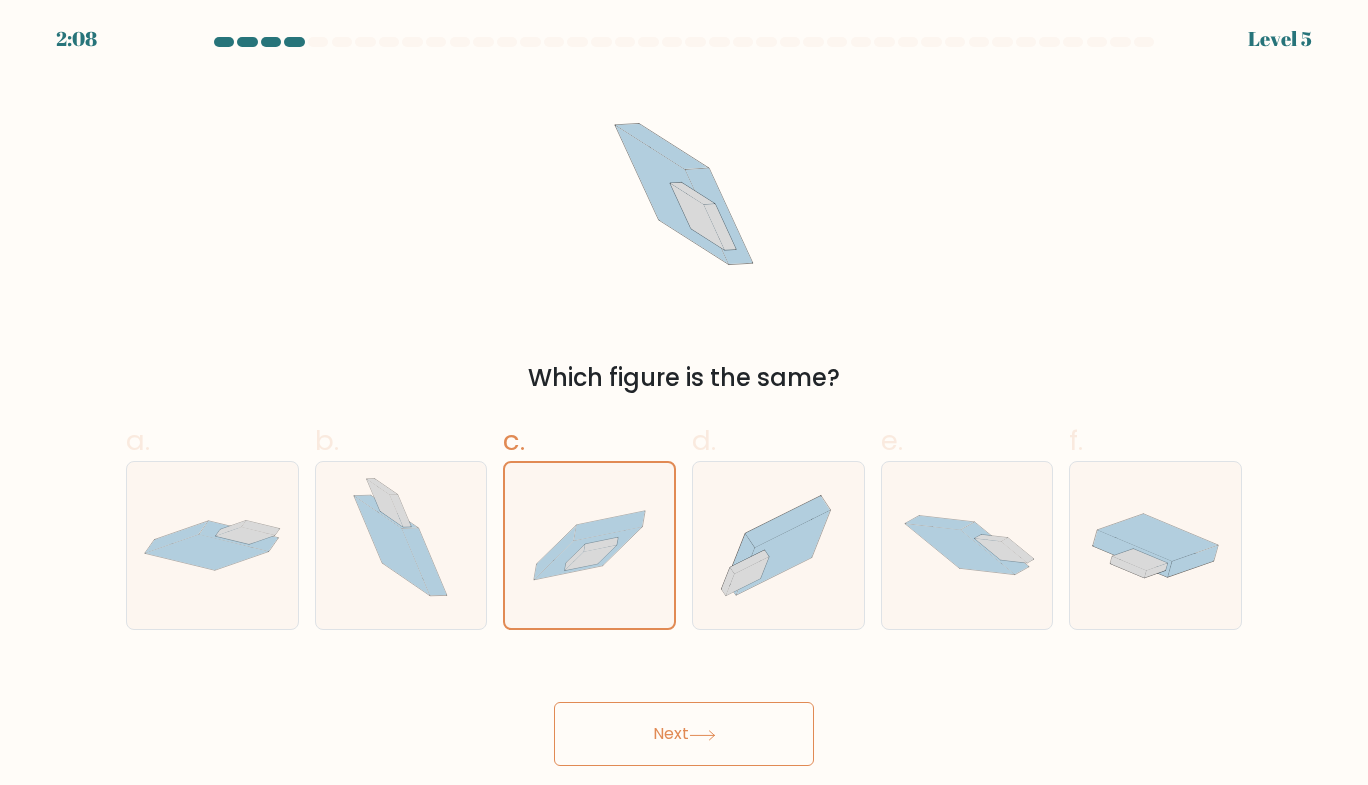 click on "Next" at bounding box center [684, 734] 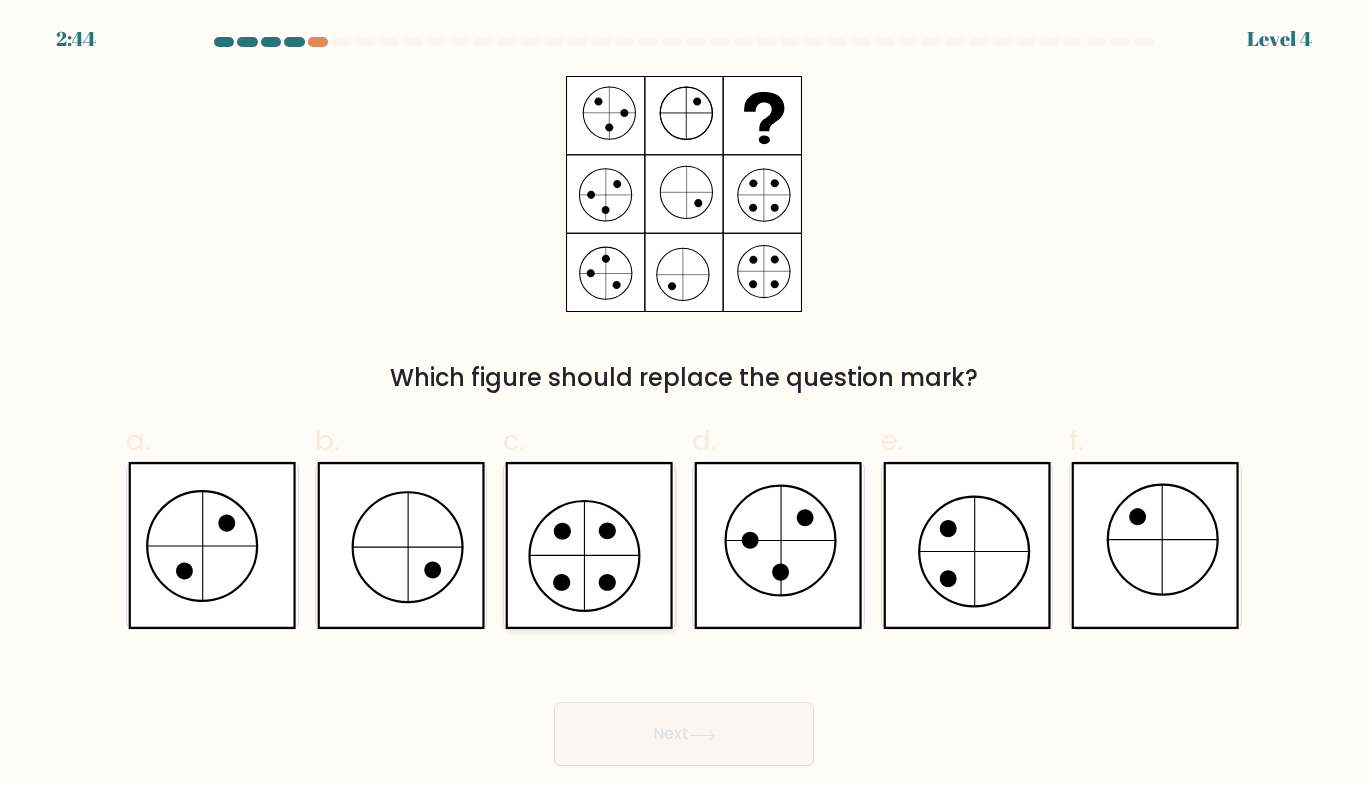 click 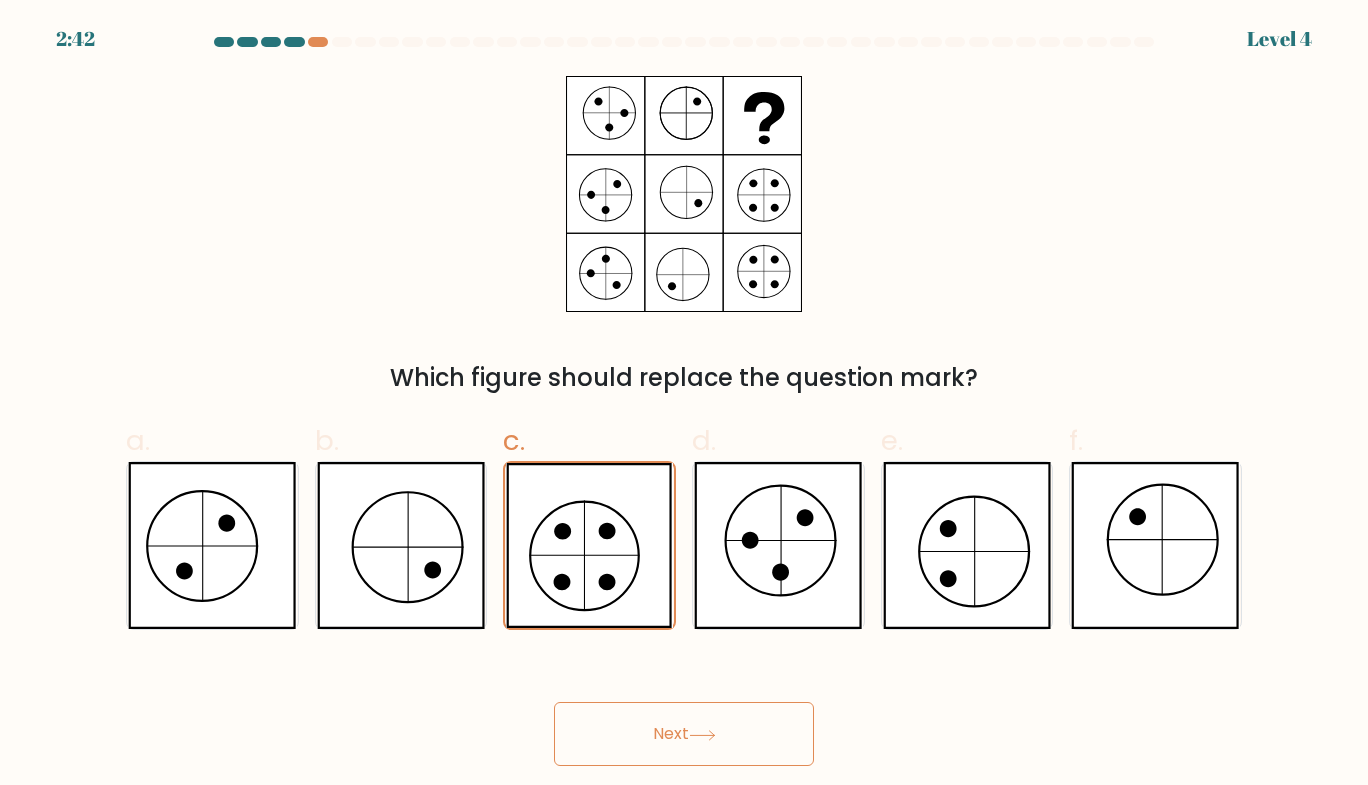 click 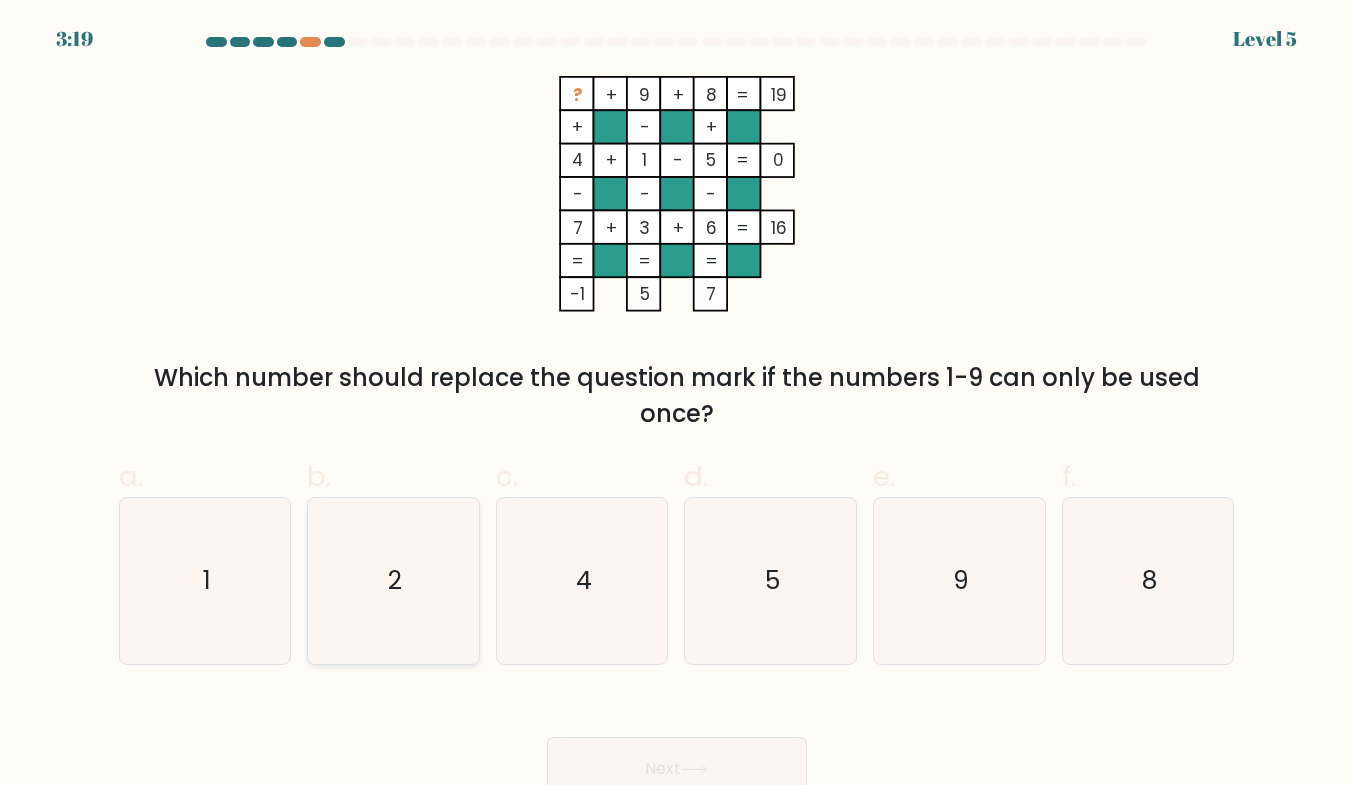 click on "2" 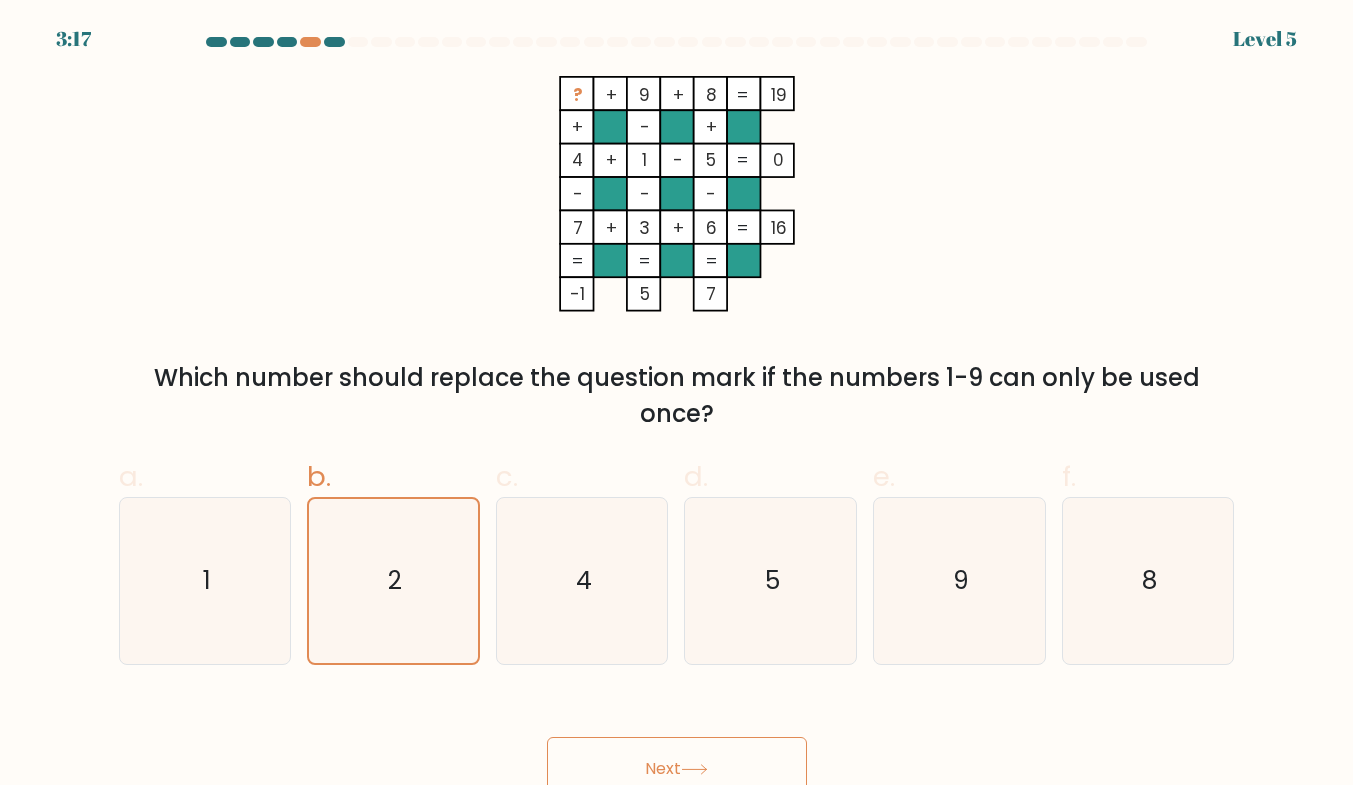 click on "Next" at bounding box center [677, 769] 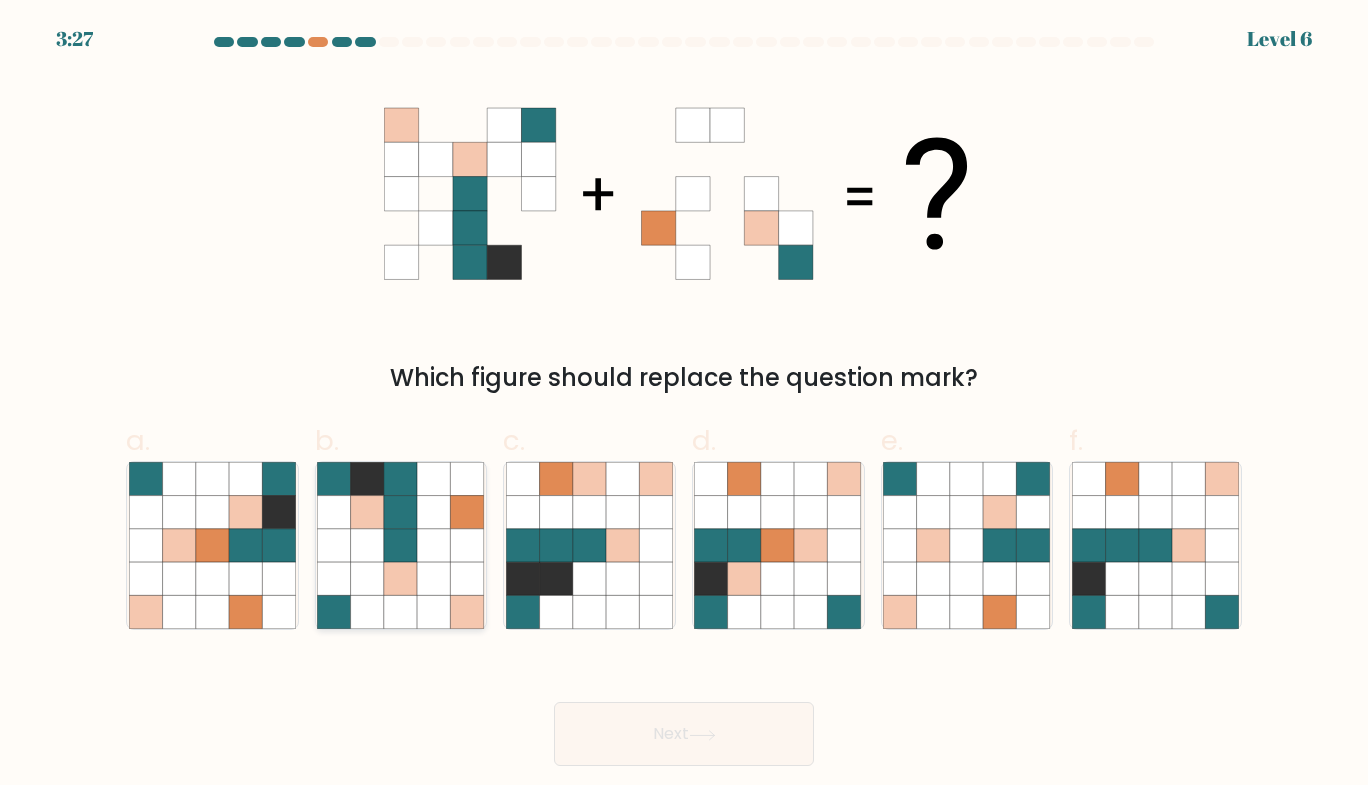 click 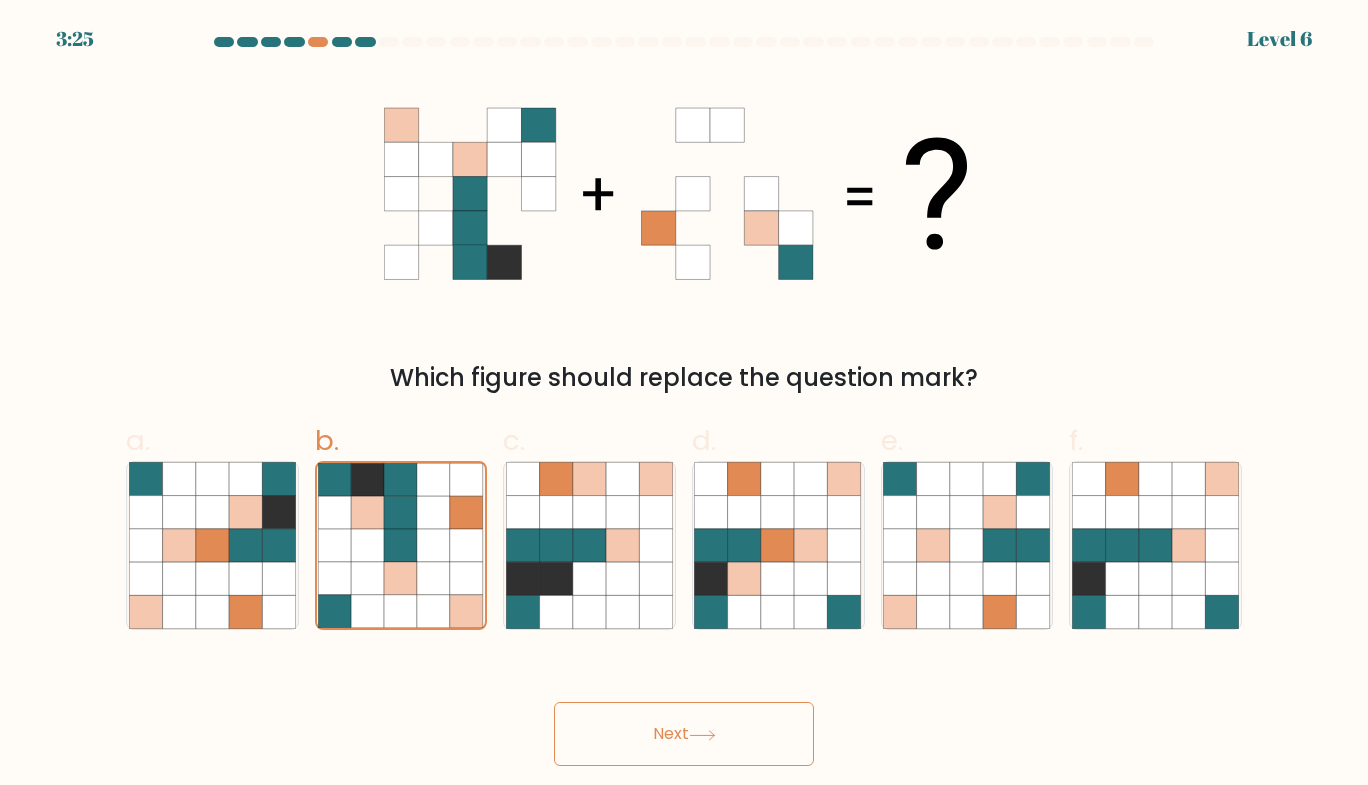 click on "Next" at bounding box center [684, 734] 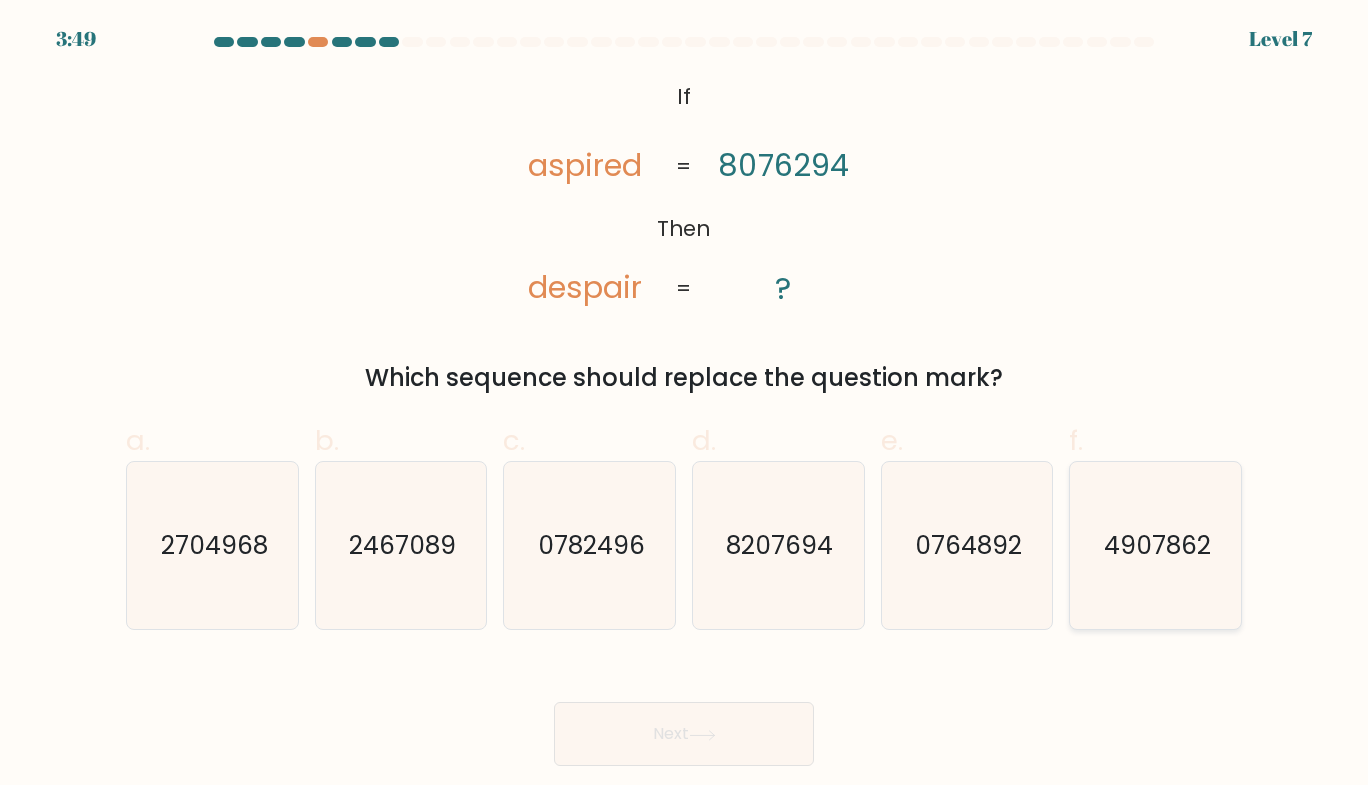 click on "4907862" 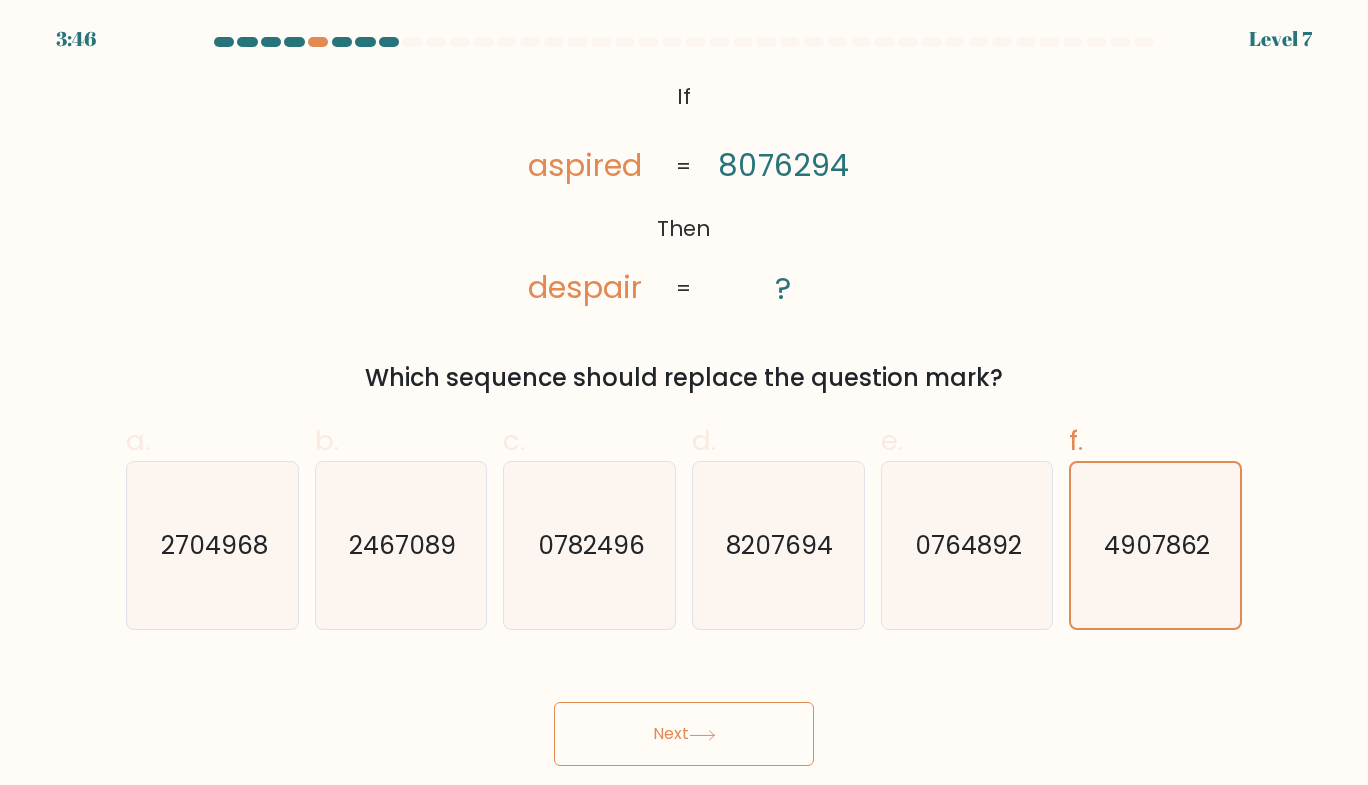 click 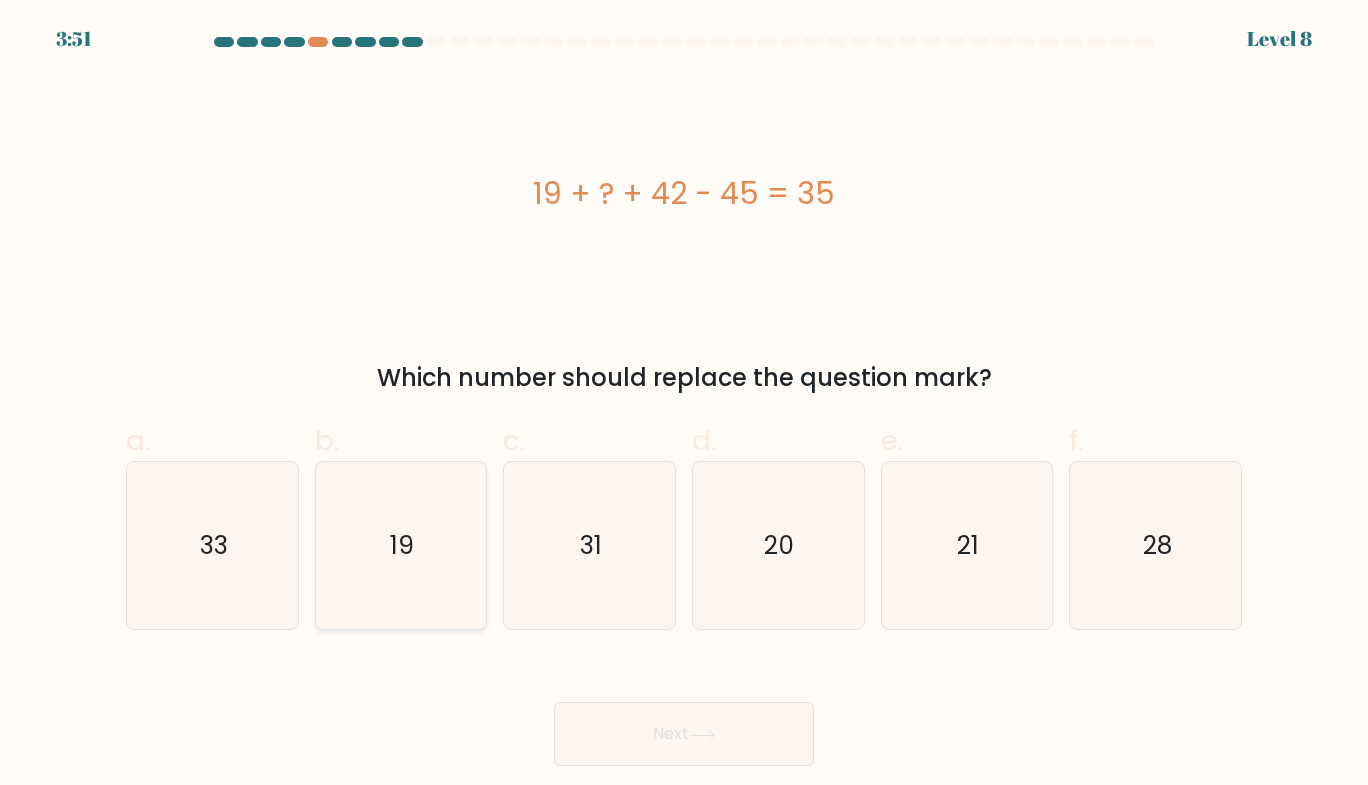 click on "19" 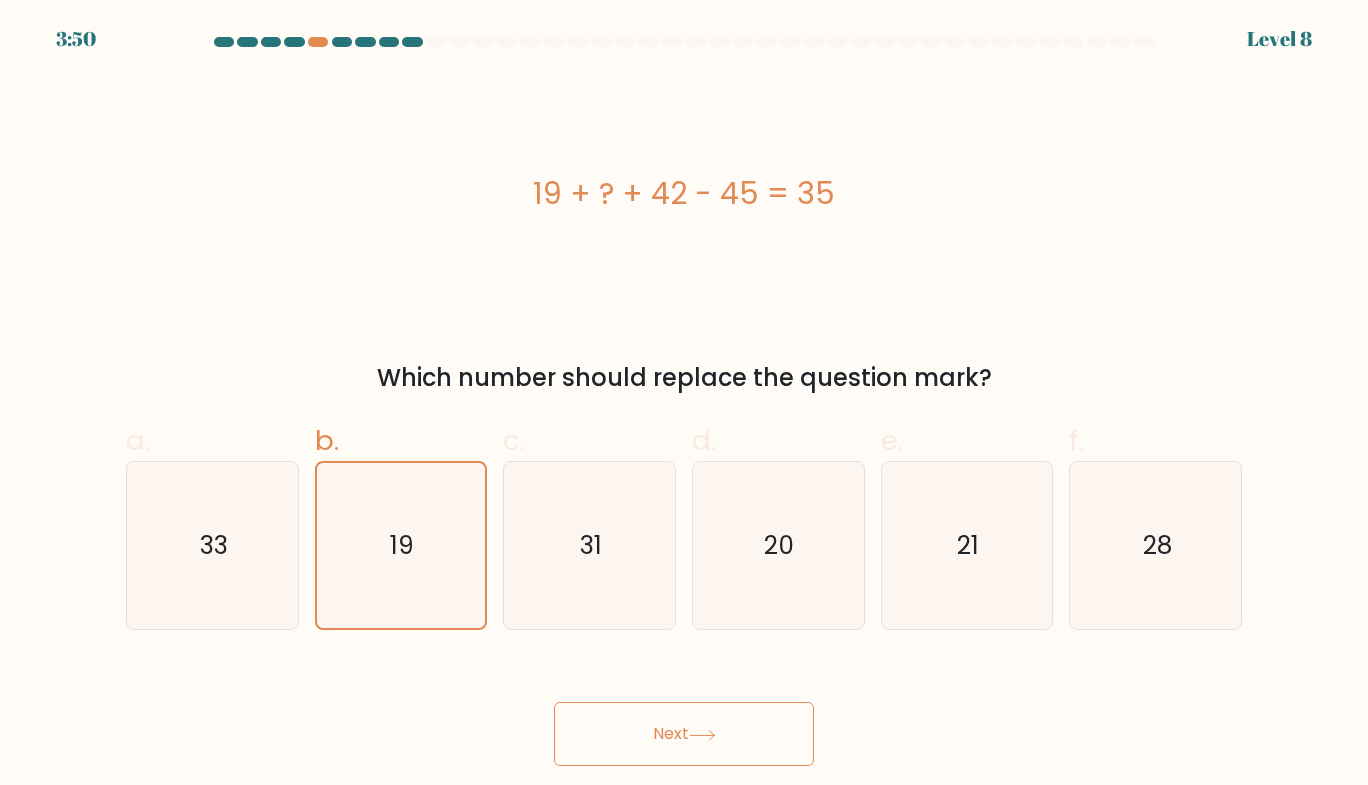 click on "Next" at bounding box center (684, 734) 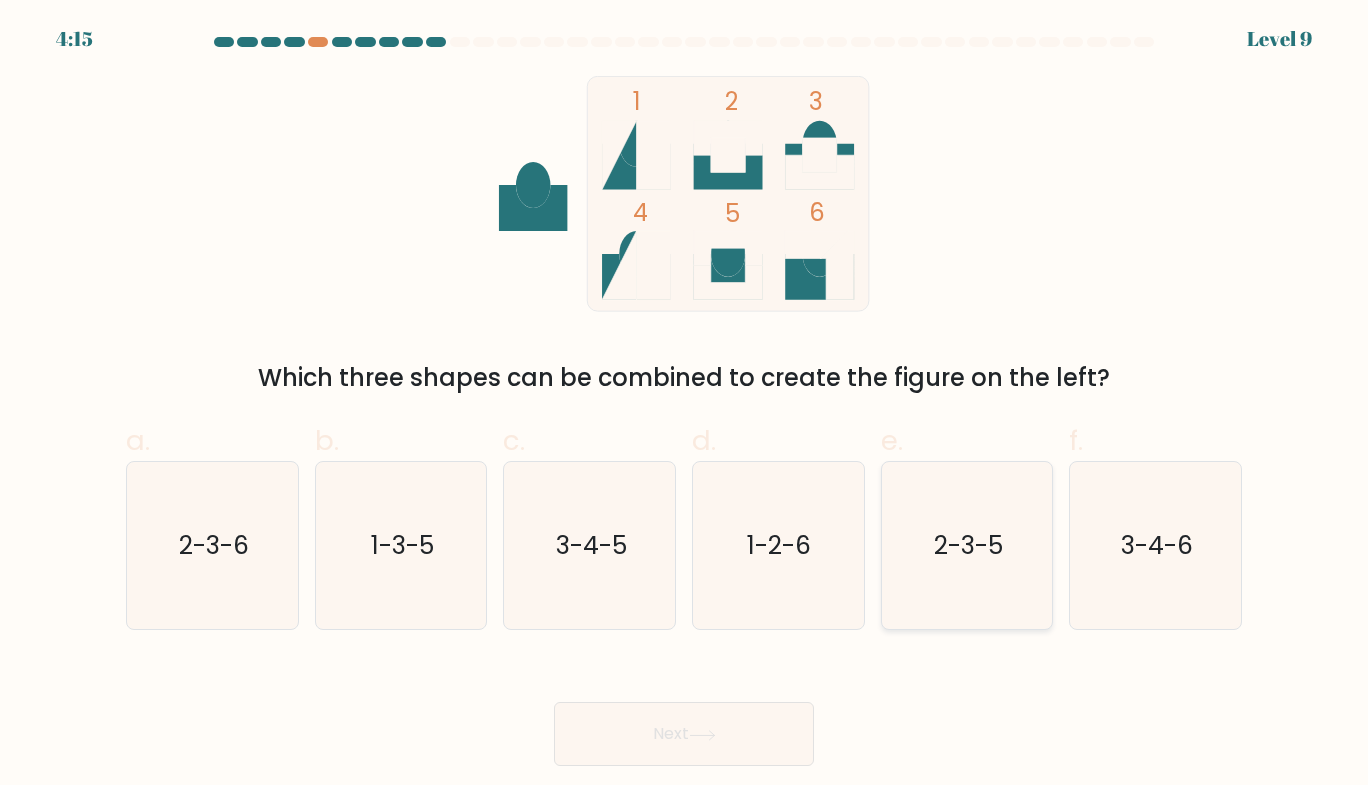 click on "2-3-5" 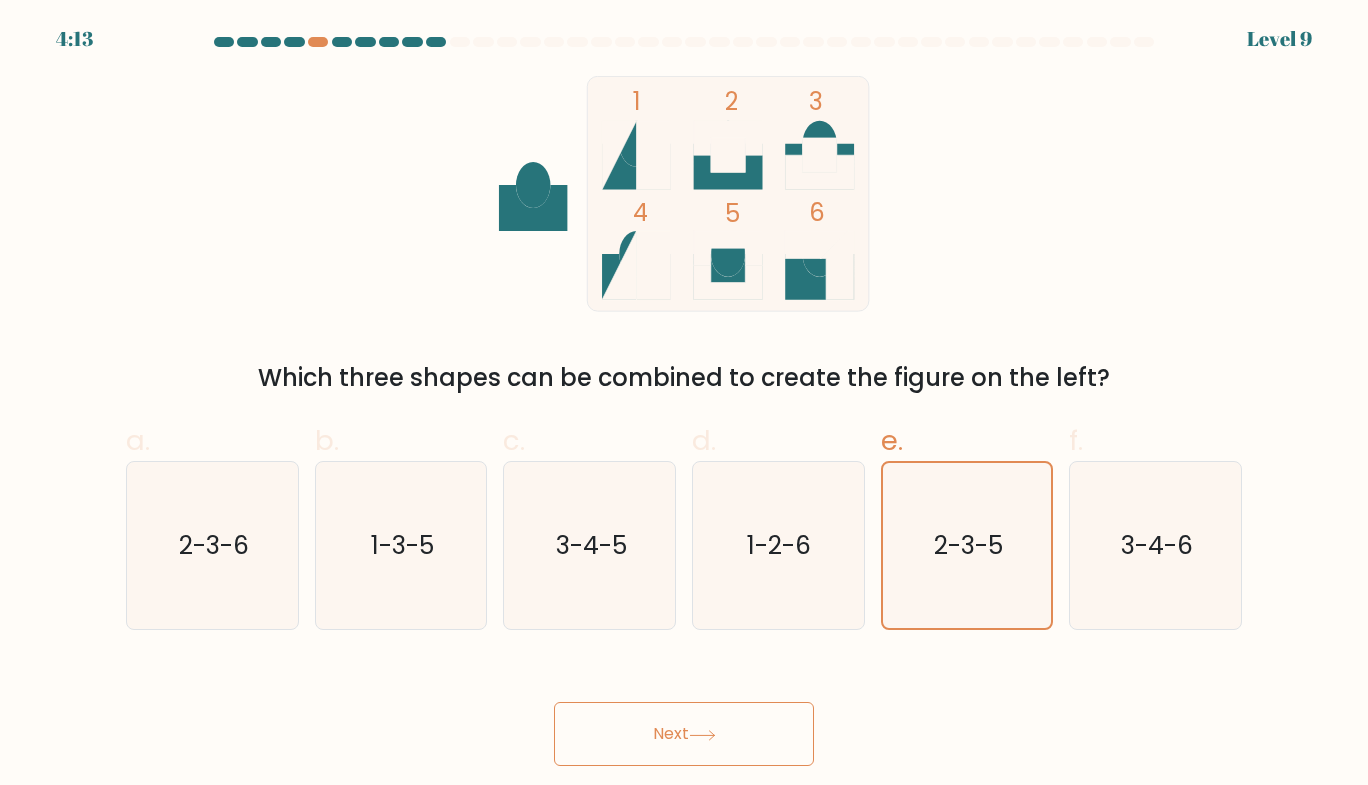click on "Next" at bounding box center [684, 734] 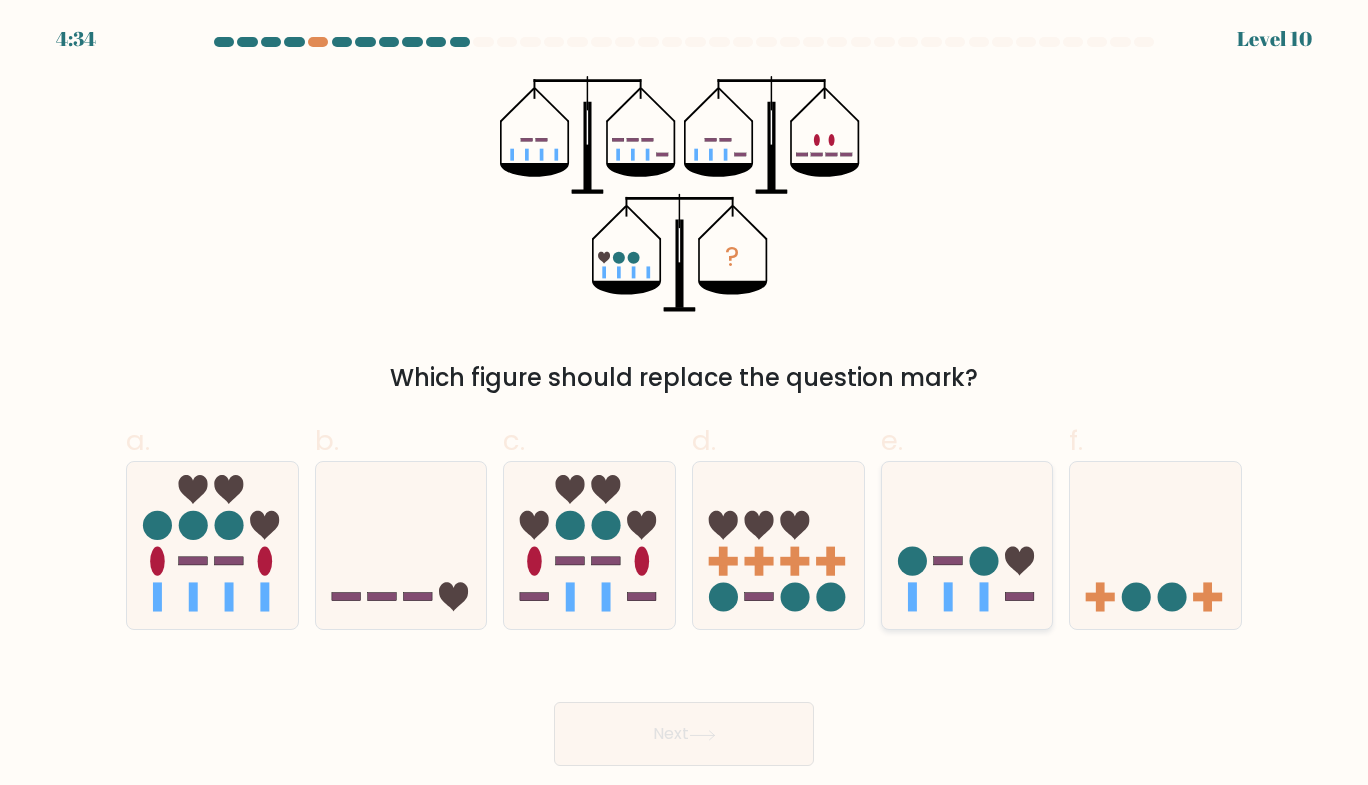 click 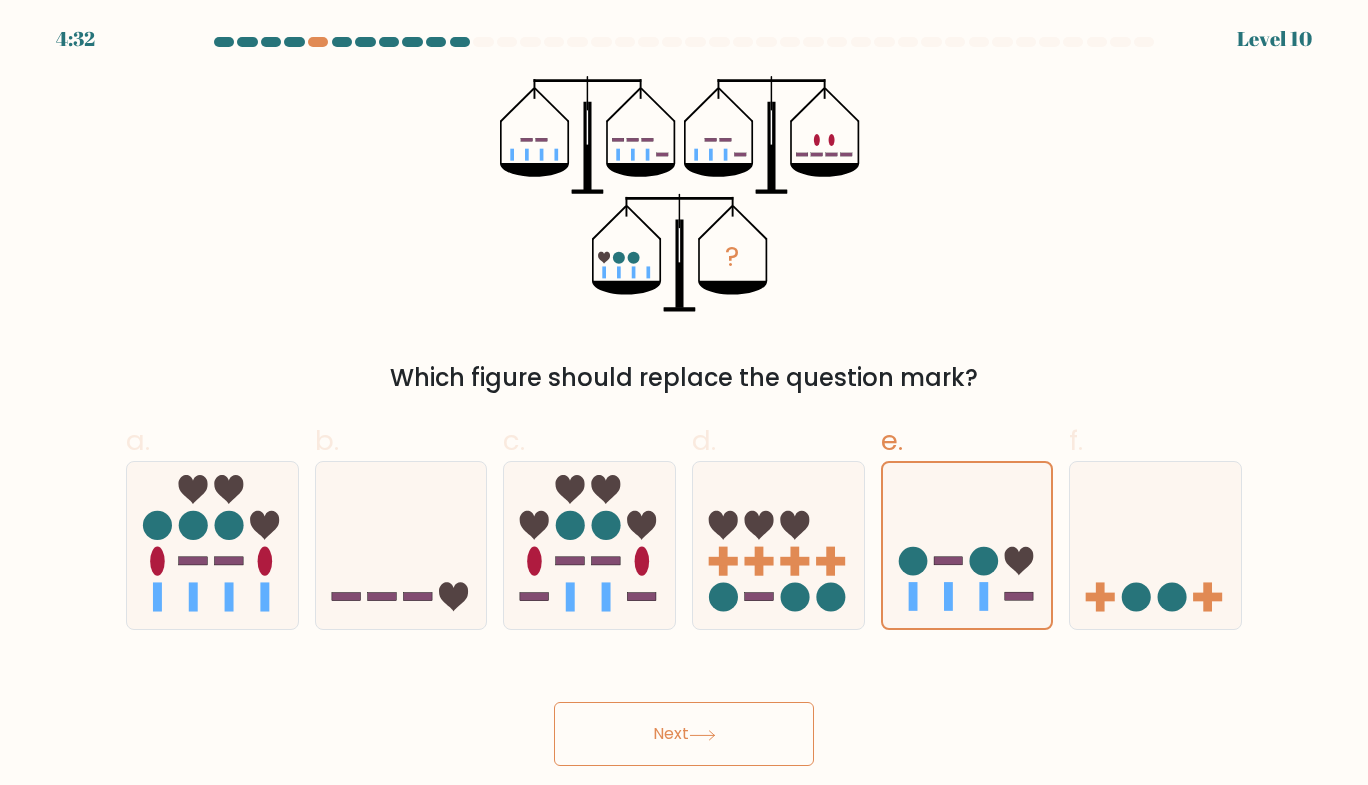 click 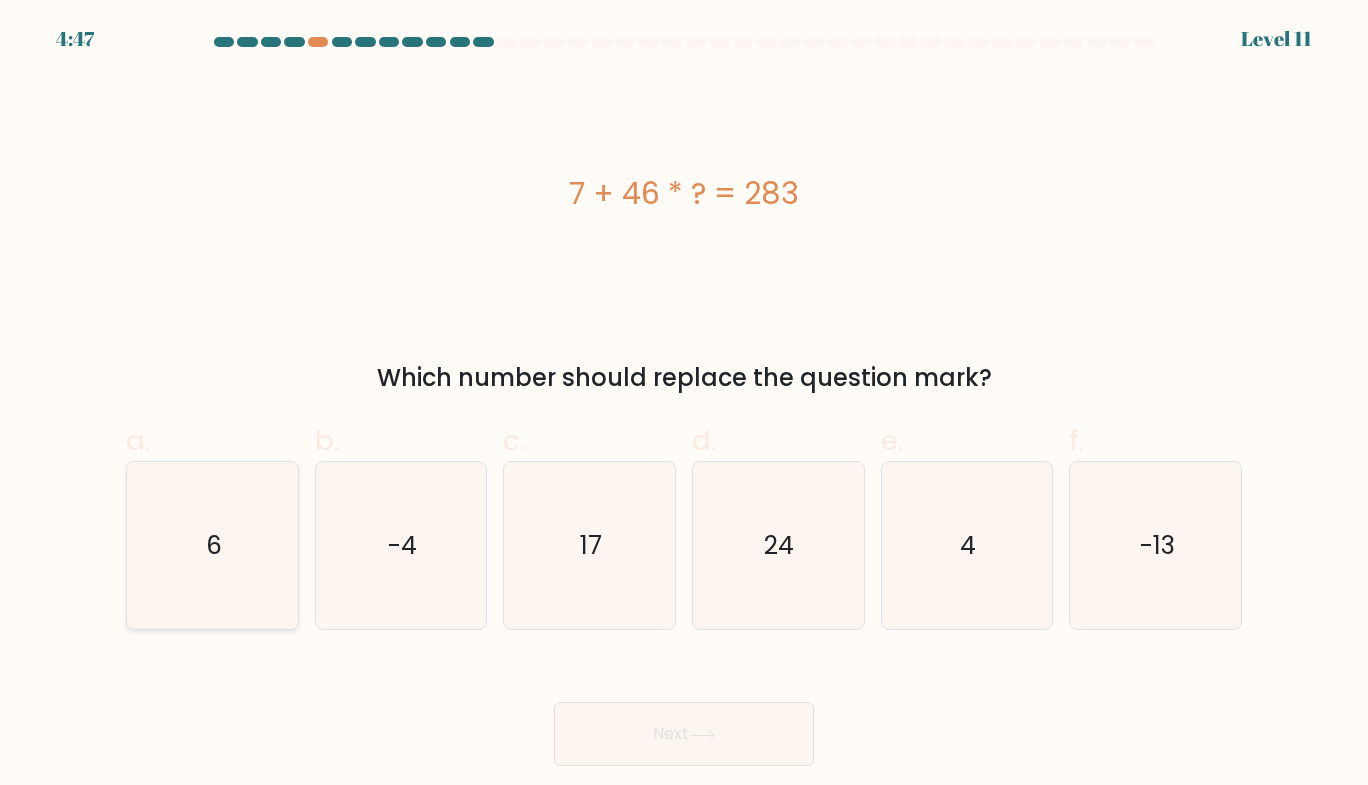 click on "6" 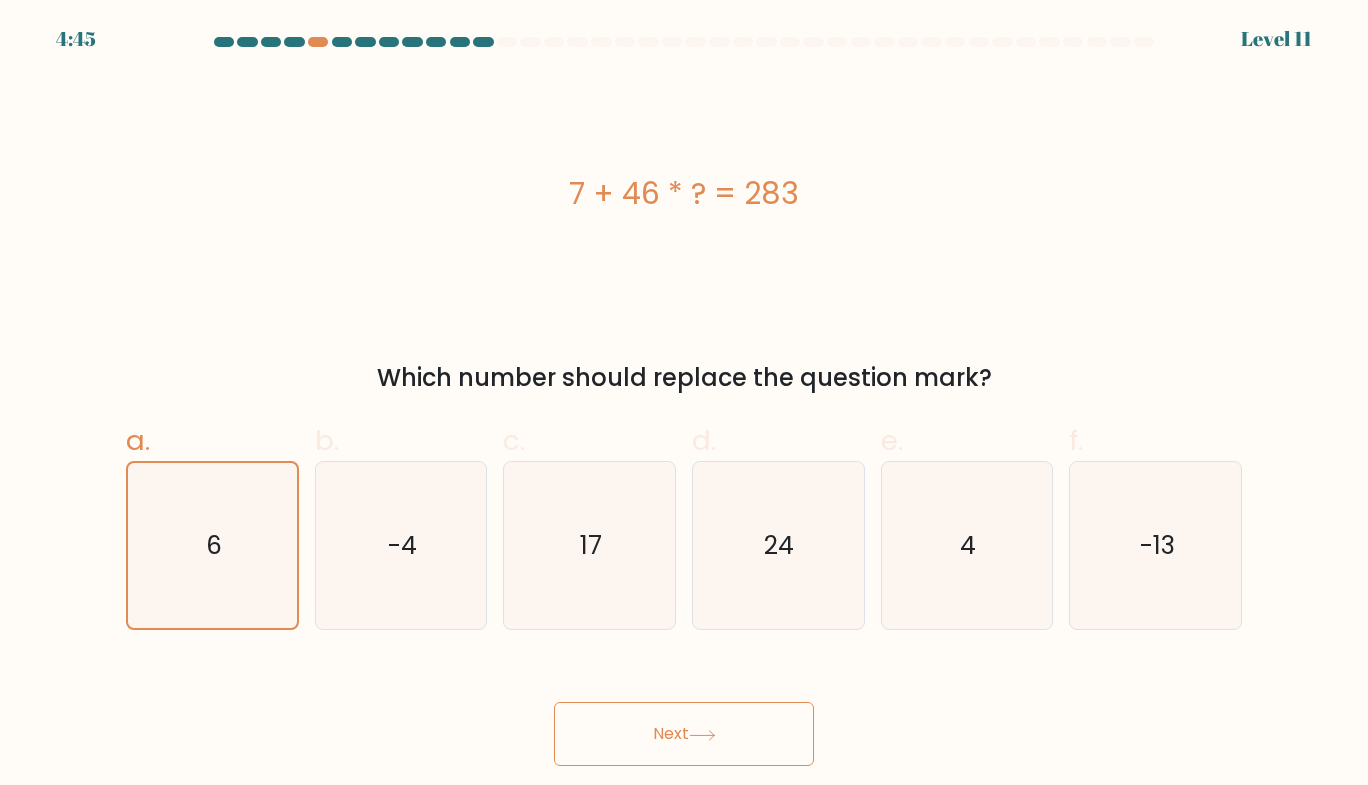 click on "Next" at bounding box center (684, 734) 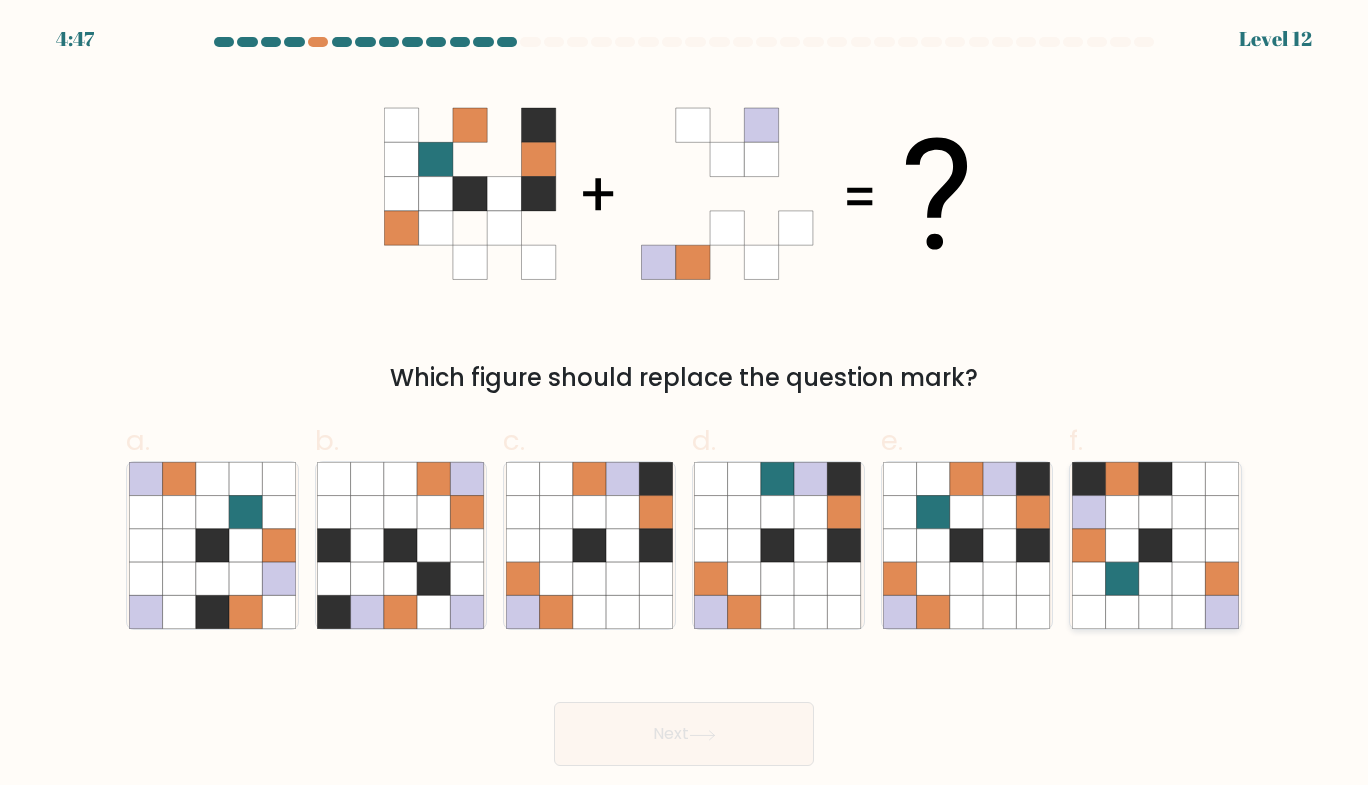 click 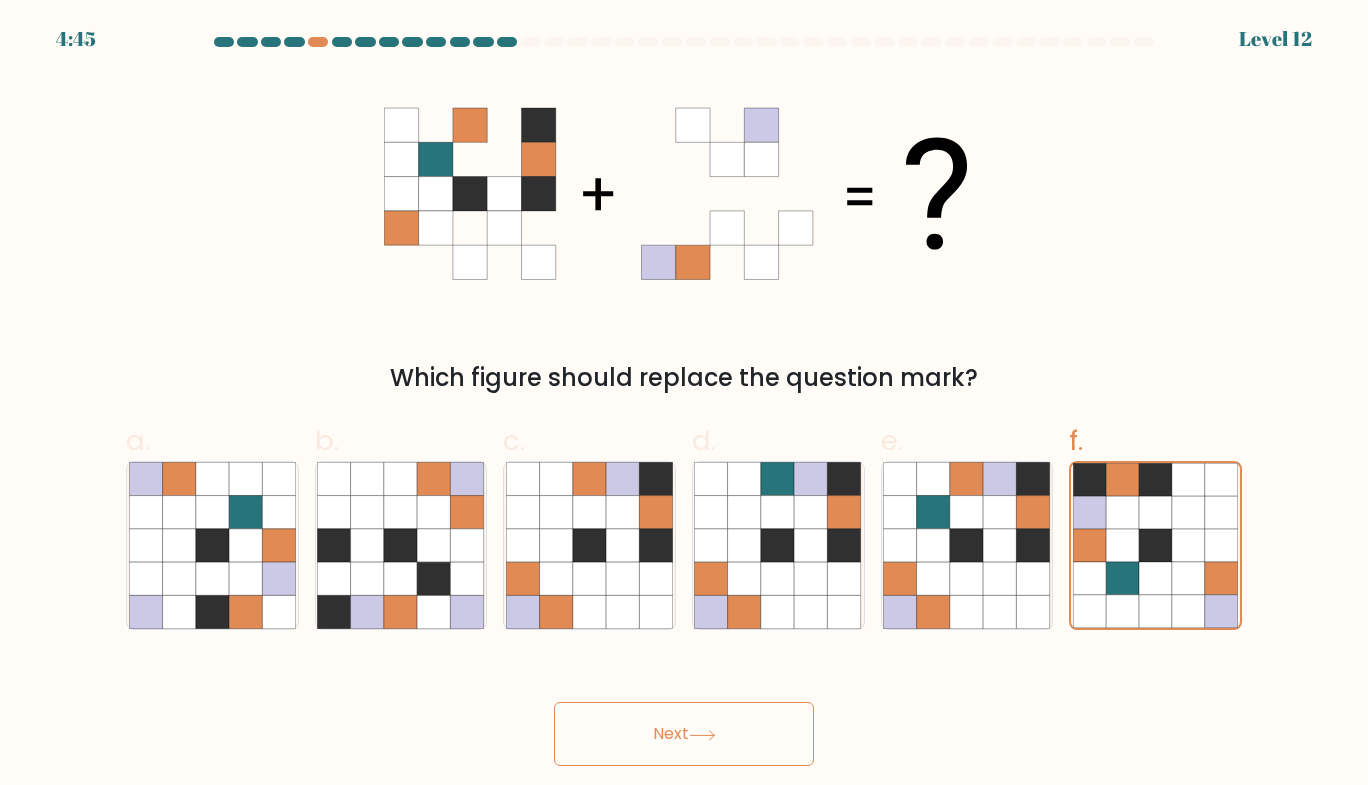 click on "Next" at bounding box center (684, 734) 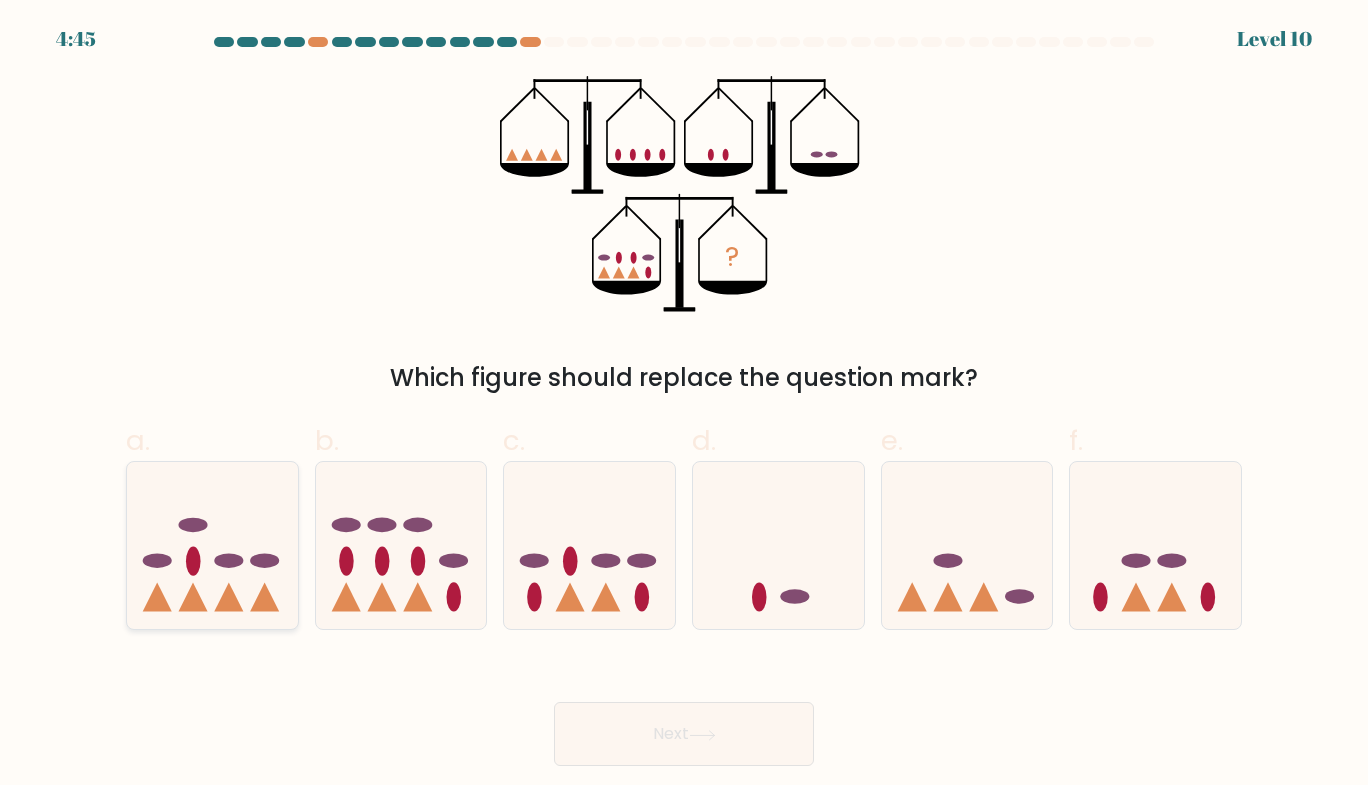 click 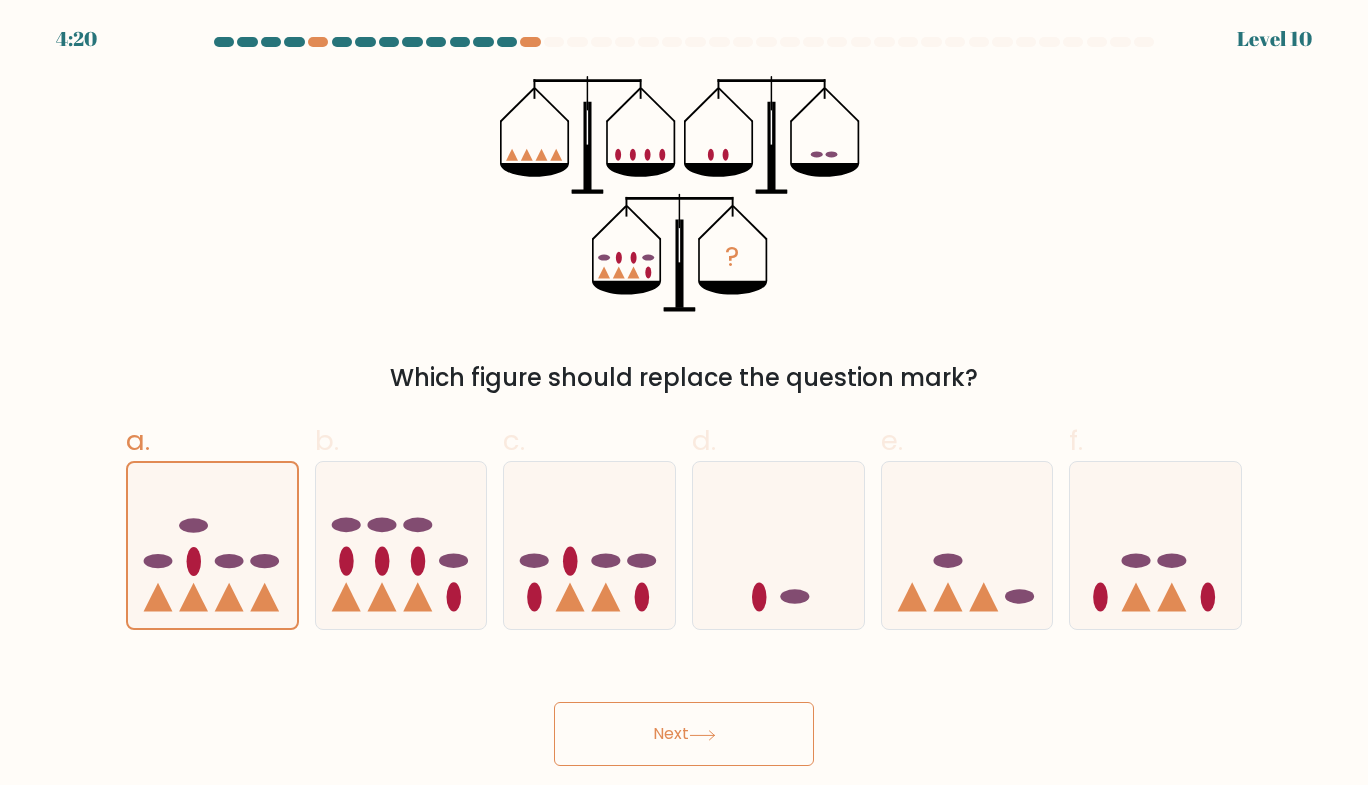 click on "Next" at bounding box center (684, 734) 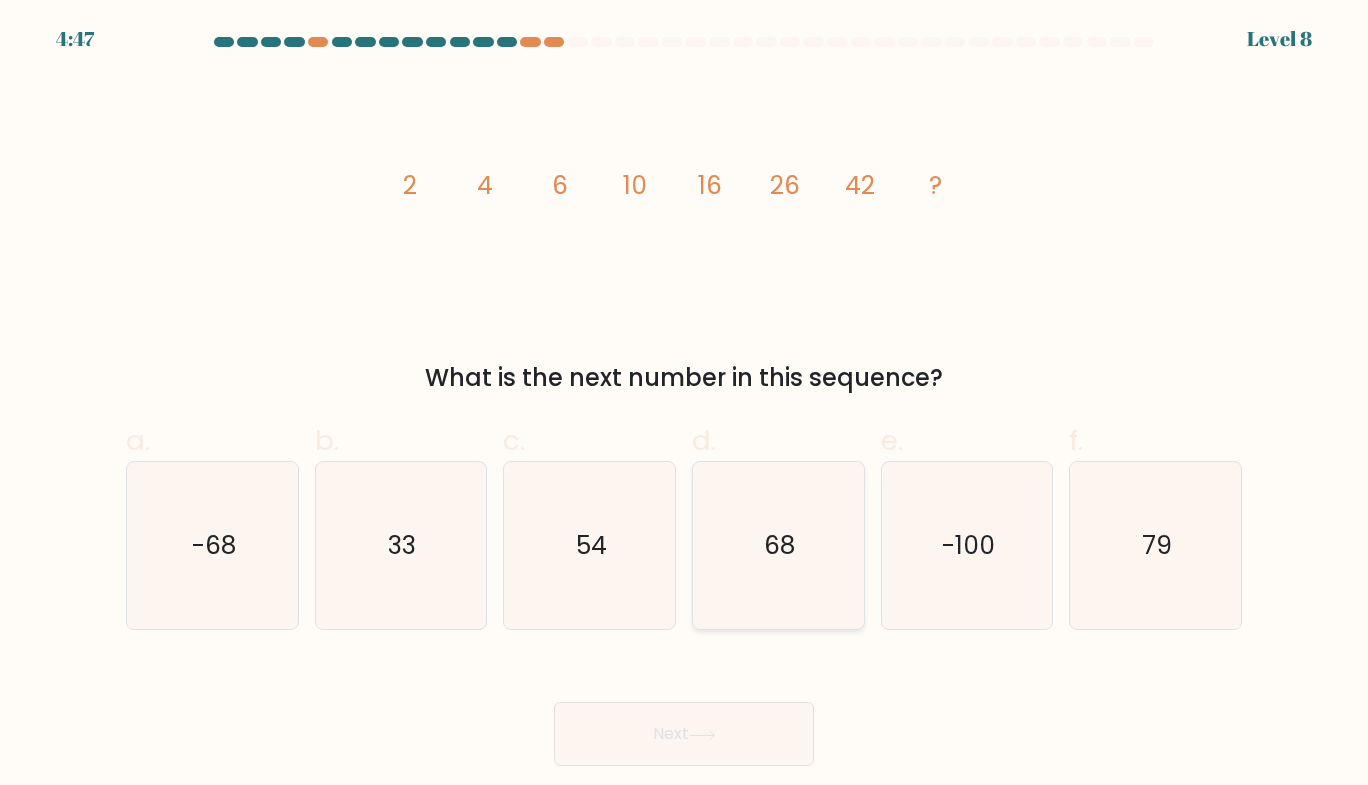 click on "68" 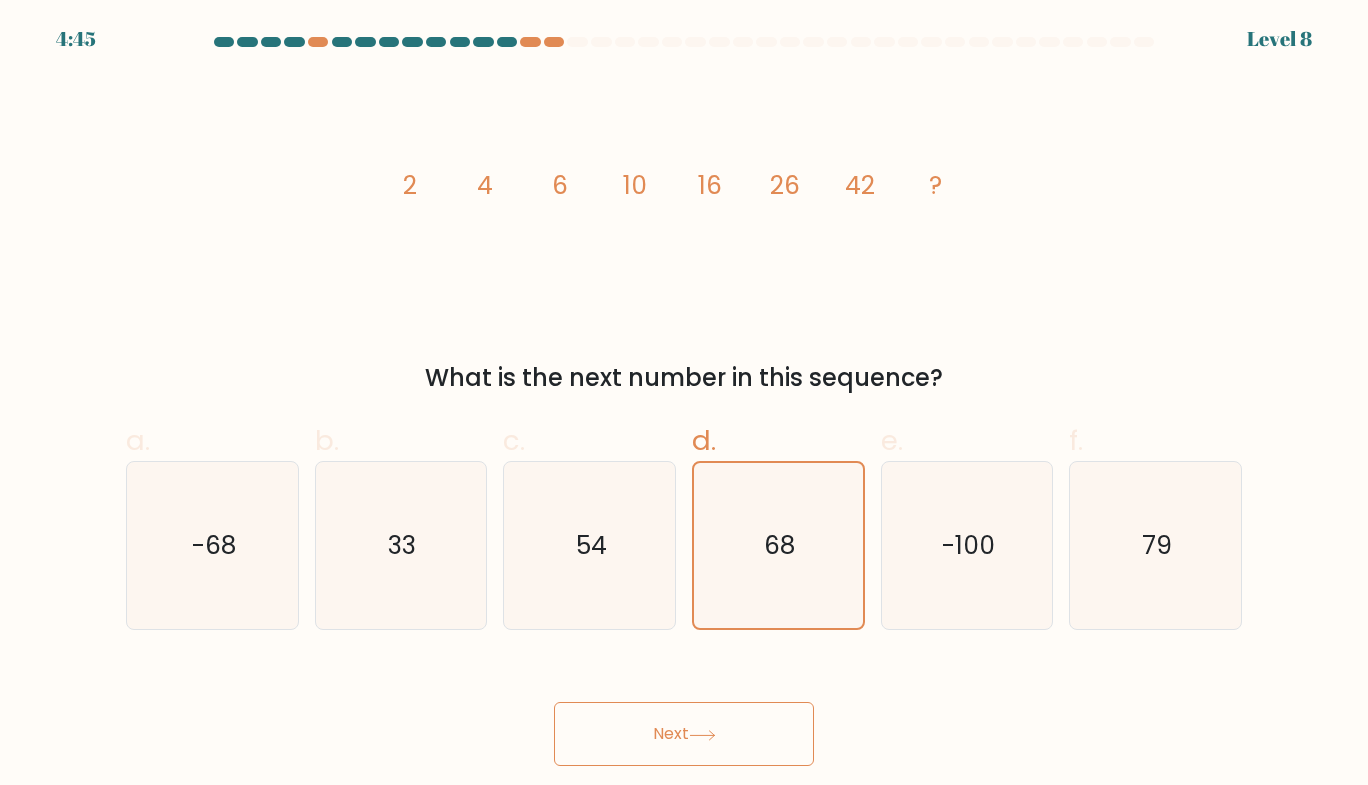 click 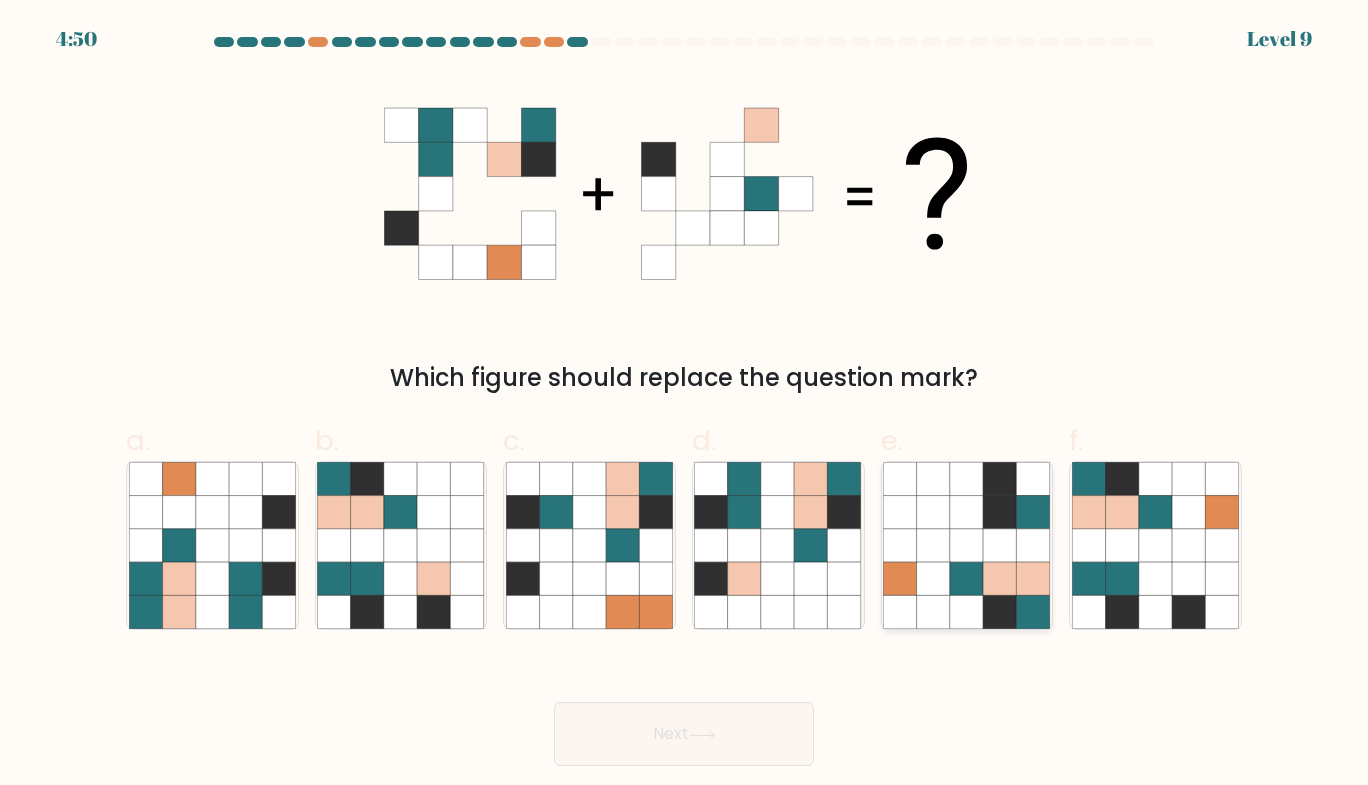 click 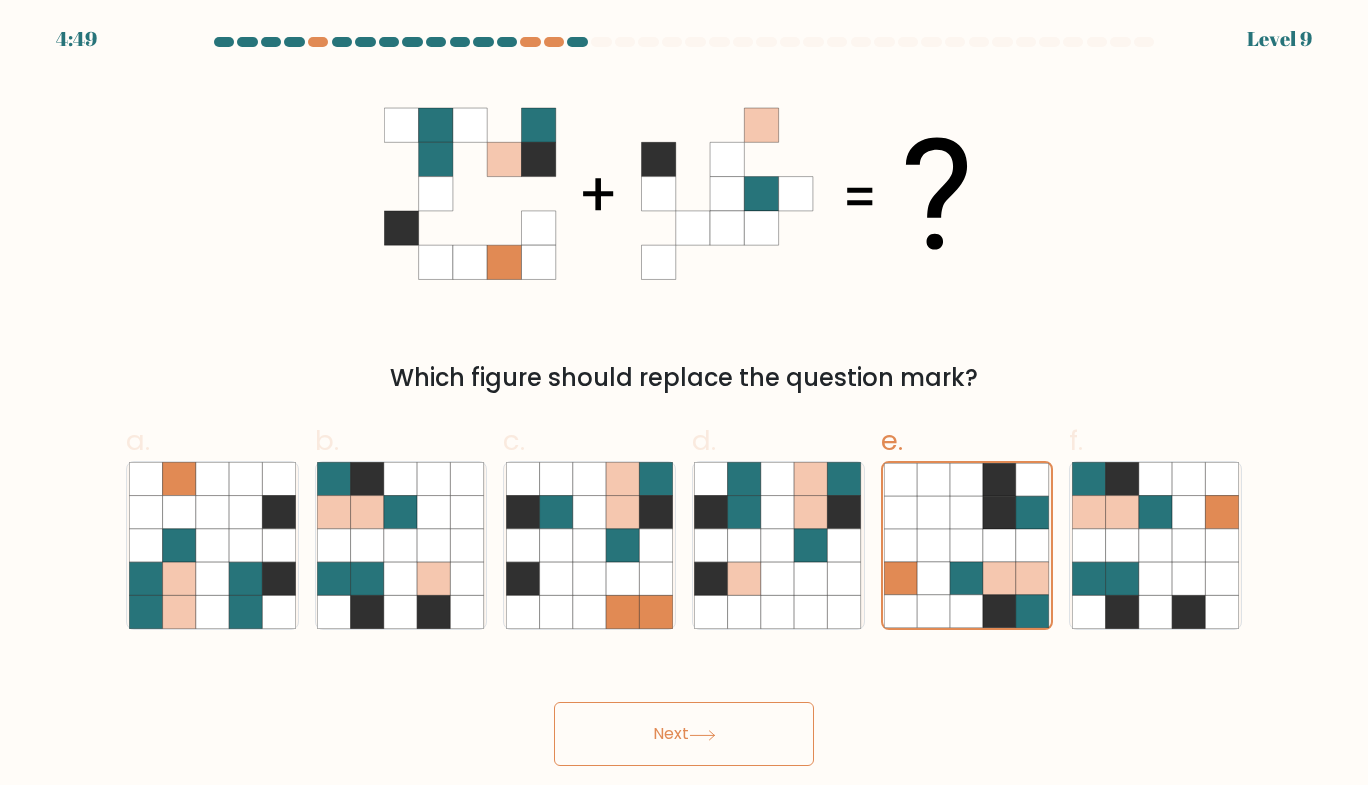 click on "Next" at bounding box center (684, 734) 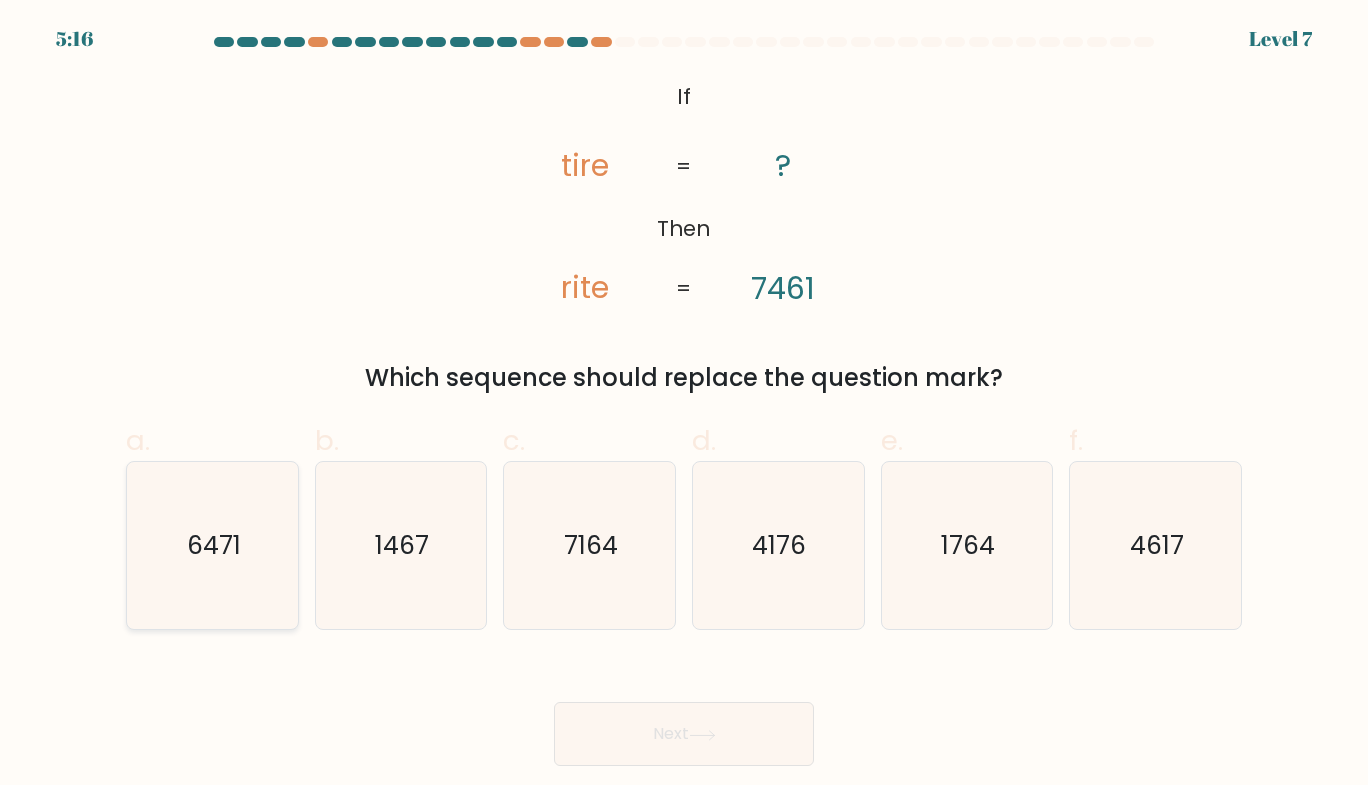 click on "6471" 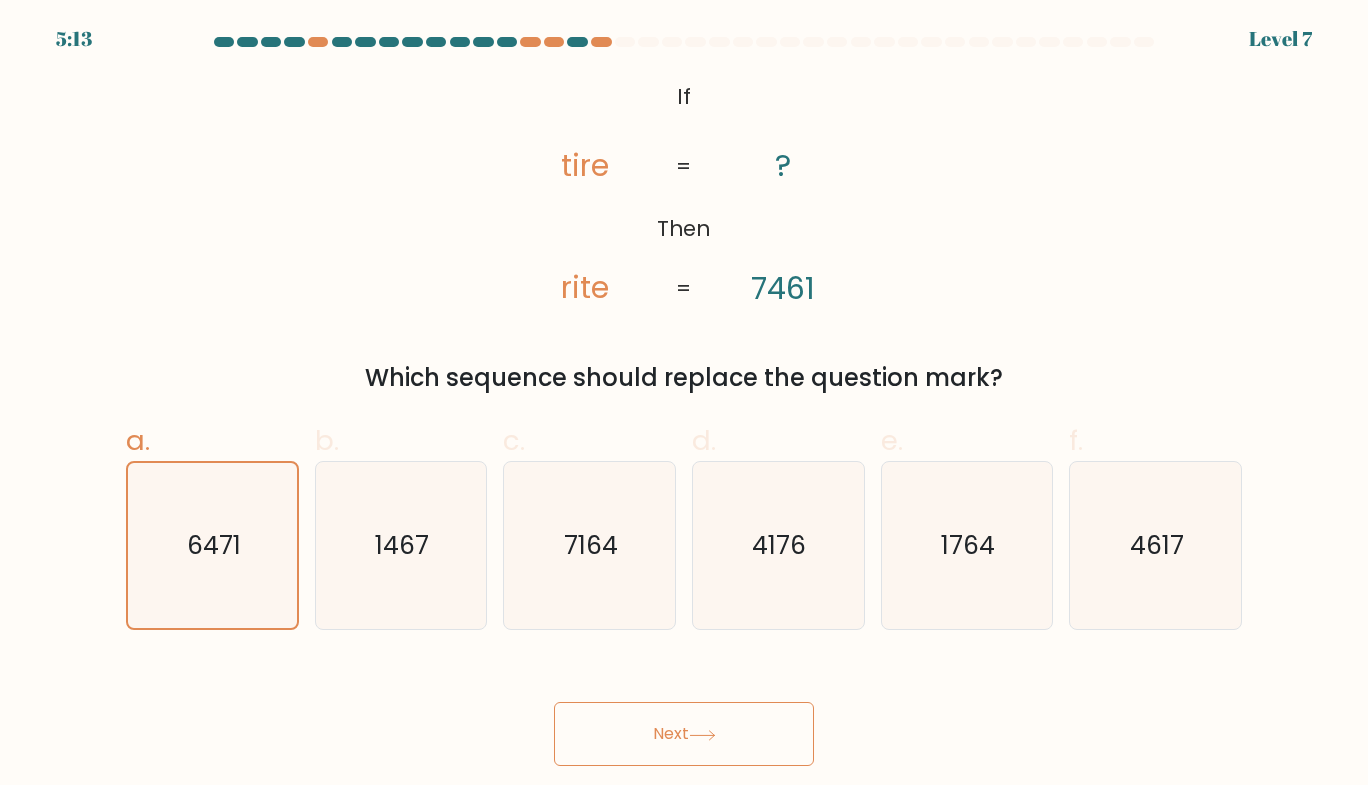 click on "Next" at bounding box center [684, 734] 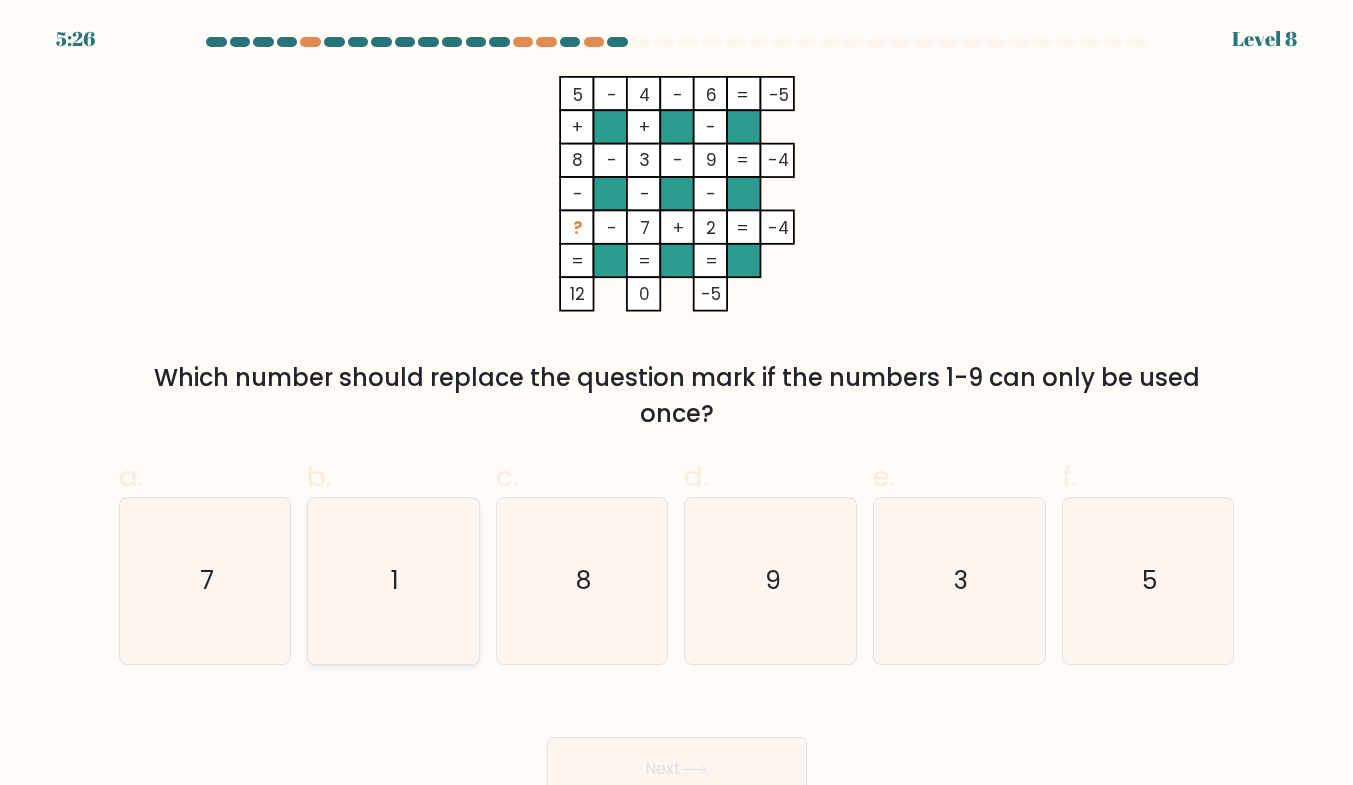 drag, startPoint x: 456, startPoint y: 558, endPoint x: 394, endPoint y: 588, distance: 68.8767 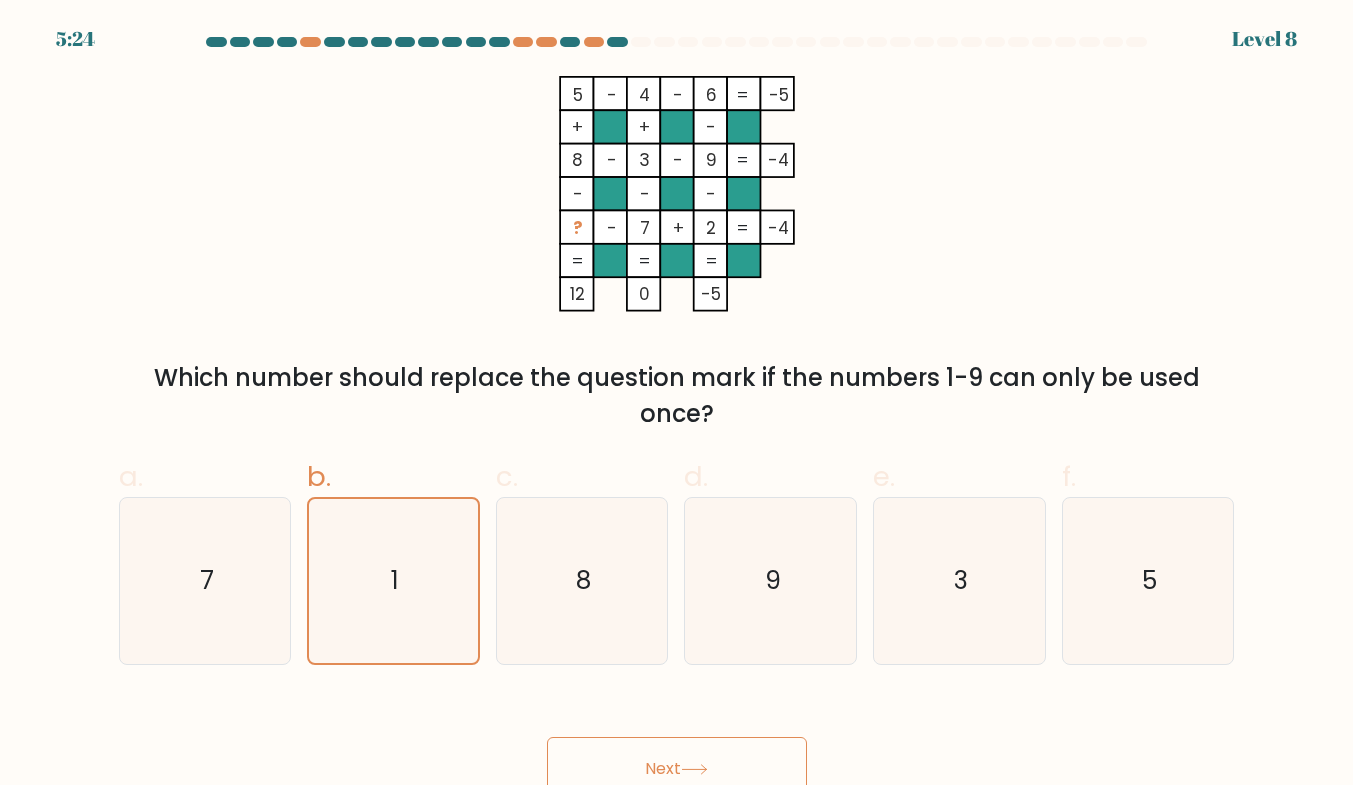 click on "Next" at bounding box center (677, 769) 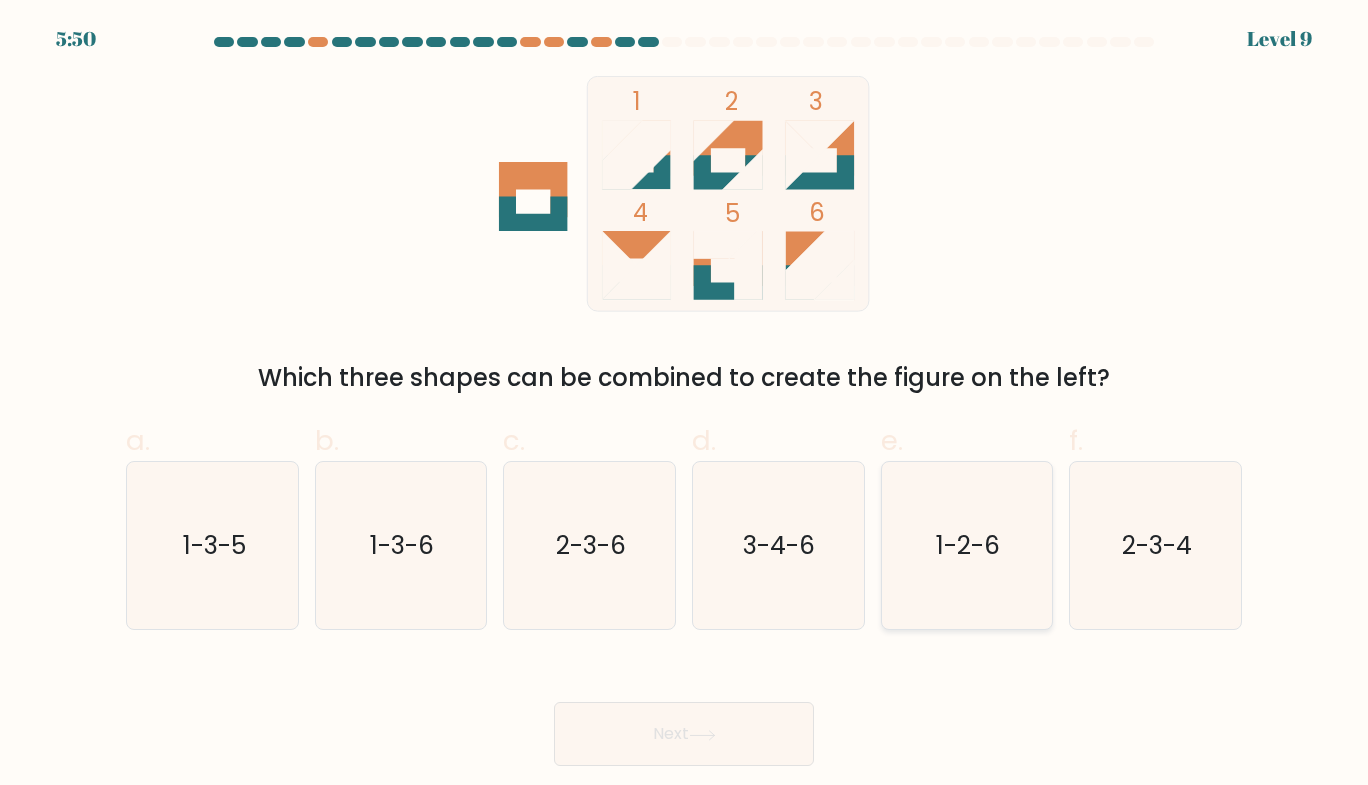 click on "1-2-6" 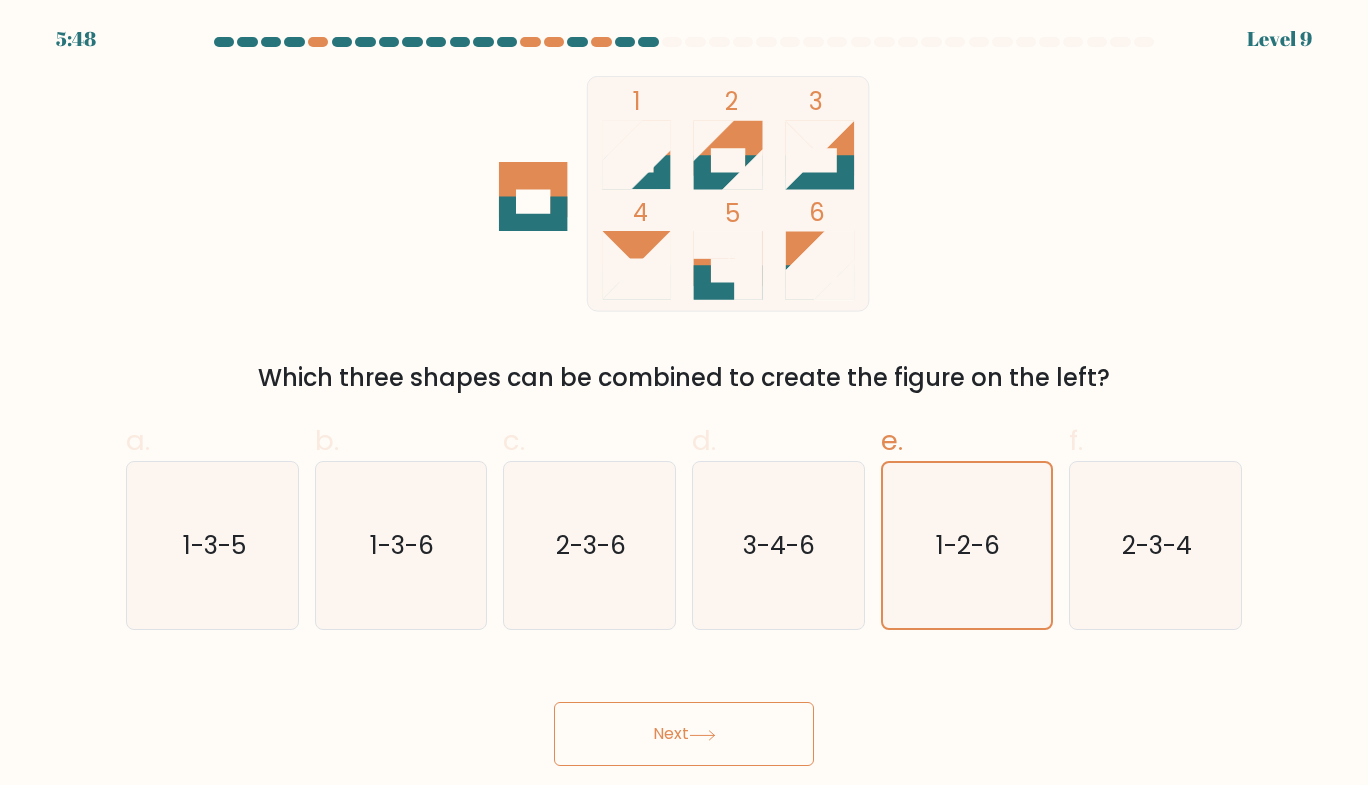 click on "Next" at bounding box center (684, 734) 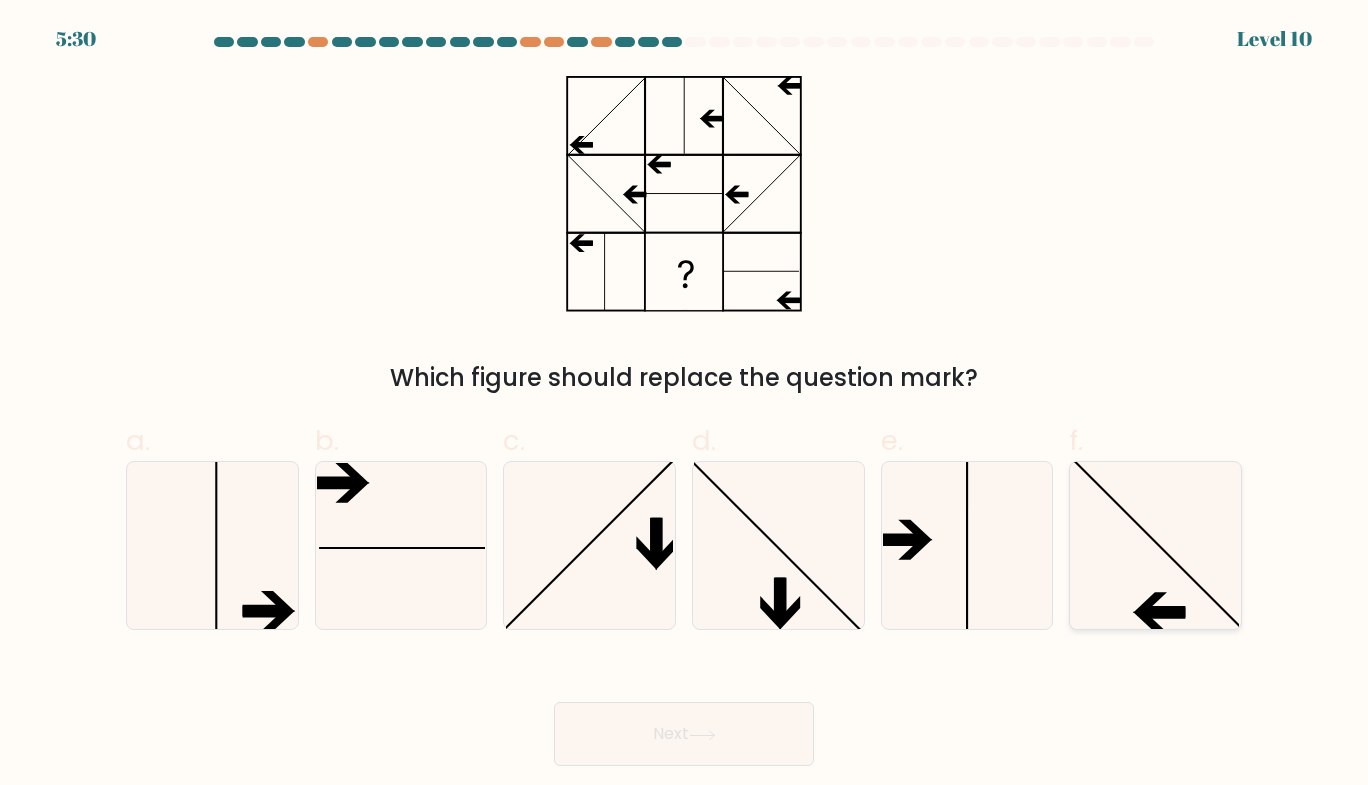 click 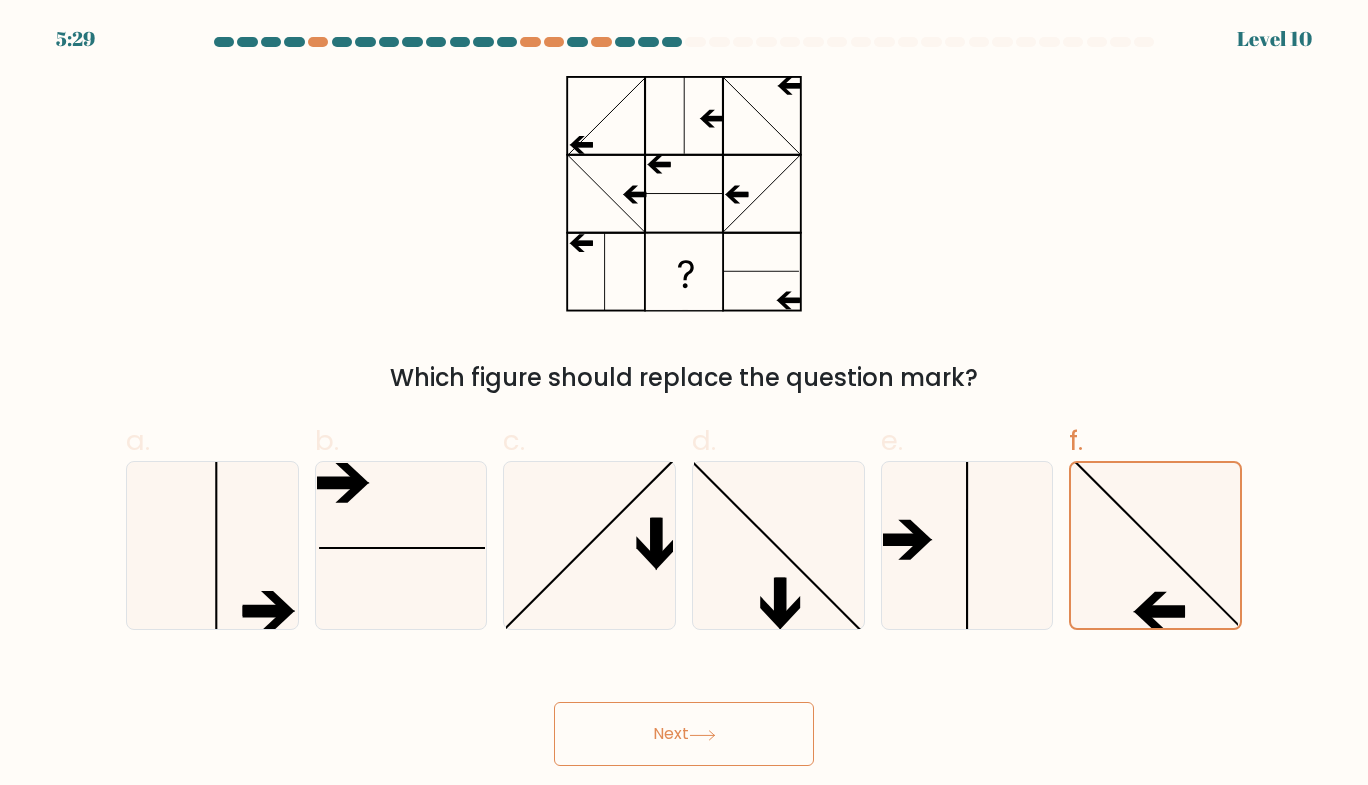 click on "Next" at bounding box center (684, 734) 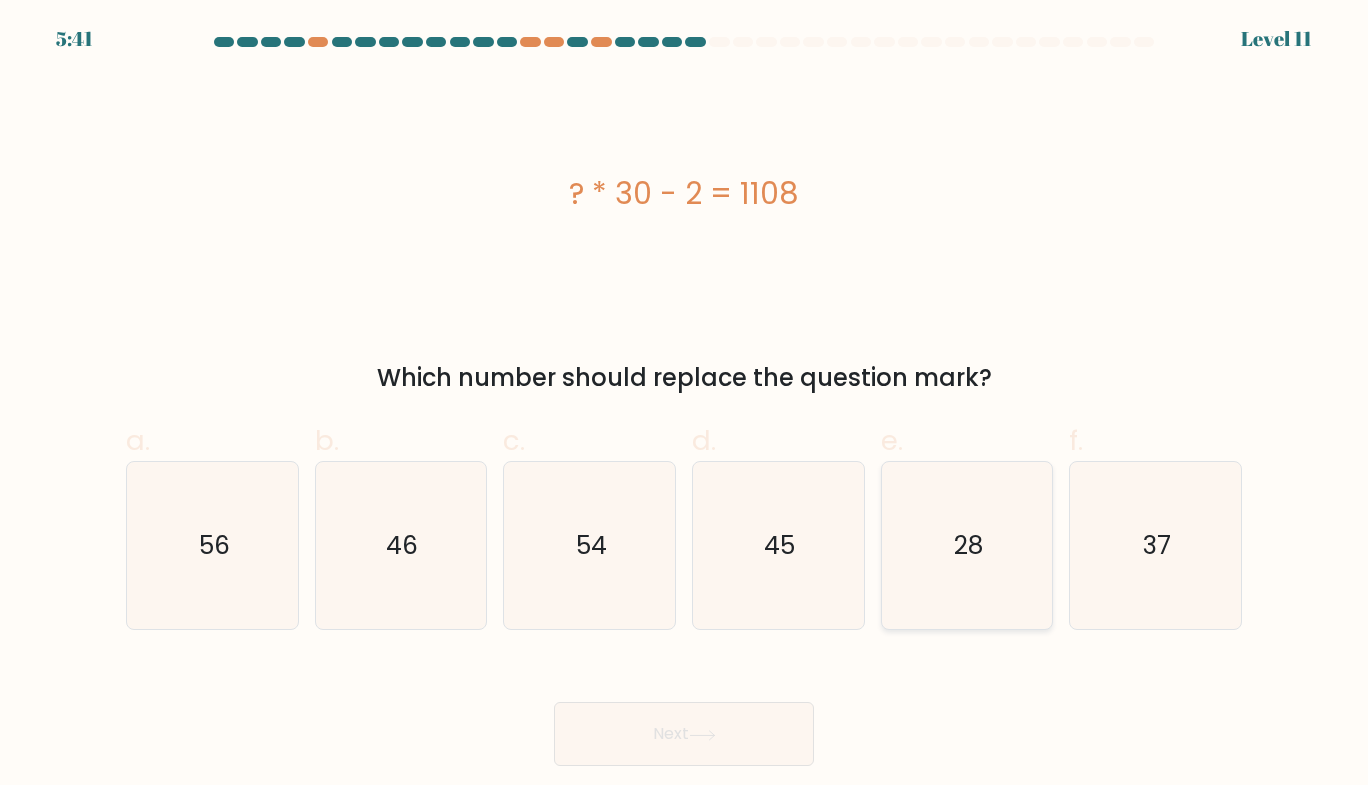 click on "28" 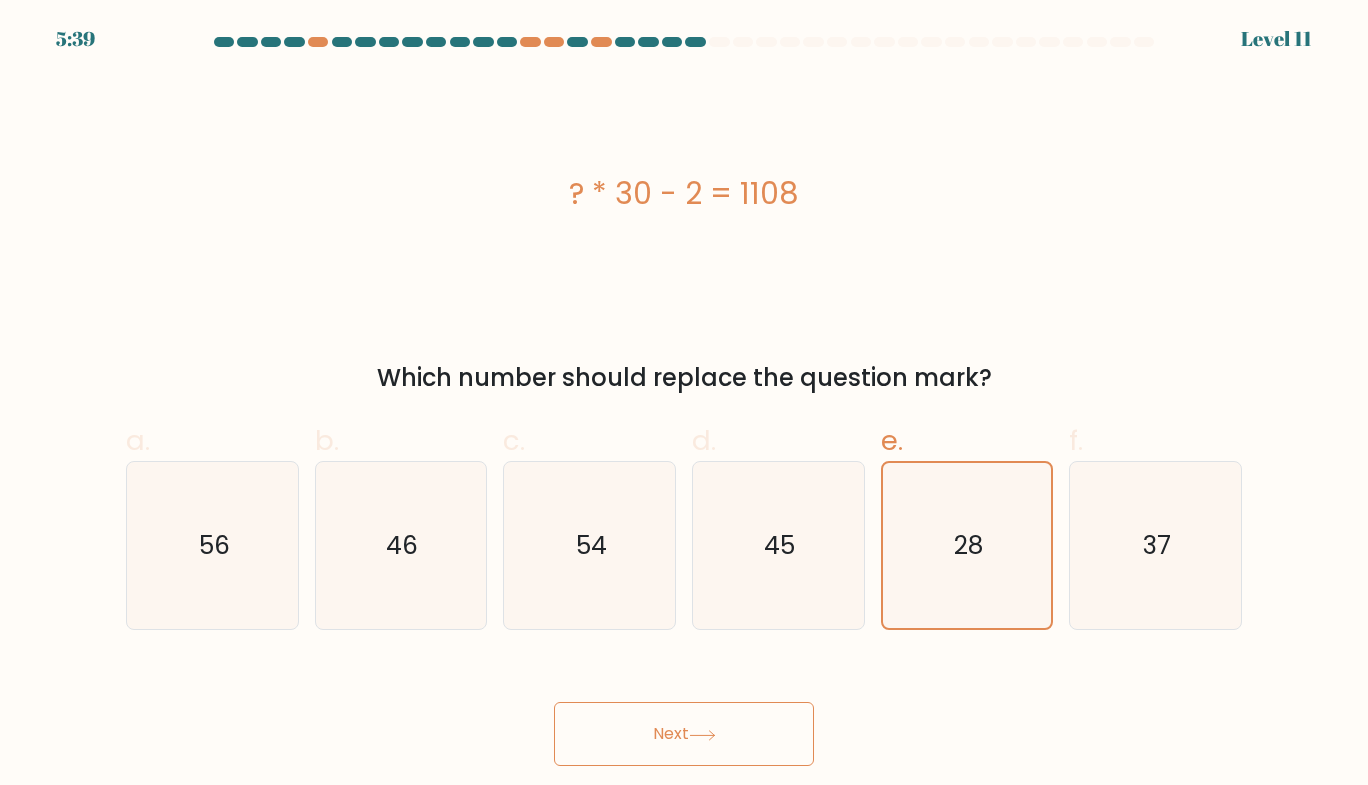 click 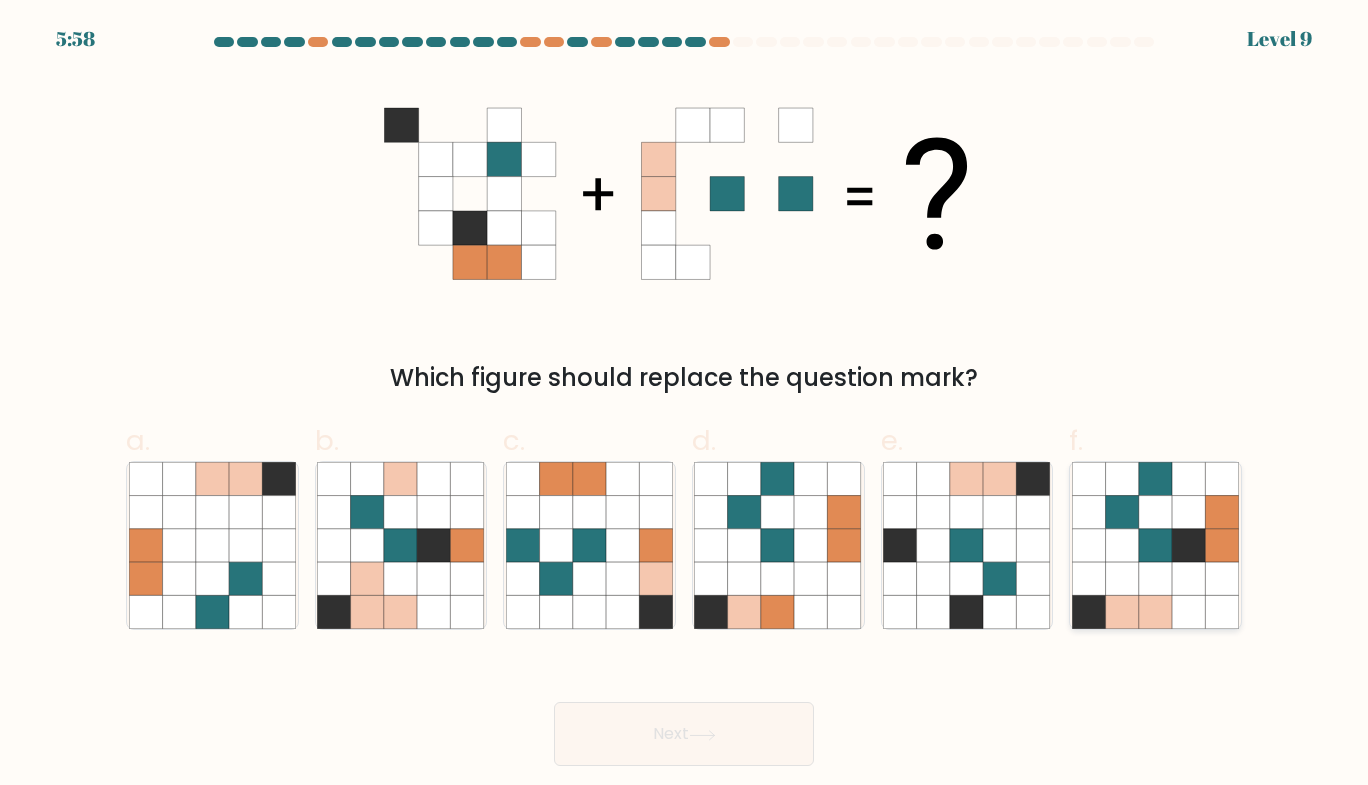 click 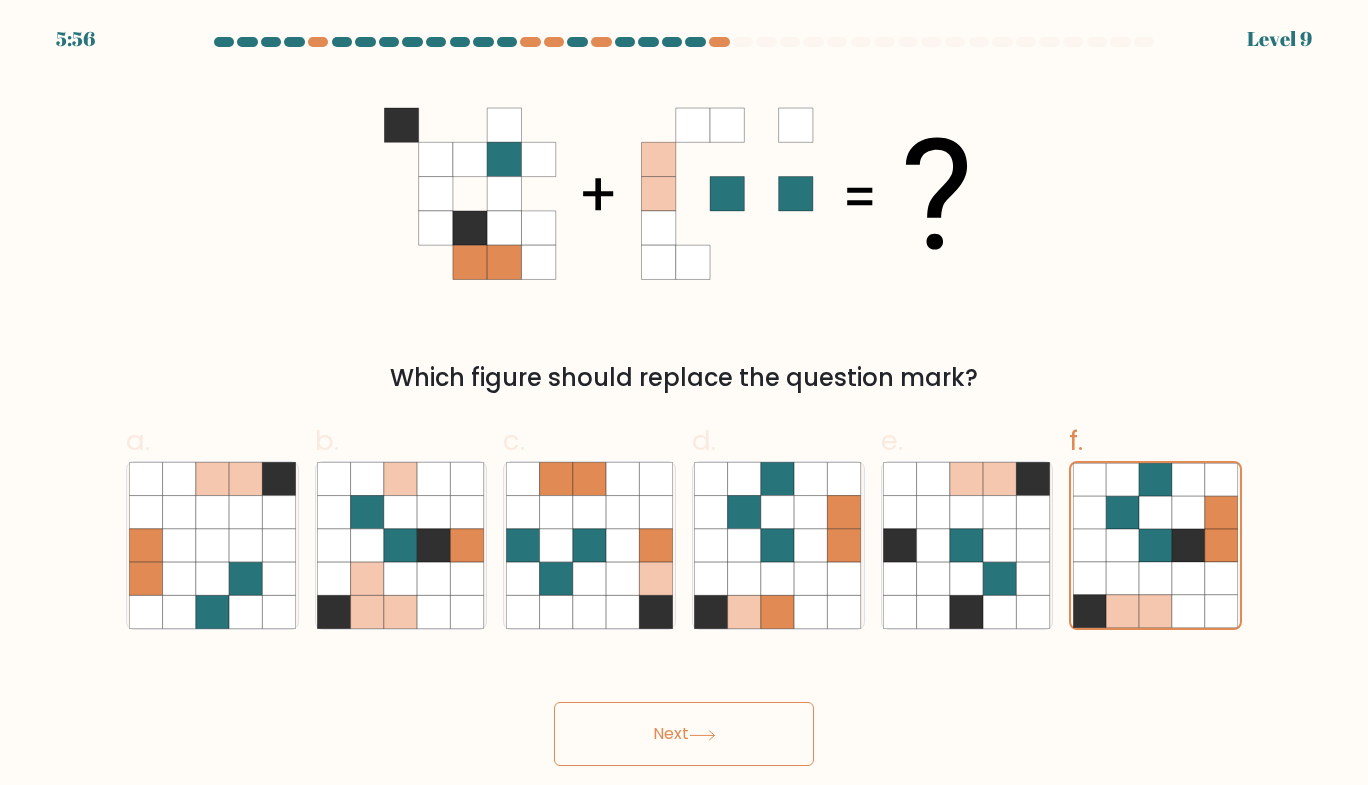 click 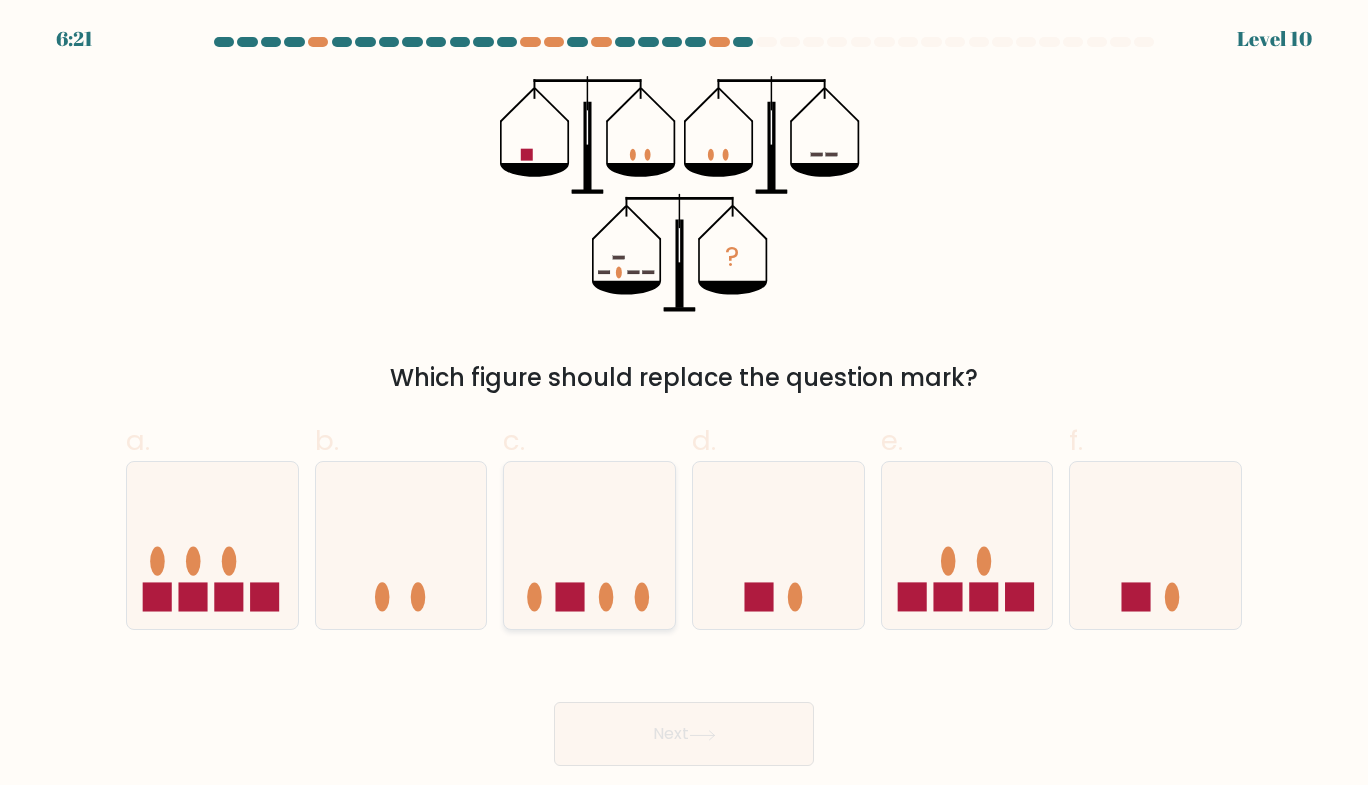 click 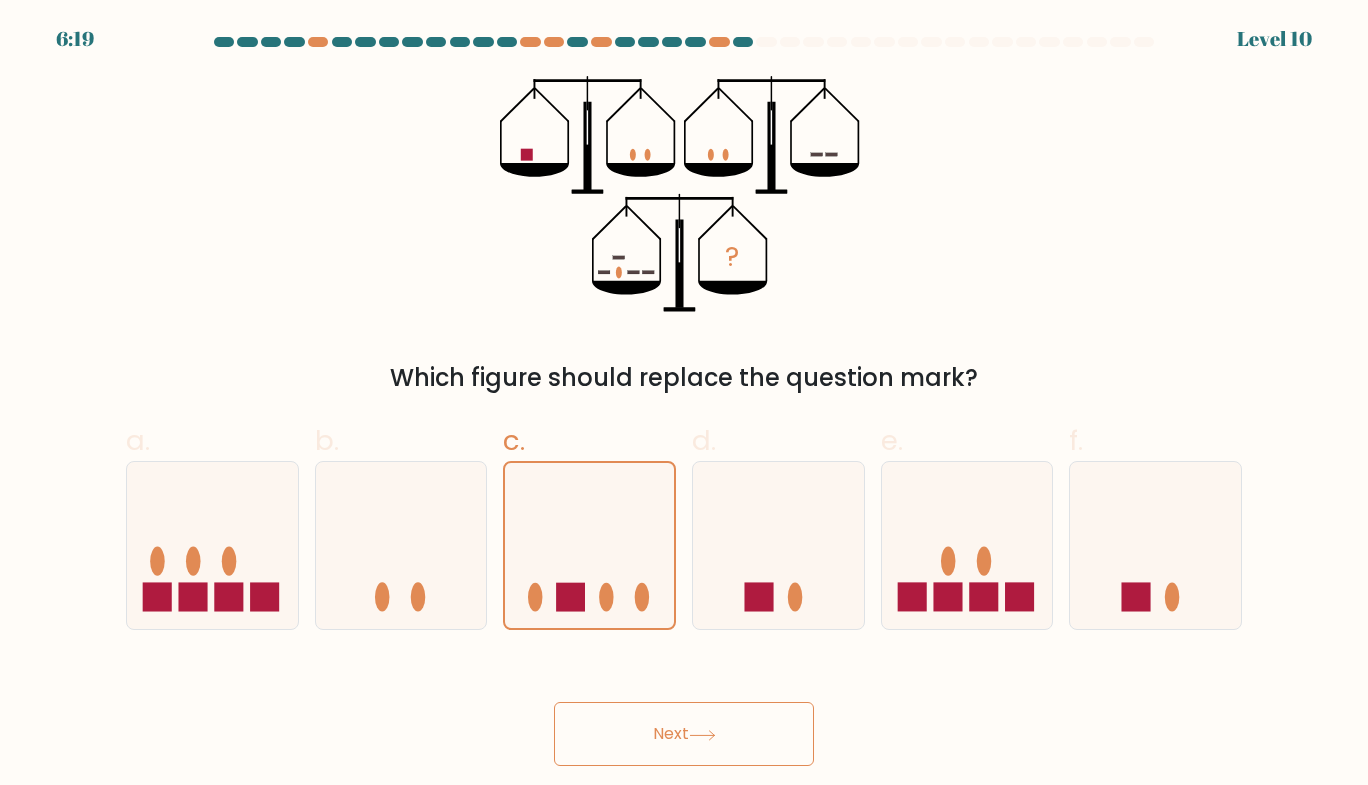 click on "Next" at bounding box center [684, 734] 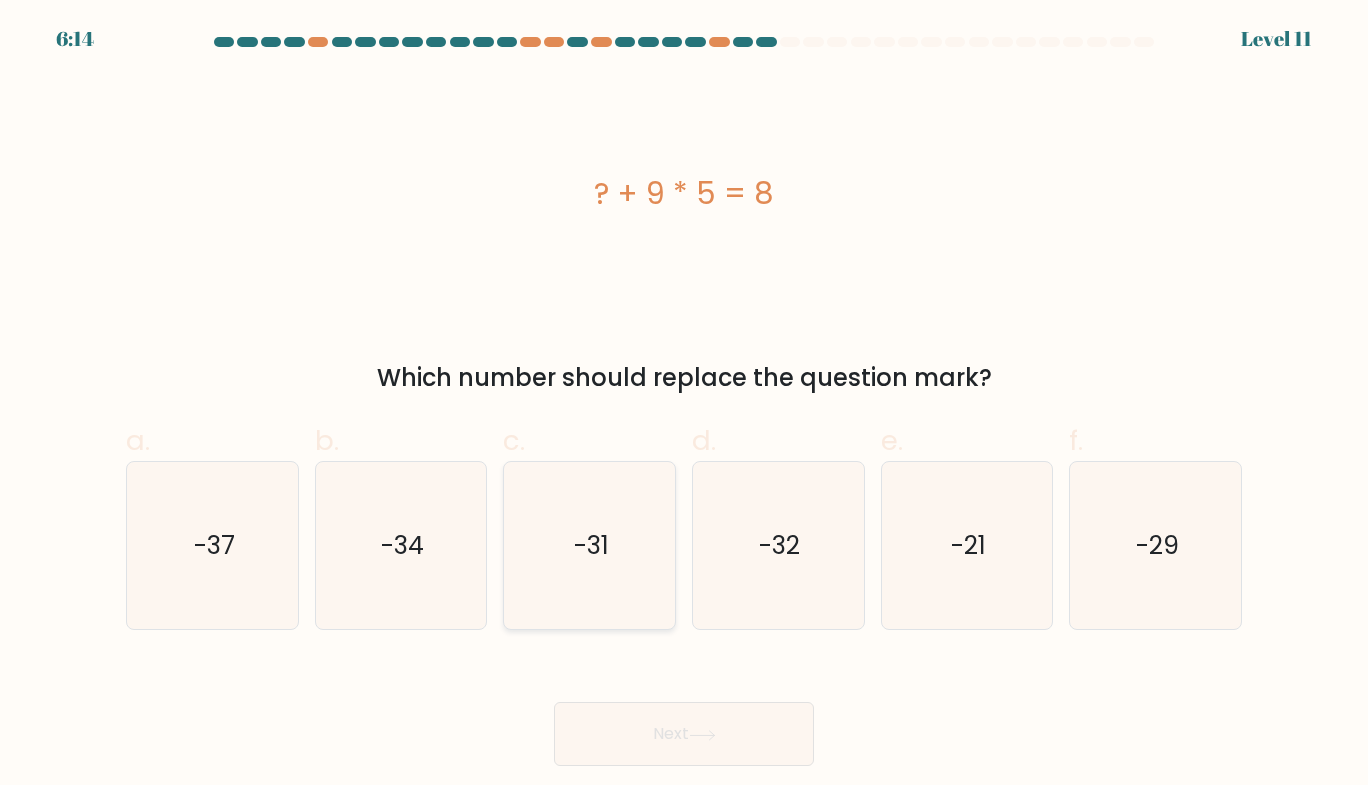 click on "-31" 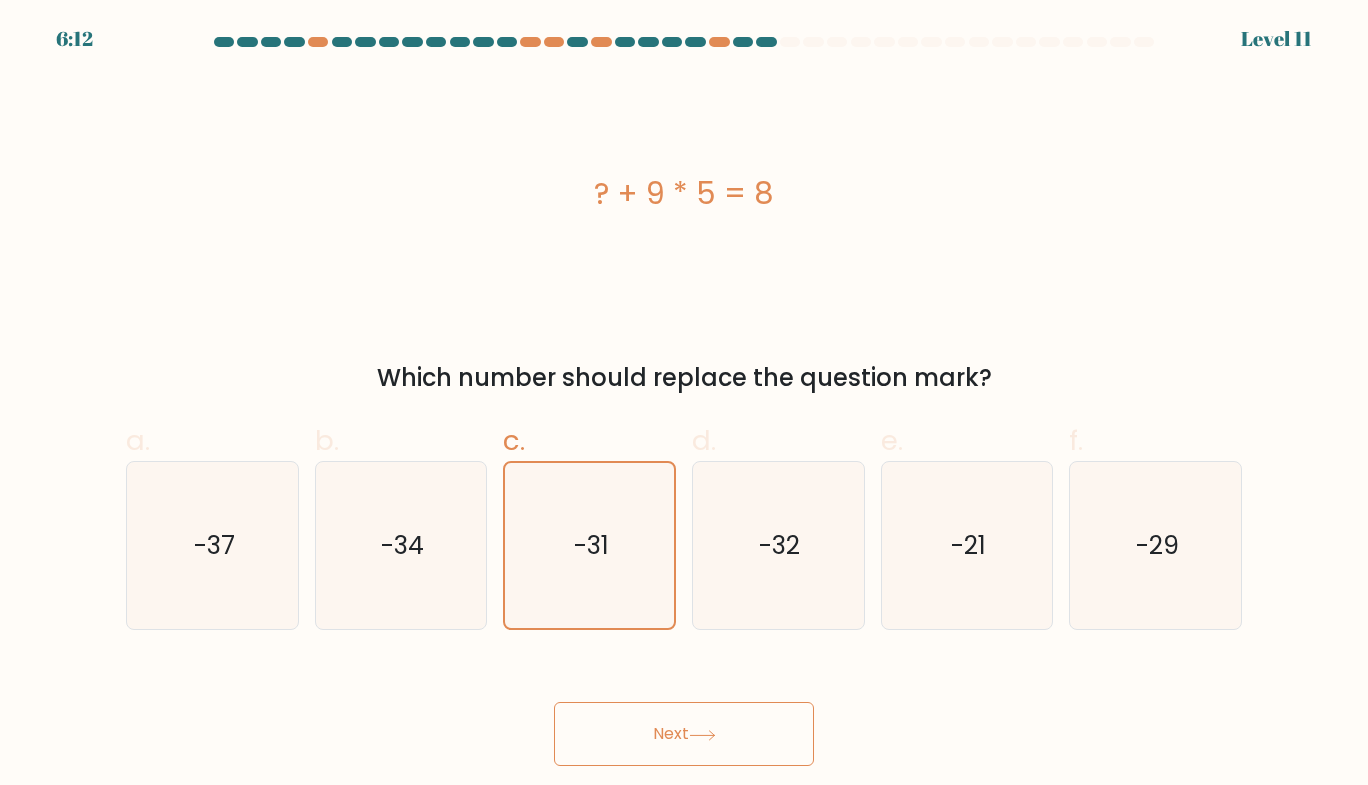 click on "Next" at bounding box center (684, 734) 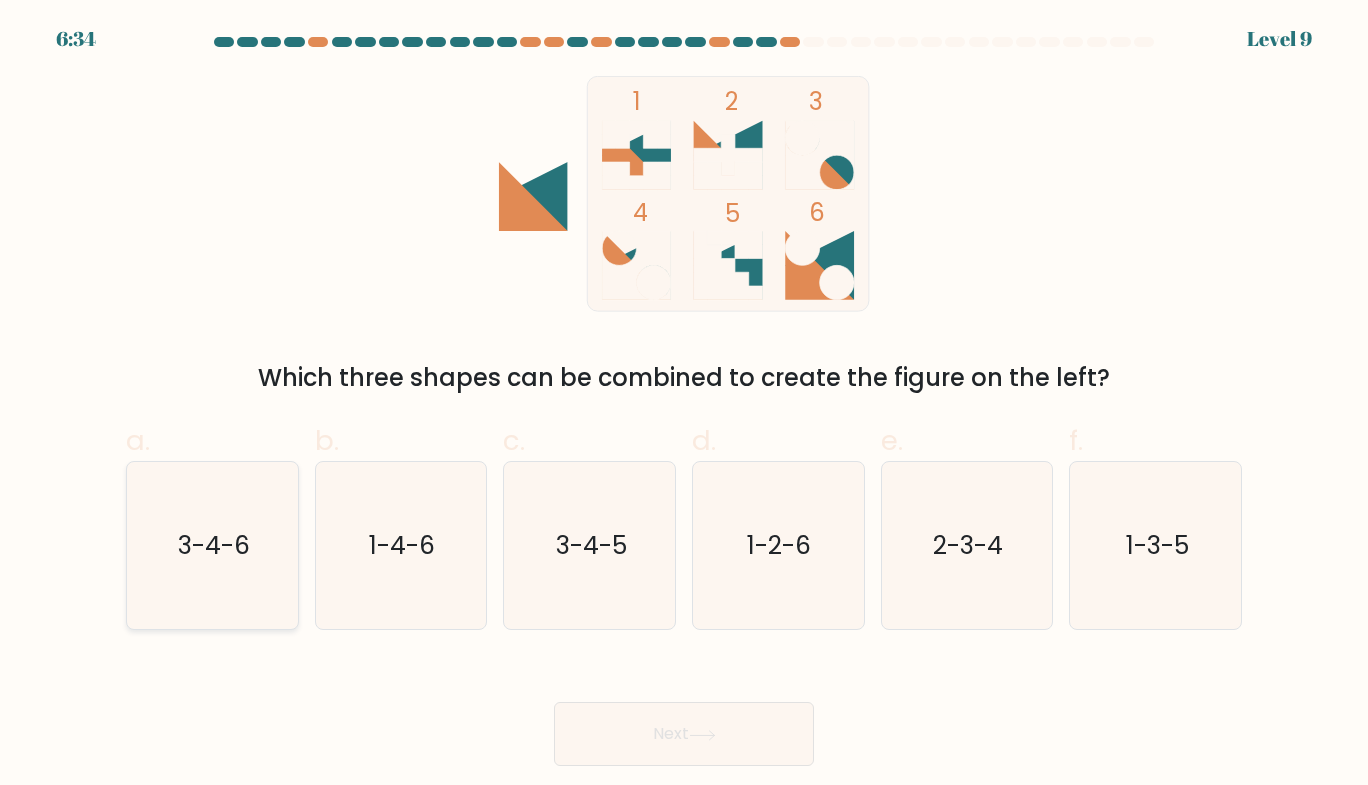 click on "3-4-6" 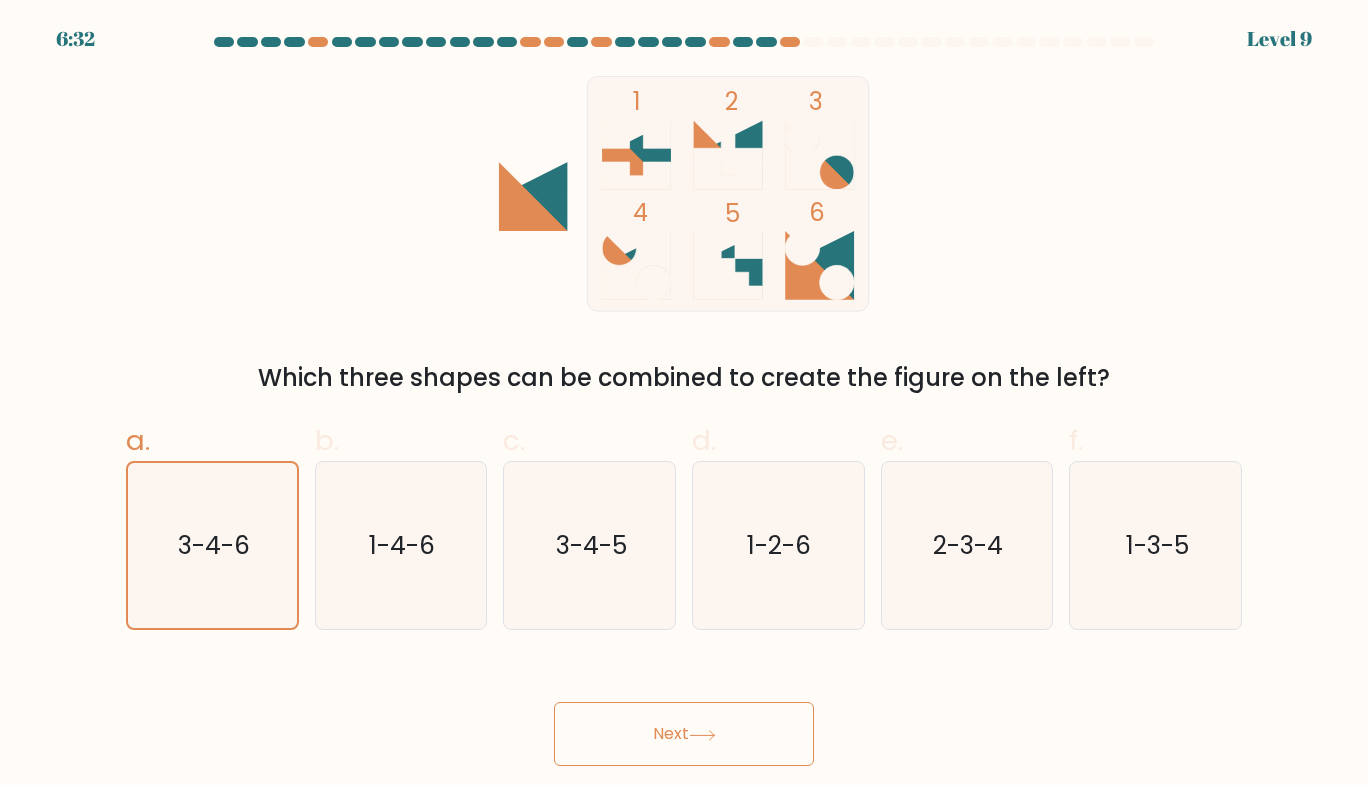 click on "Next" at bounding box center (684, 734) 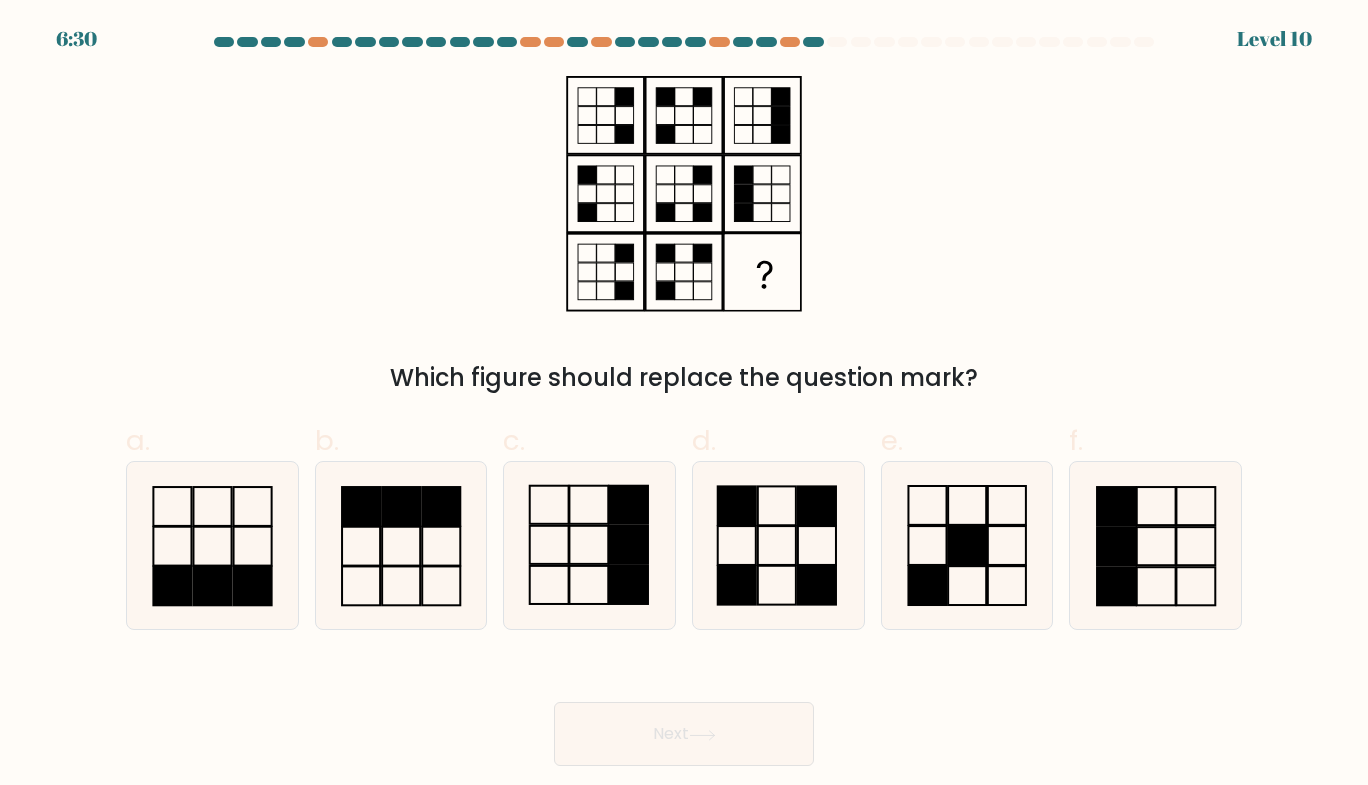 click on "Next" at bounding box center (684, 734) 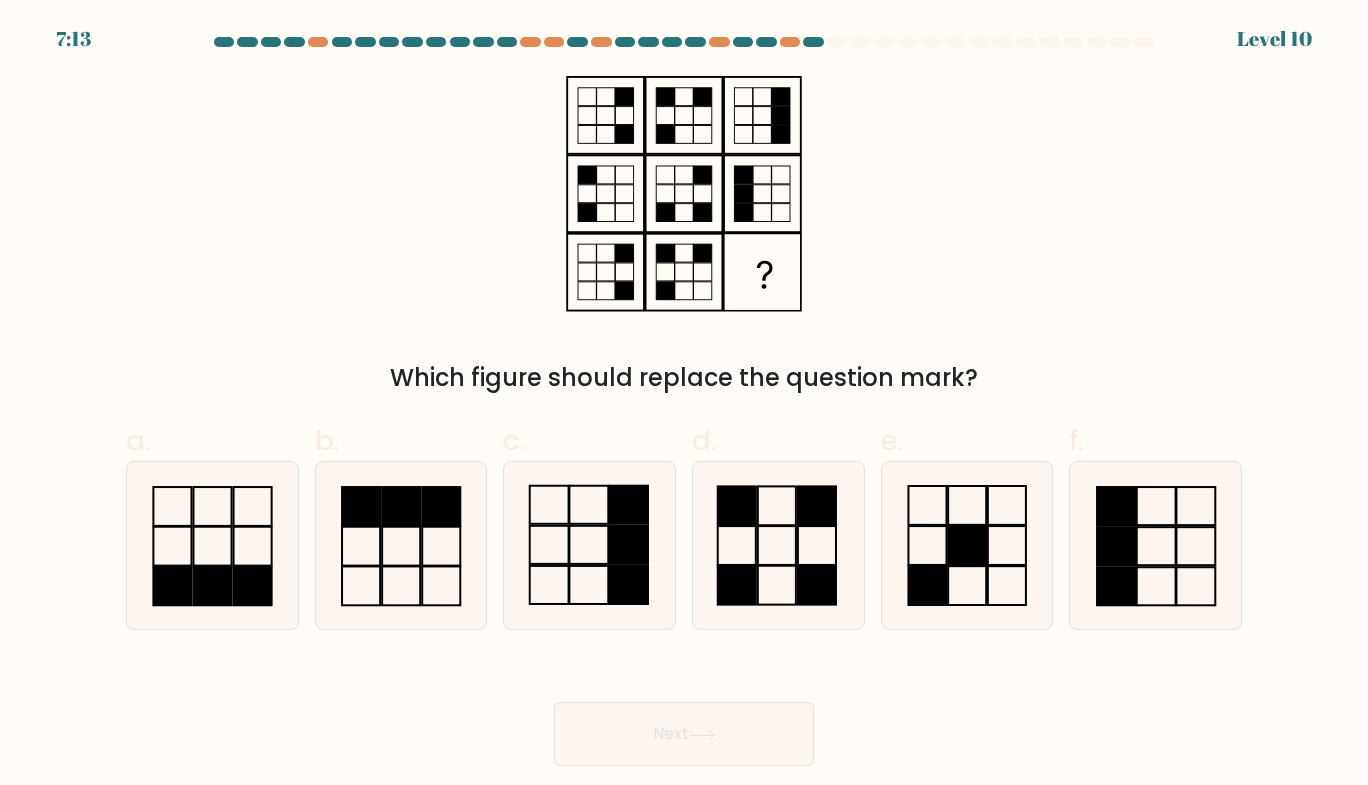 click on "Which figure should replace the question mark?" at bounding box center [684, 236] 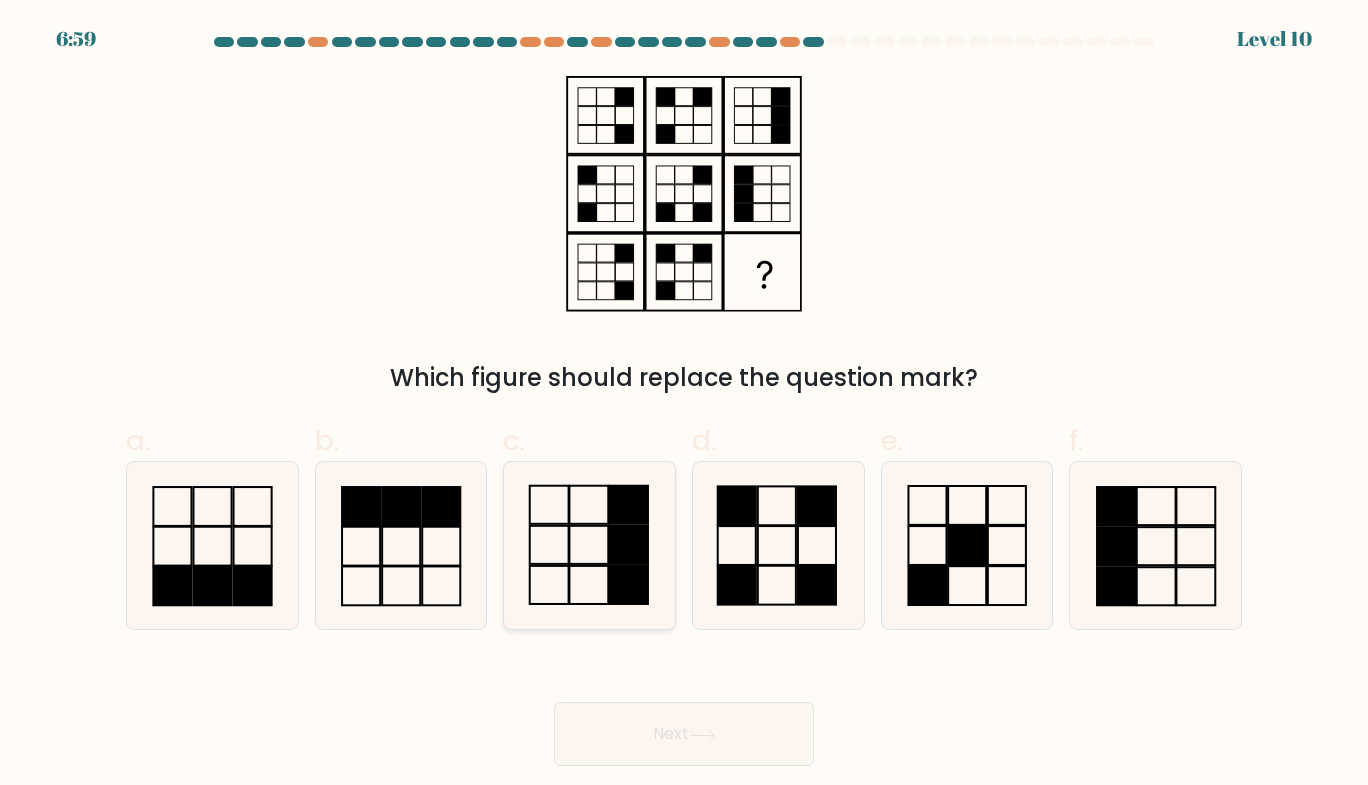 click 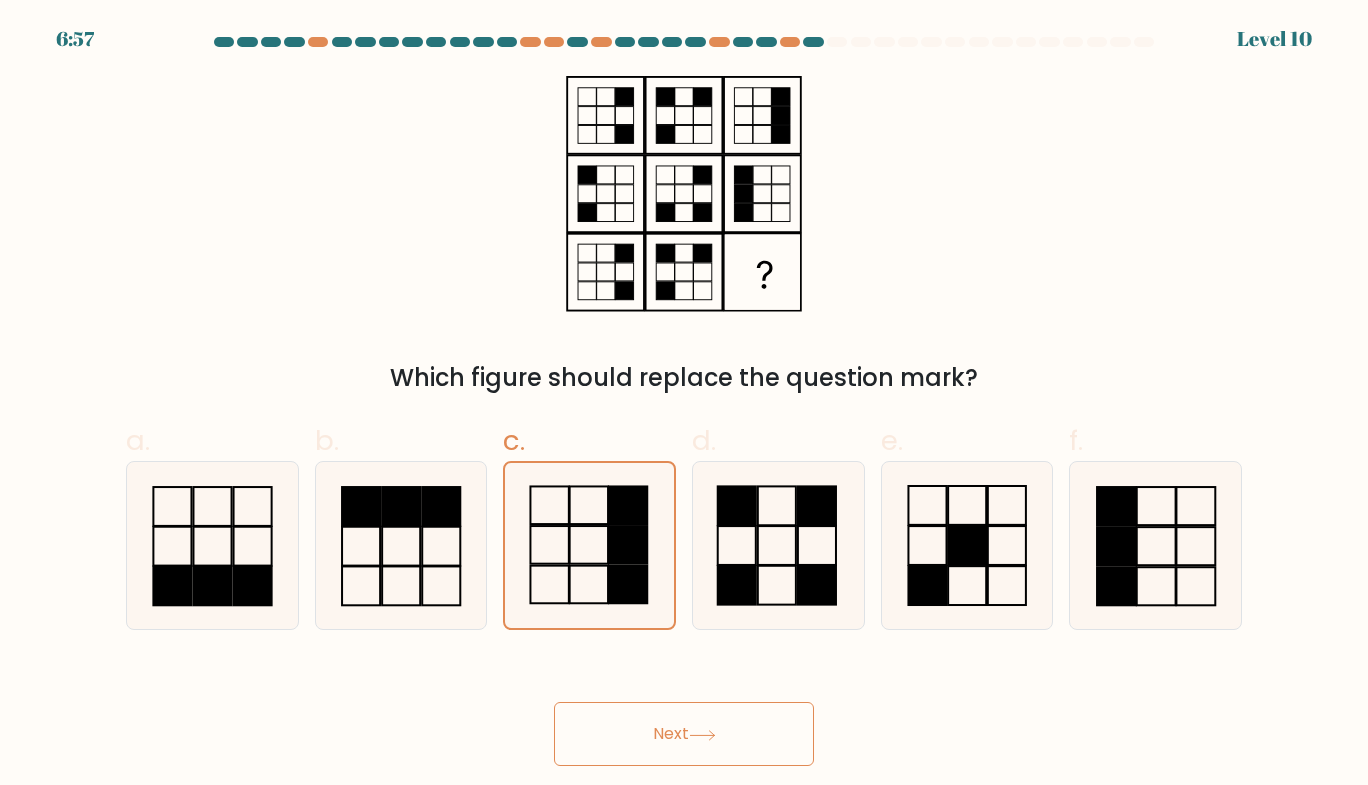 click on "Next" at bounding box center [684, 734] 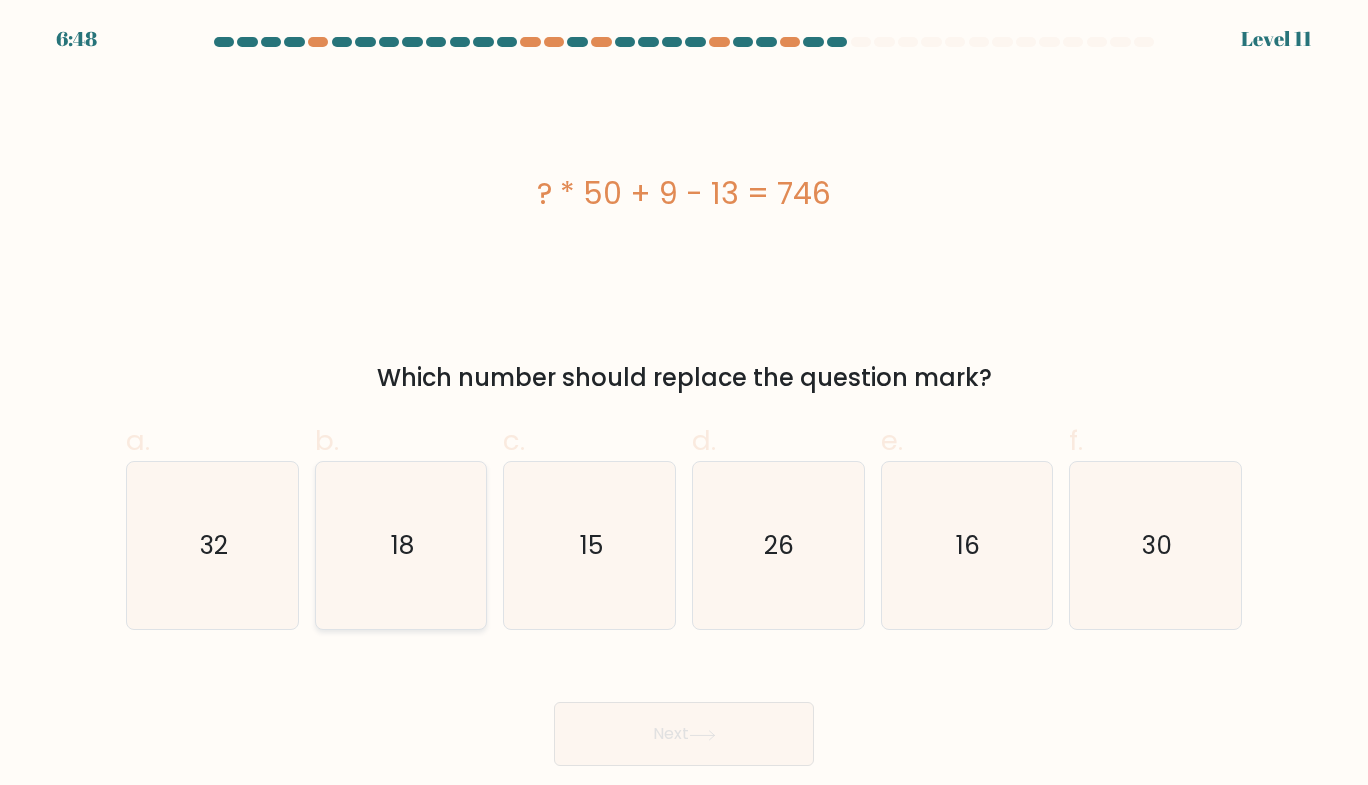 click on "18" 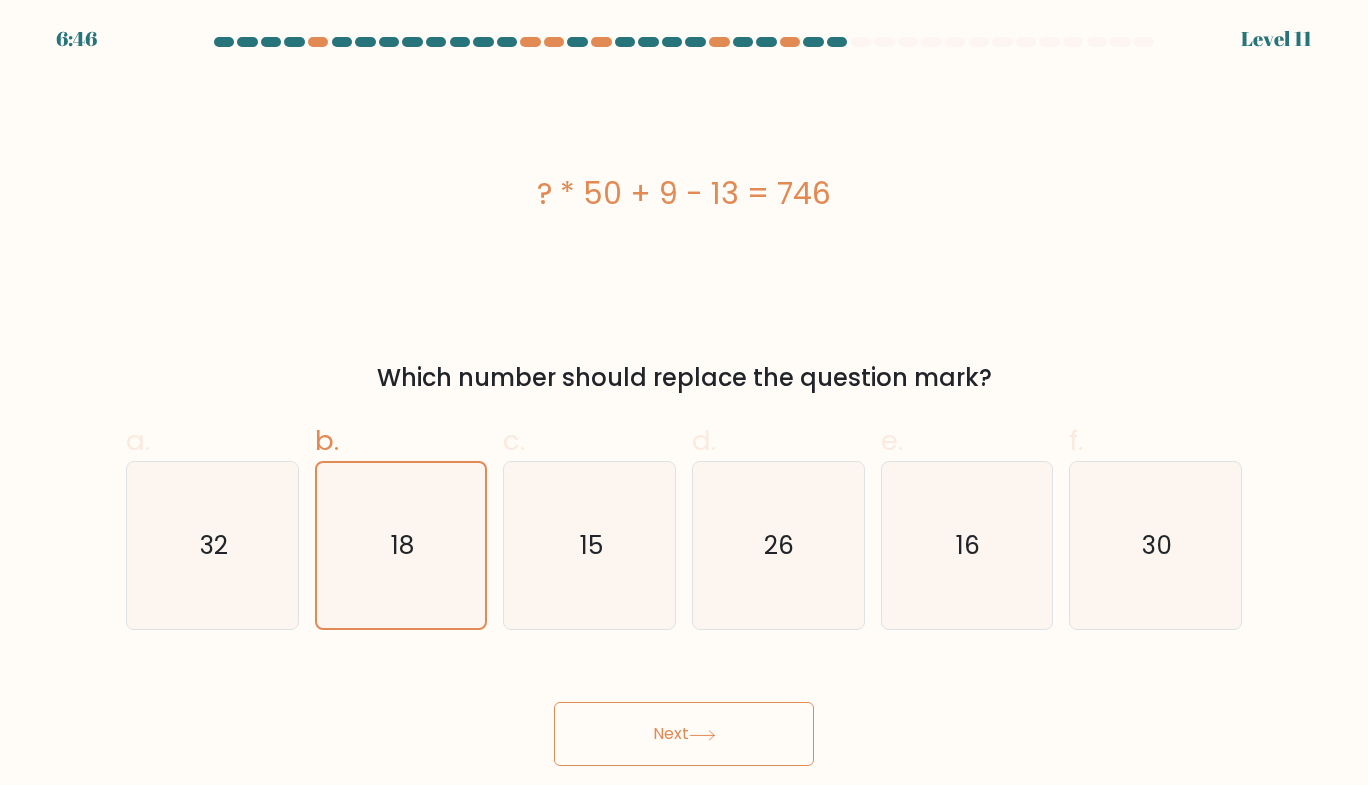 click on "Next" at bounding box center (684, 734) 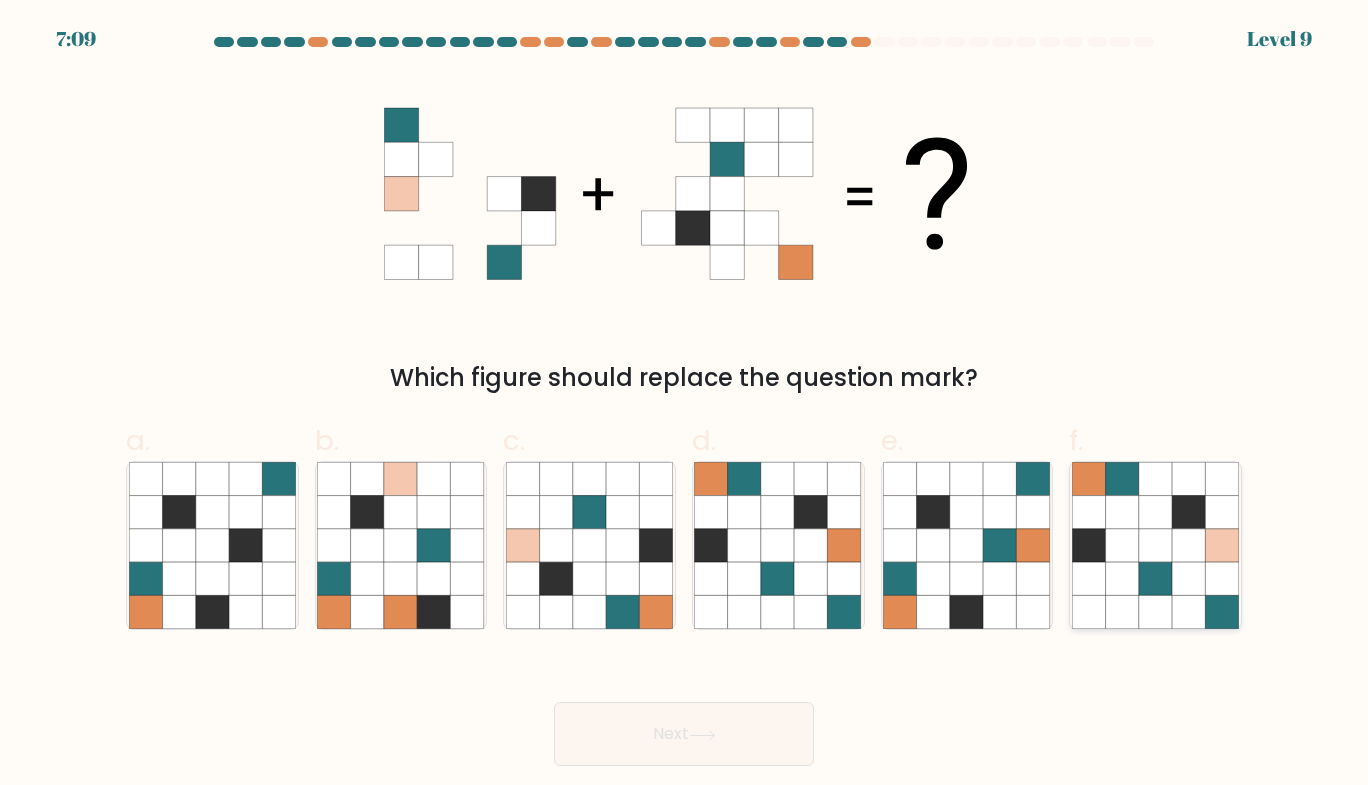 click 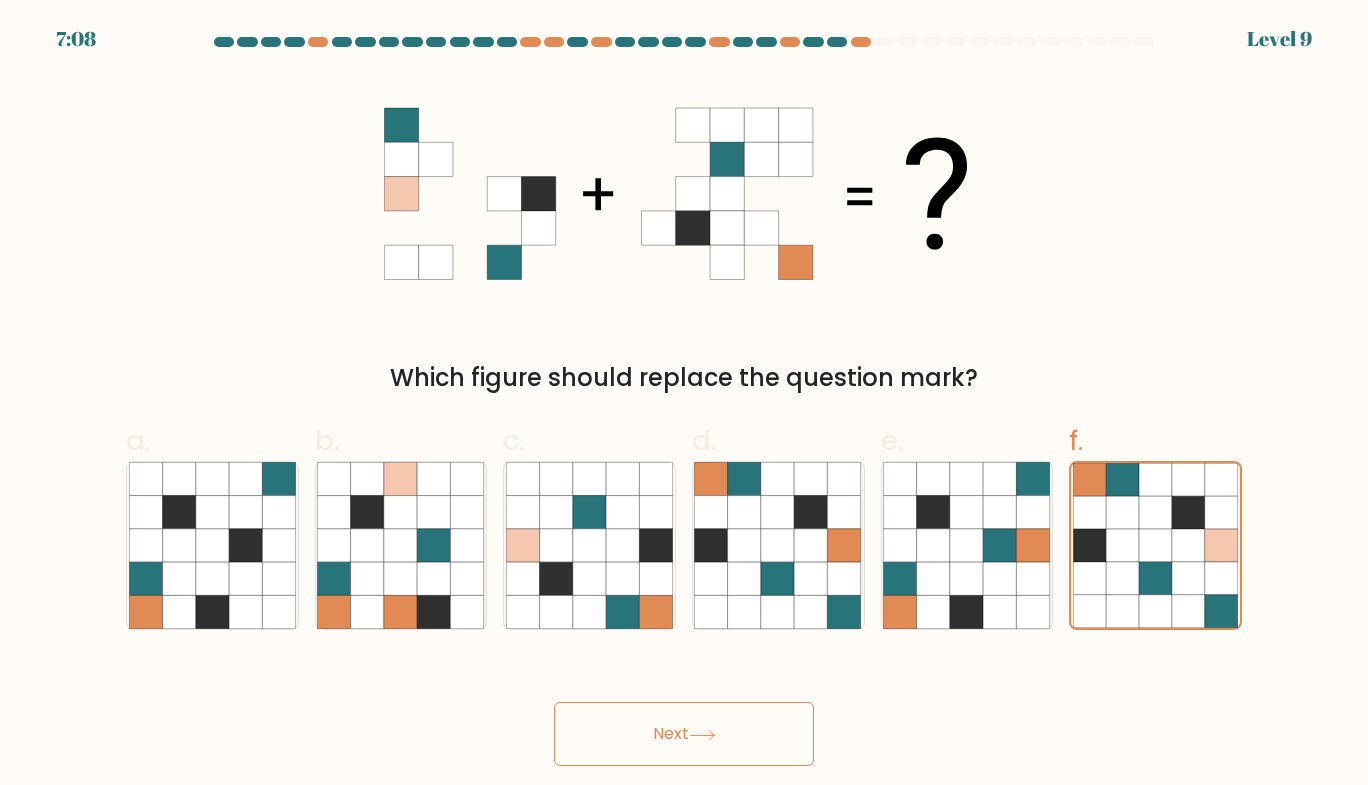 click on "Next" at bounding box center [684, 734] 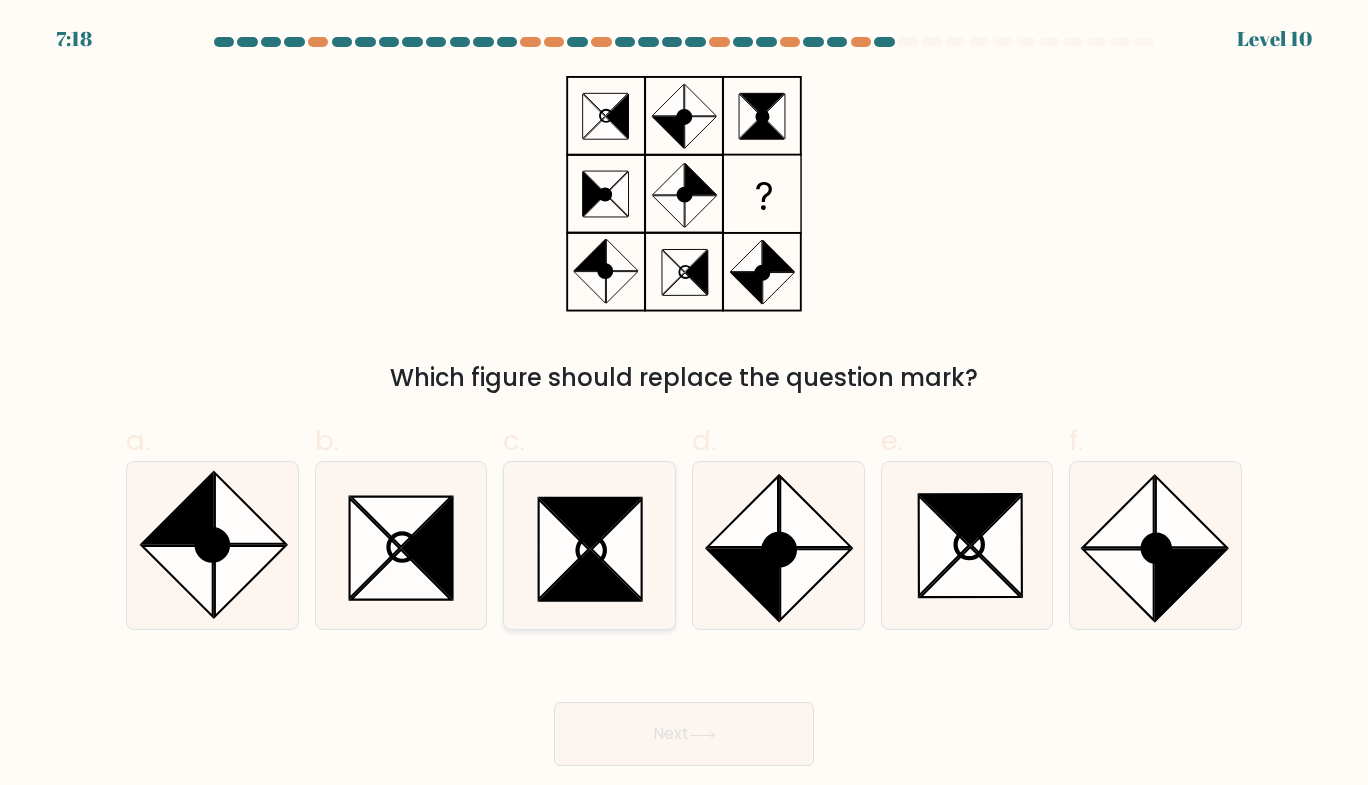 click 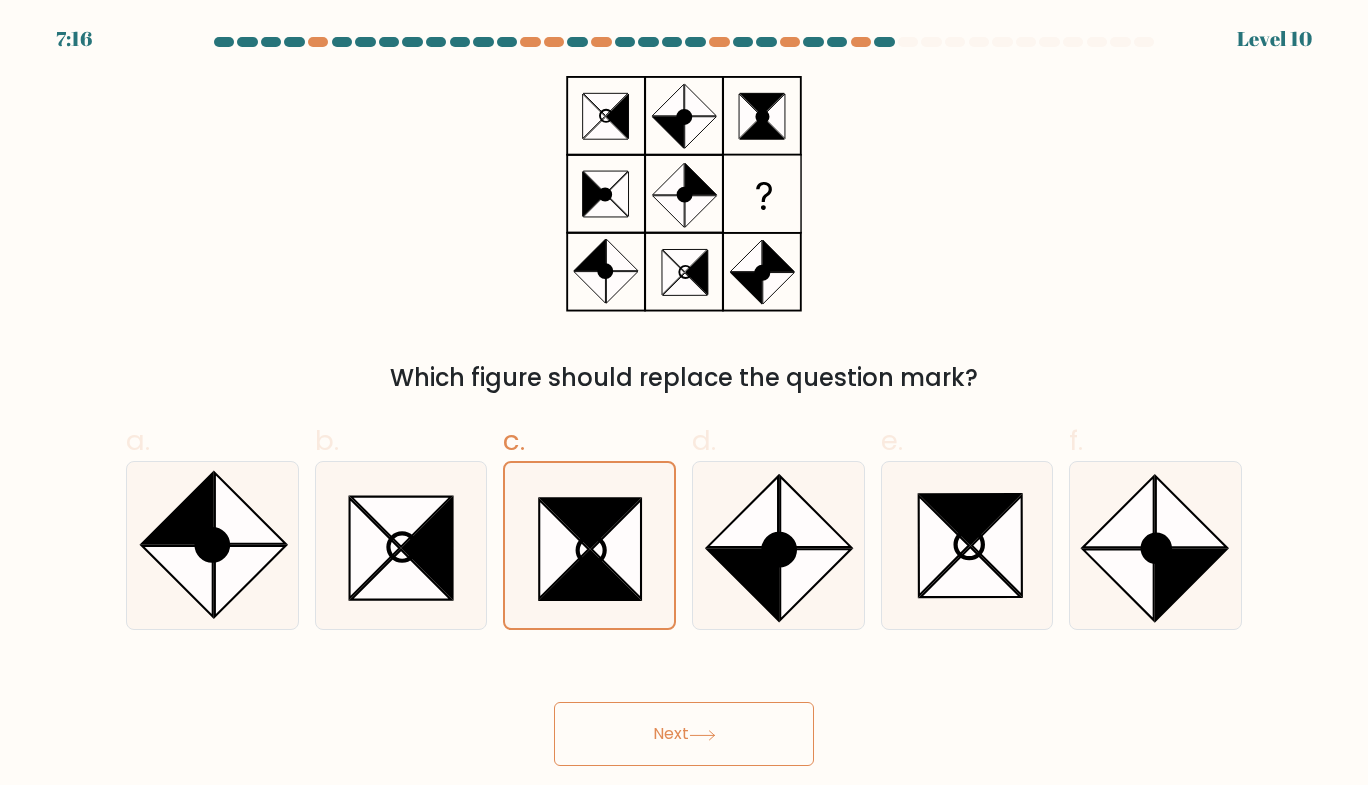 click on "Next" at bounding box center (684, 734) 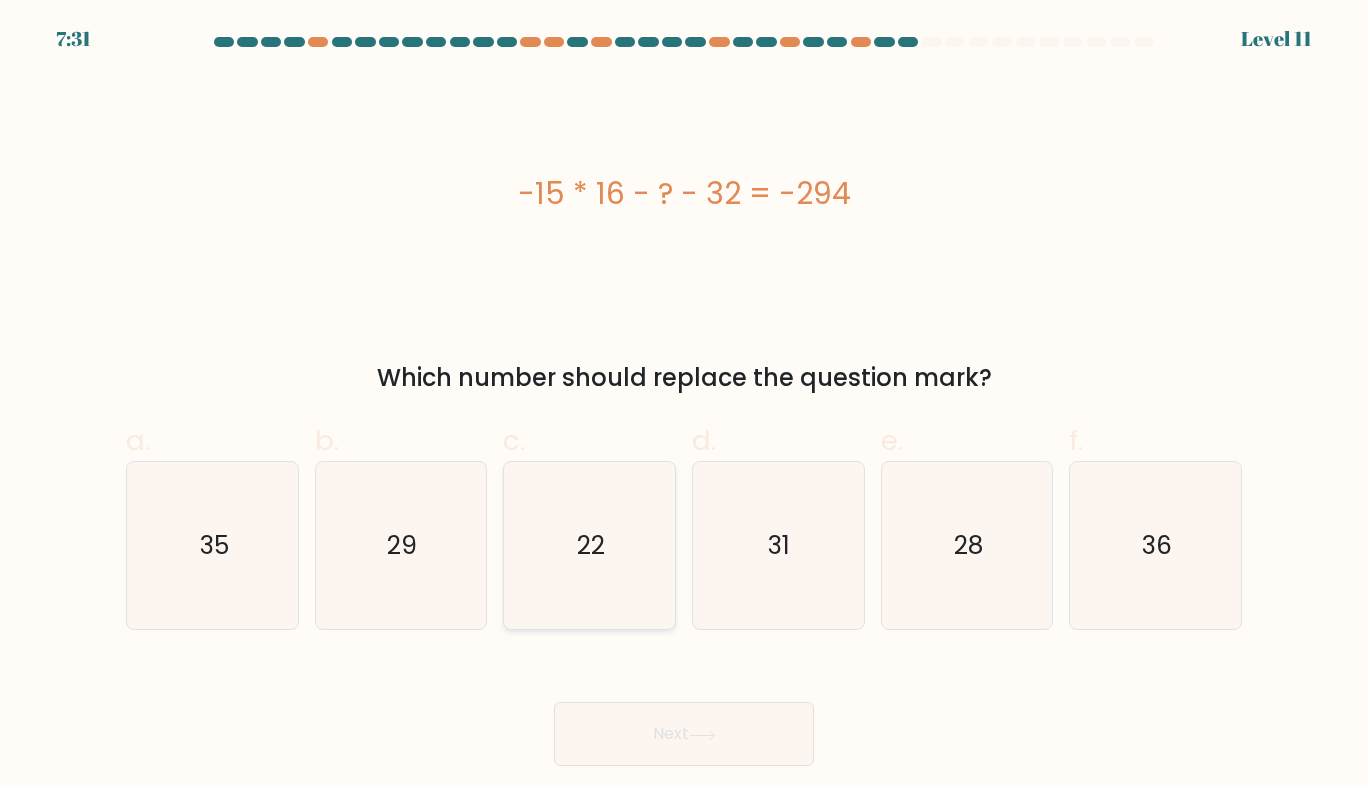 click on "22" 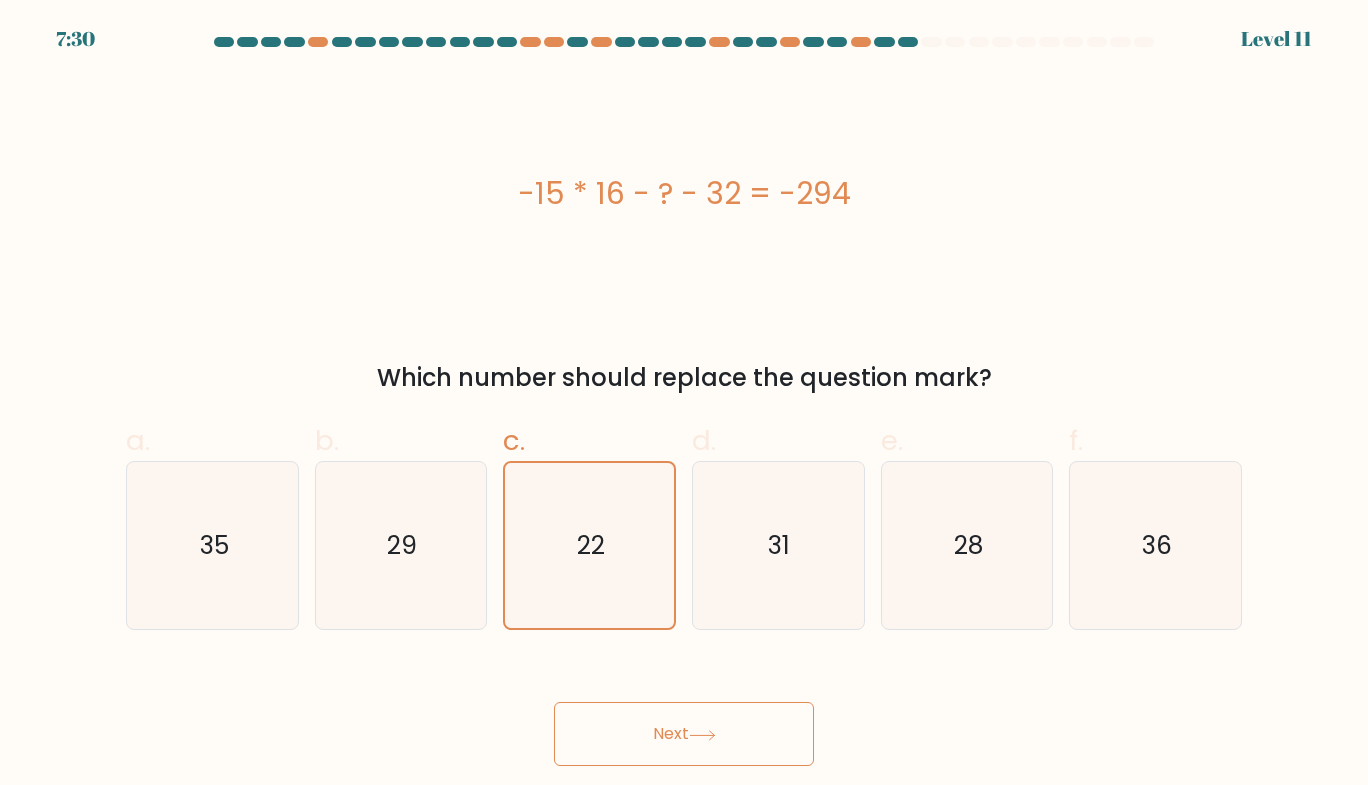 click on "Next" at bounding box center (684, 734) 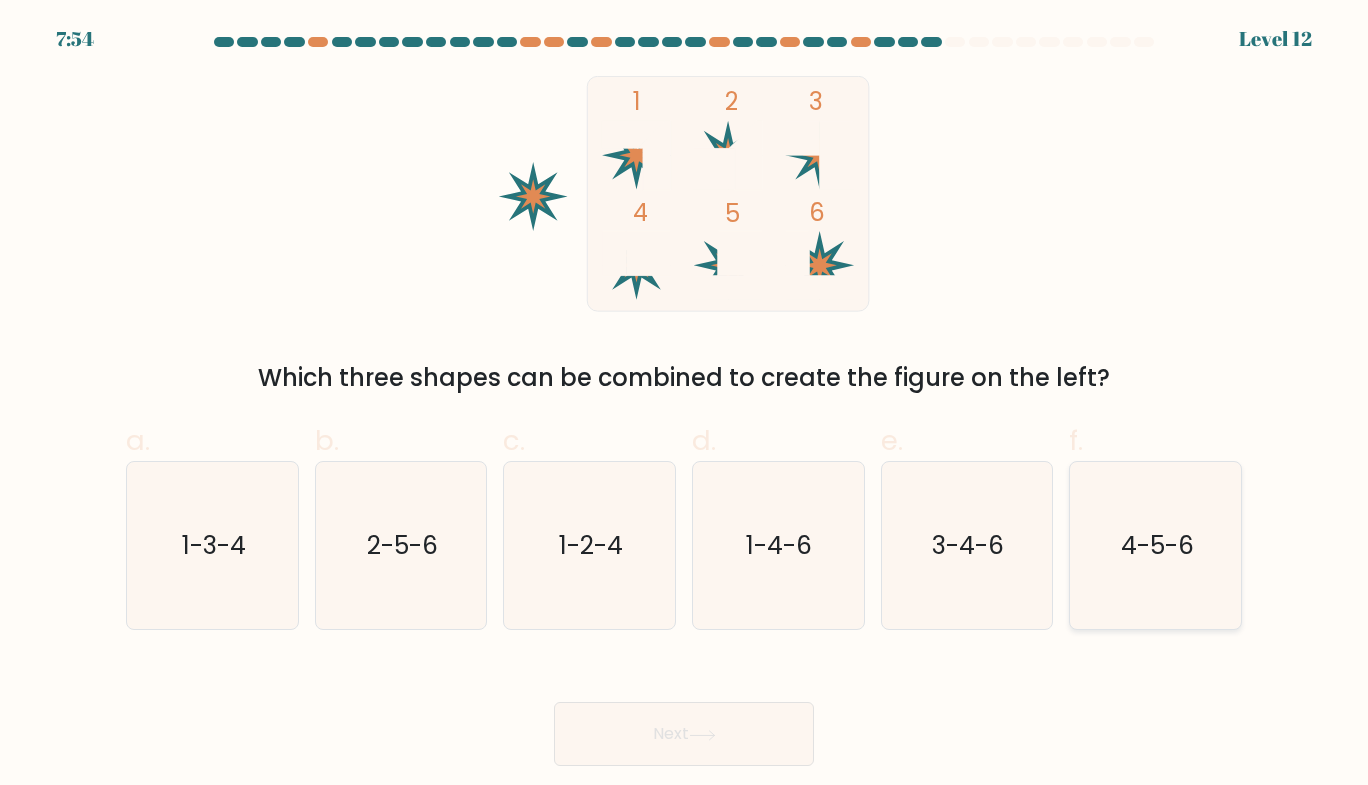 click on "4-5-6" 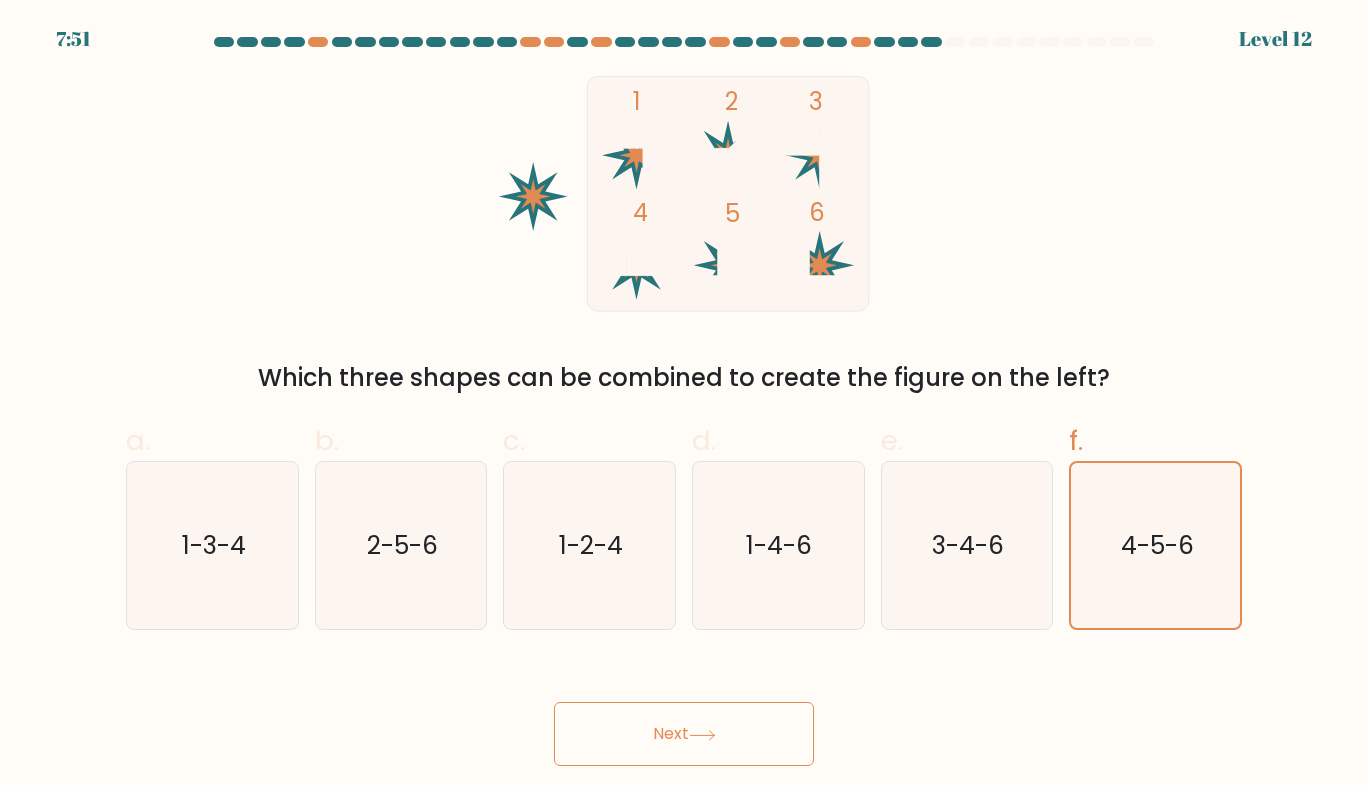 click on "Next" at bounding box center (684, 734) 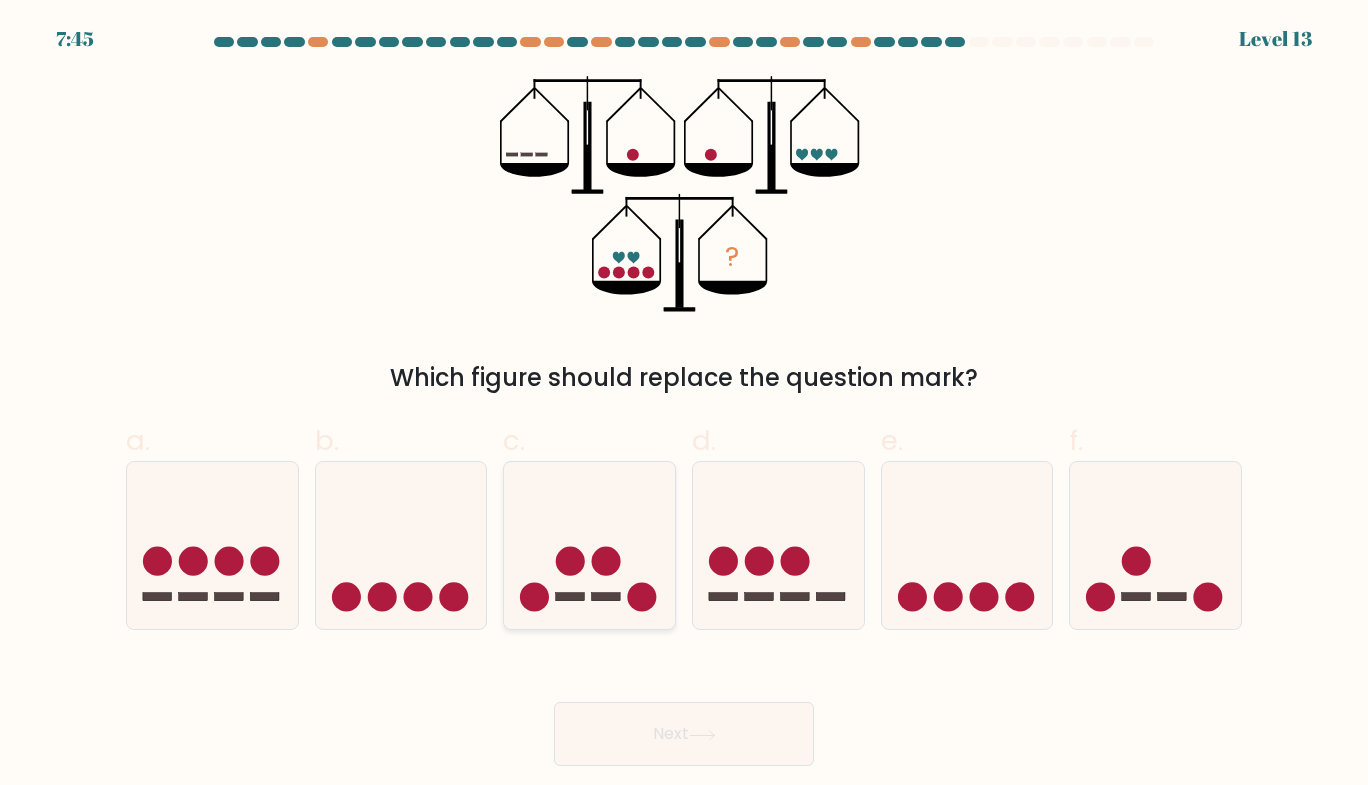 click 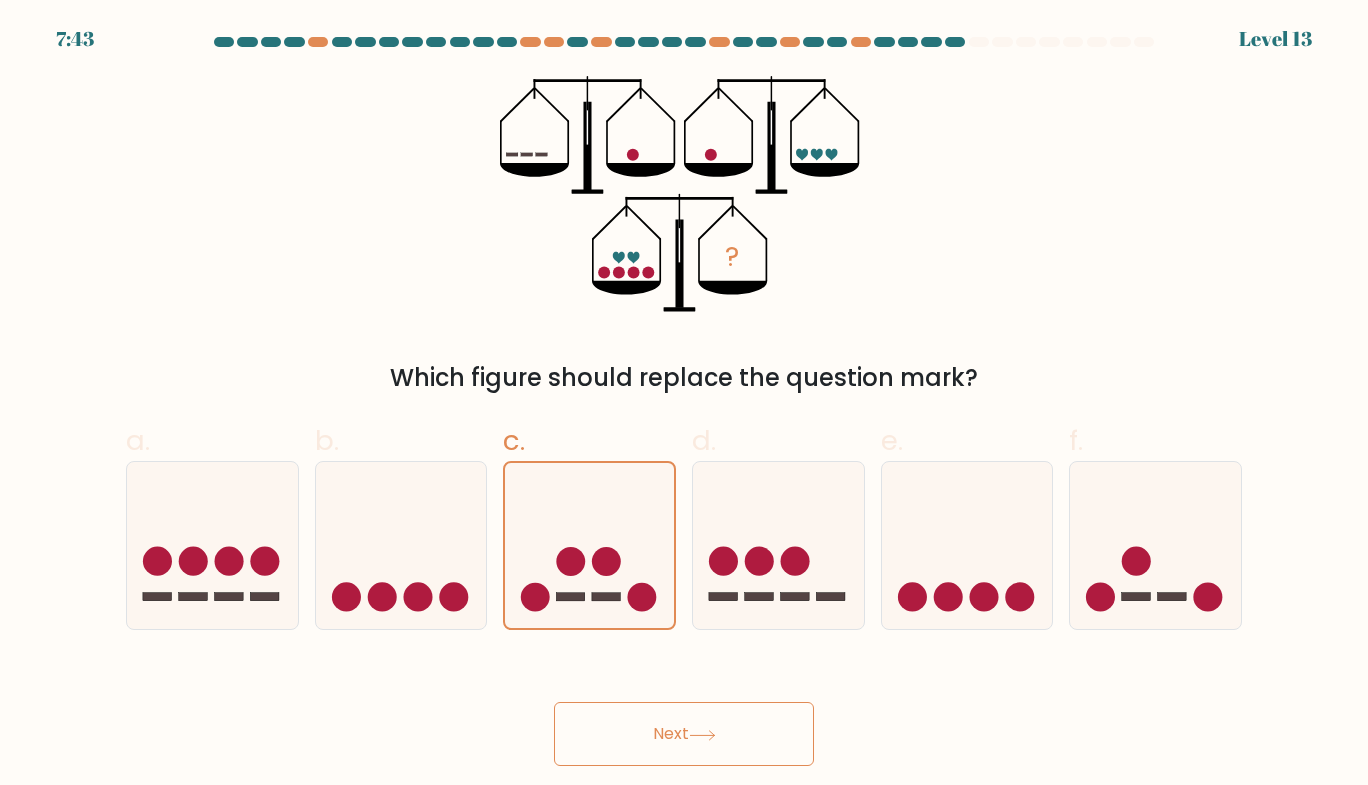 click on "Next" at bounding box center [684, 734] 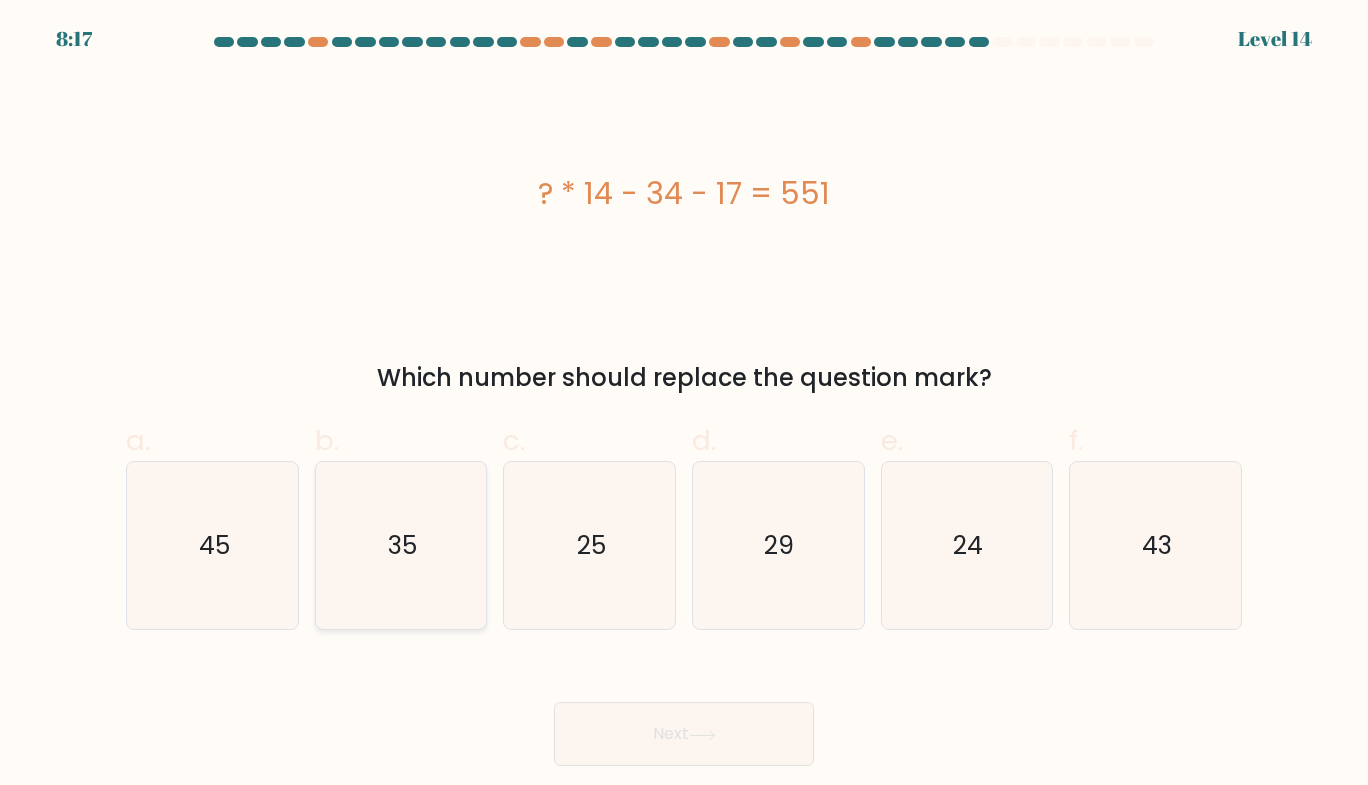 click on "35" 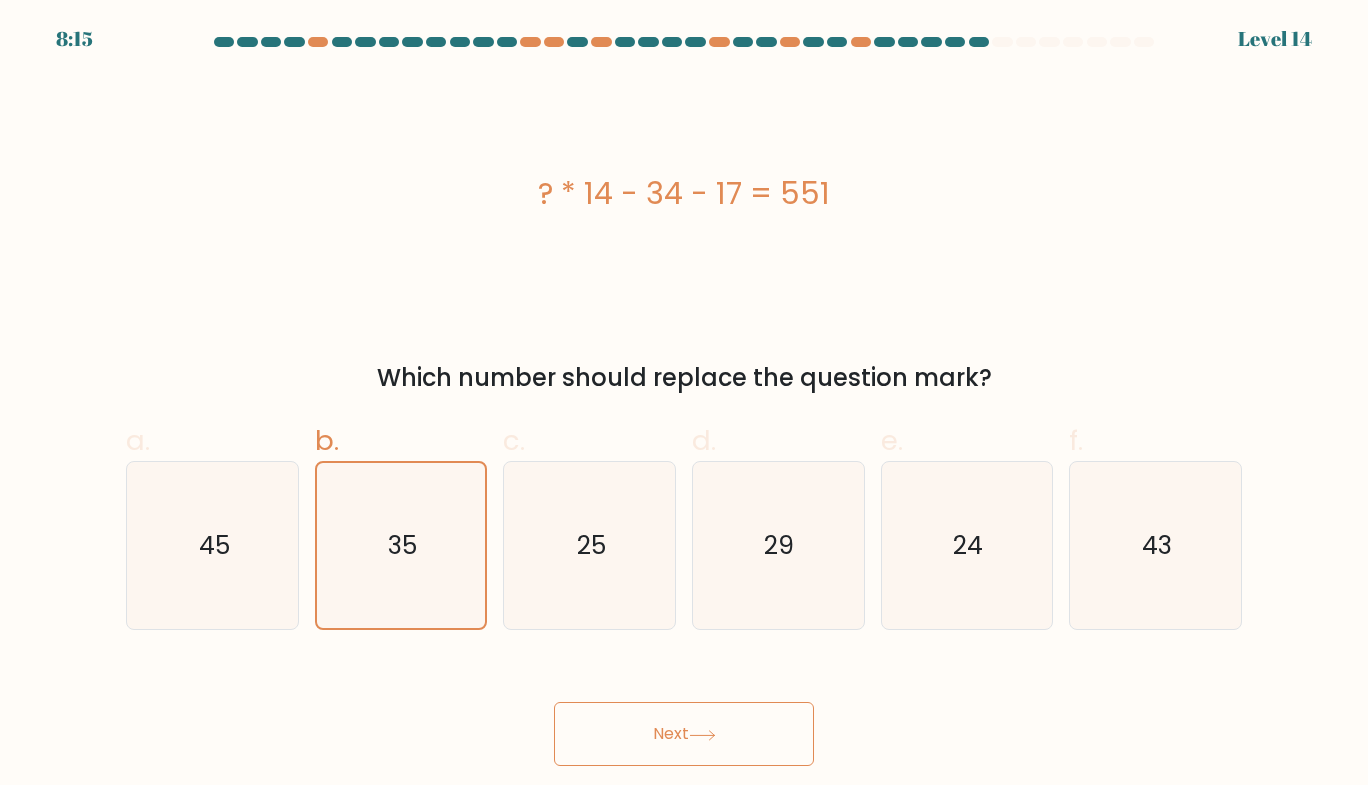 click on "Next" at bounding box center (684, 734) 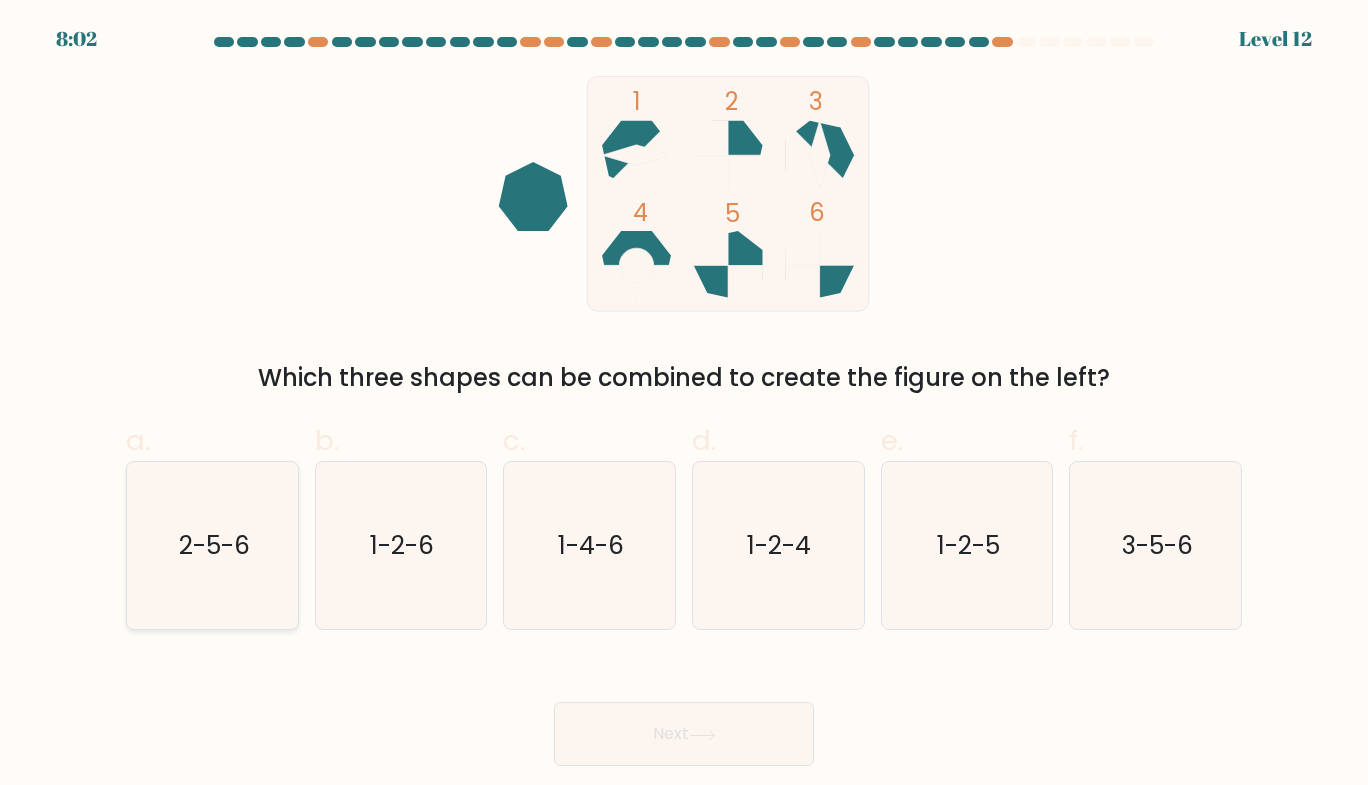 click on "2-5-6" 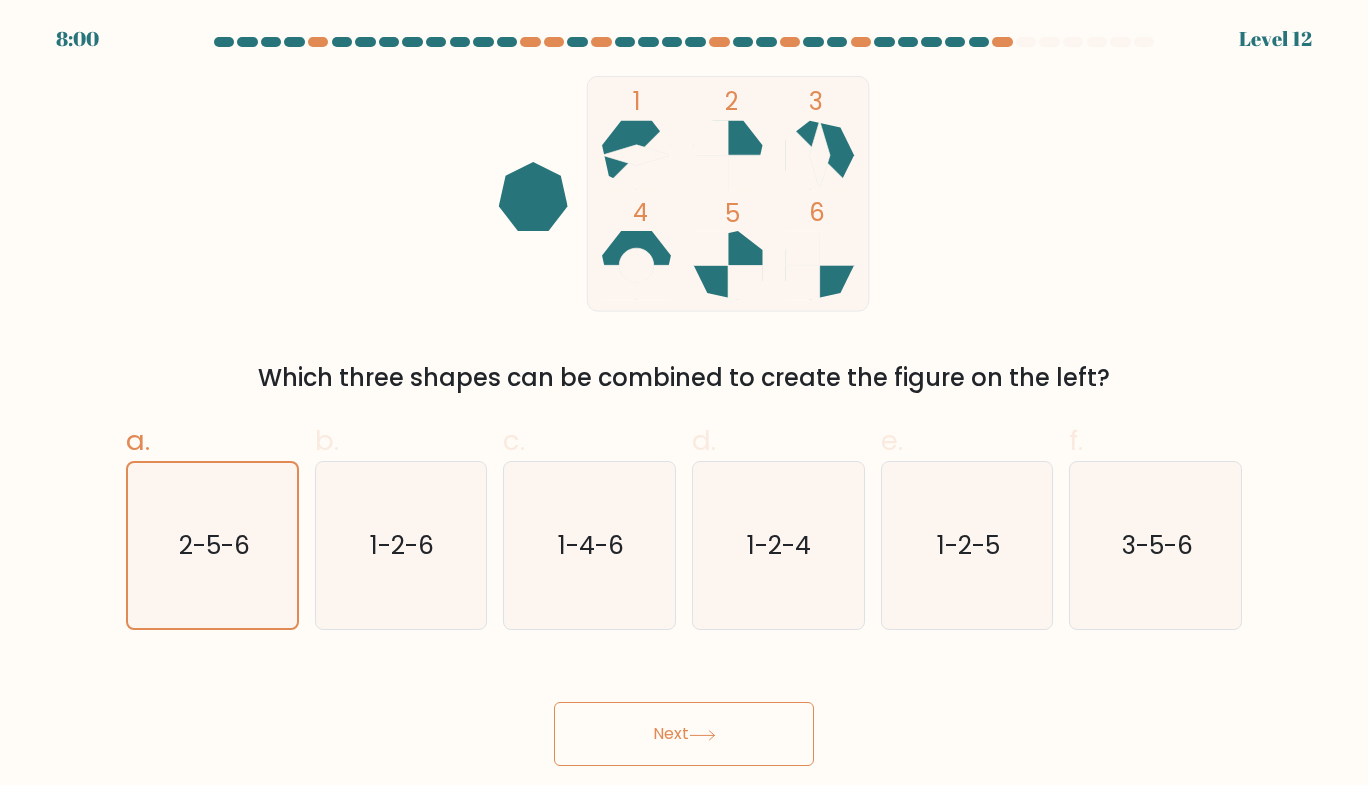 click on "Next" at bounding box center [684, 734] 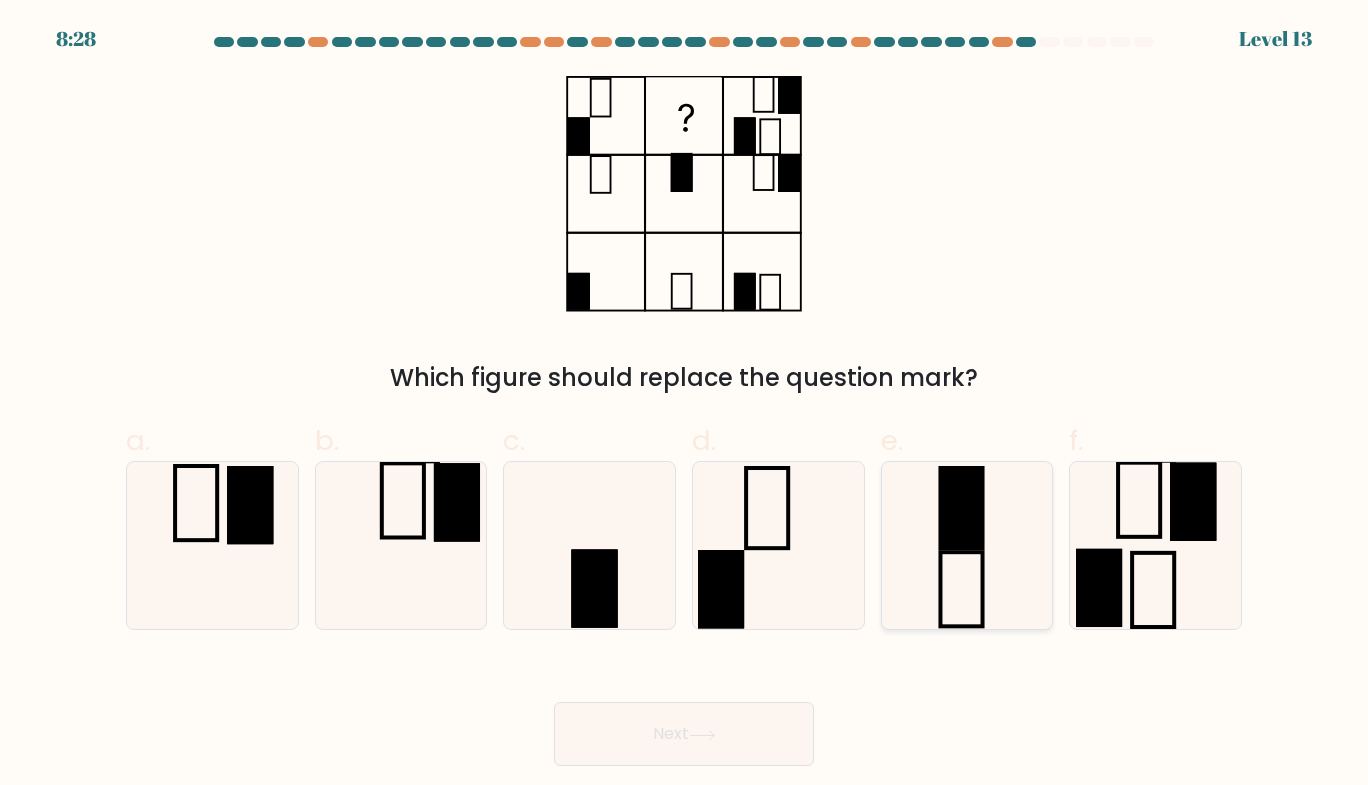click 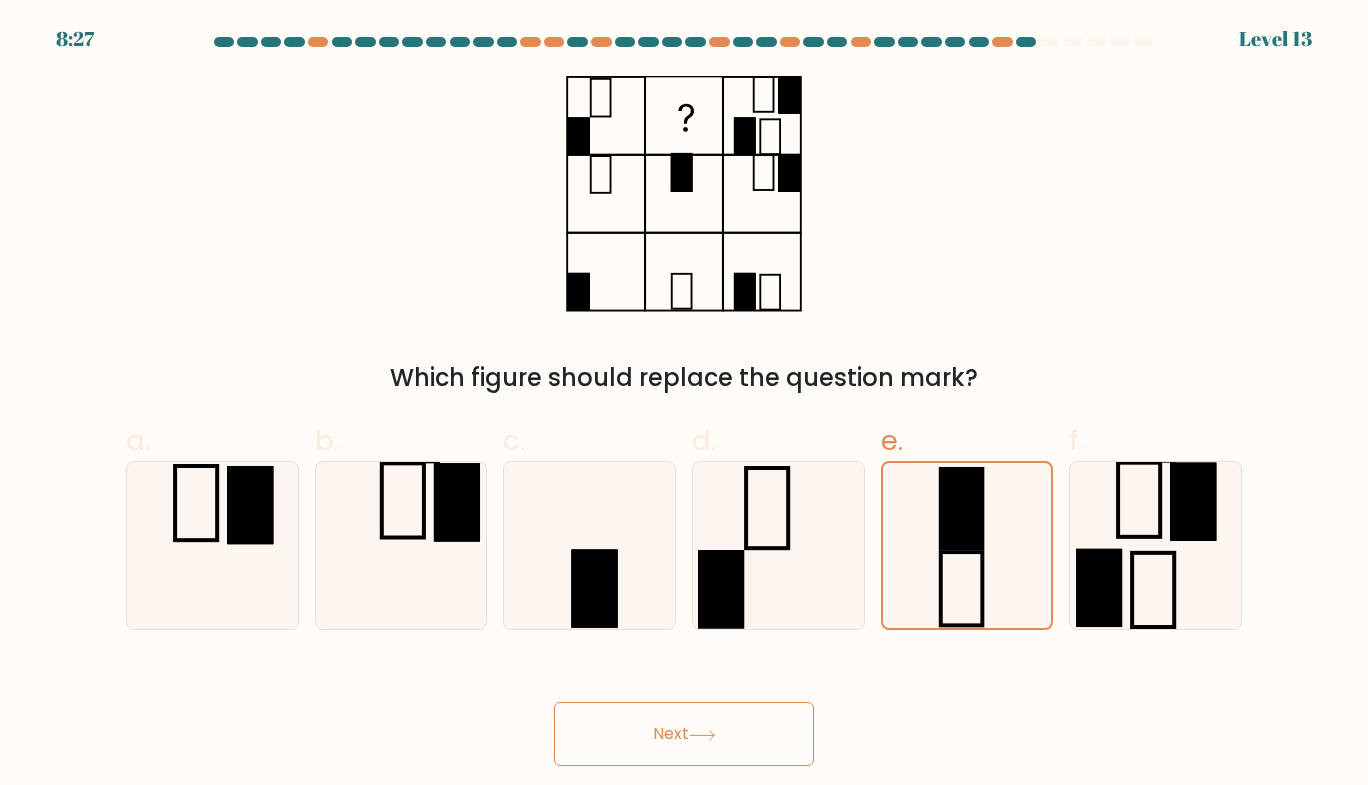 click on "Next" at bounding box center [684, 734] 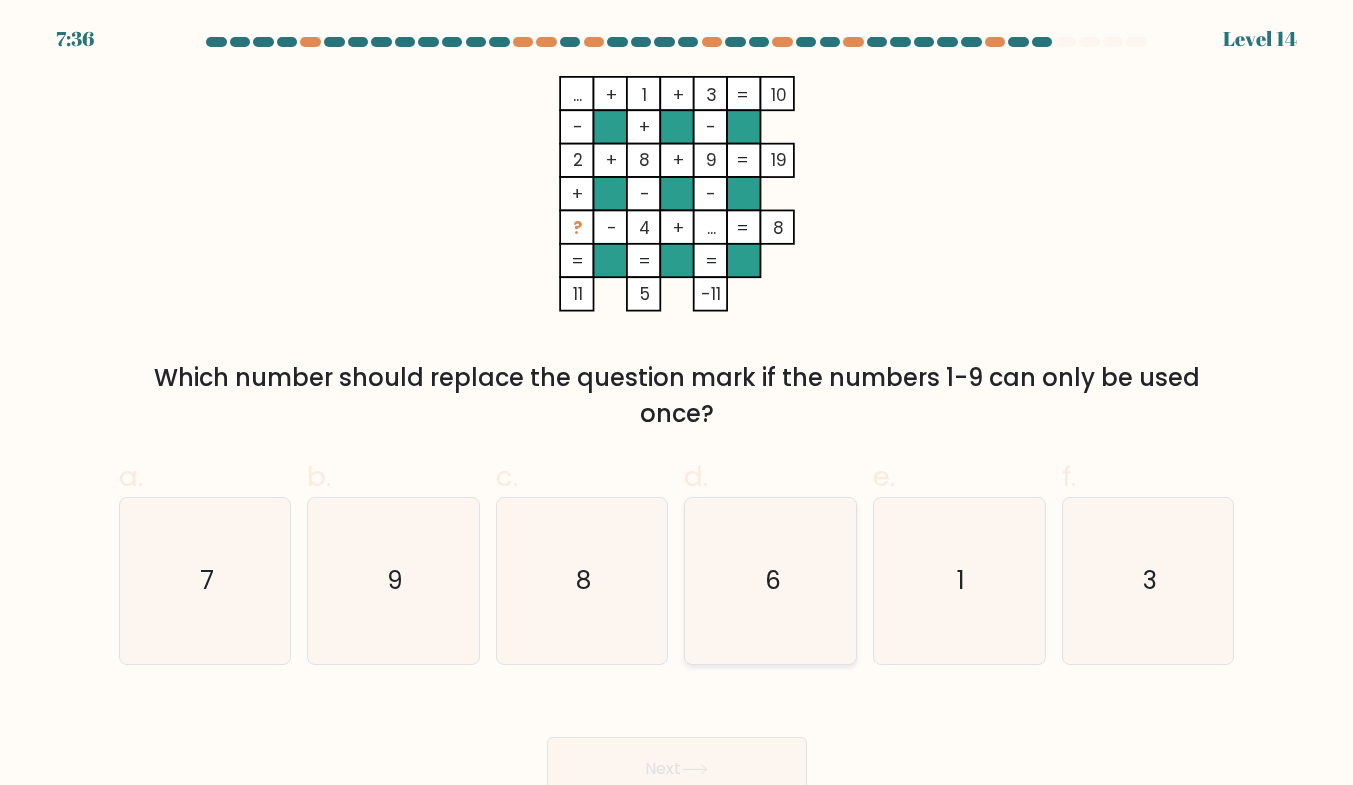 click on "6" 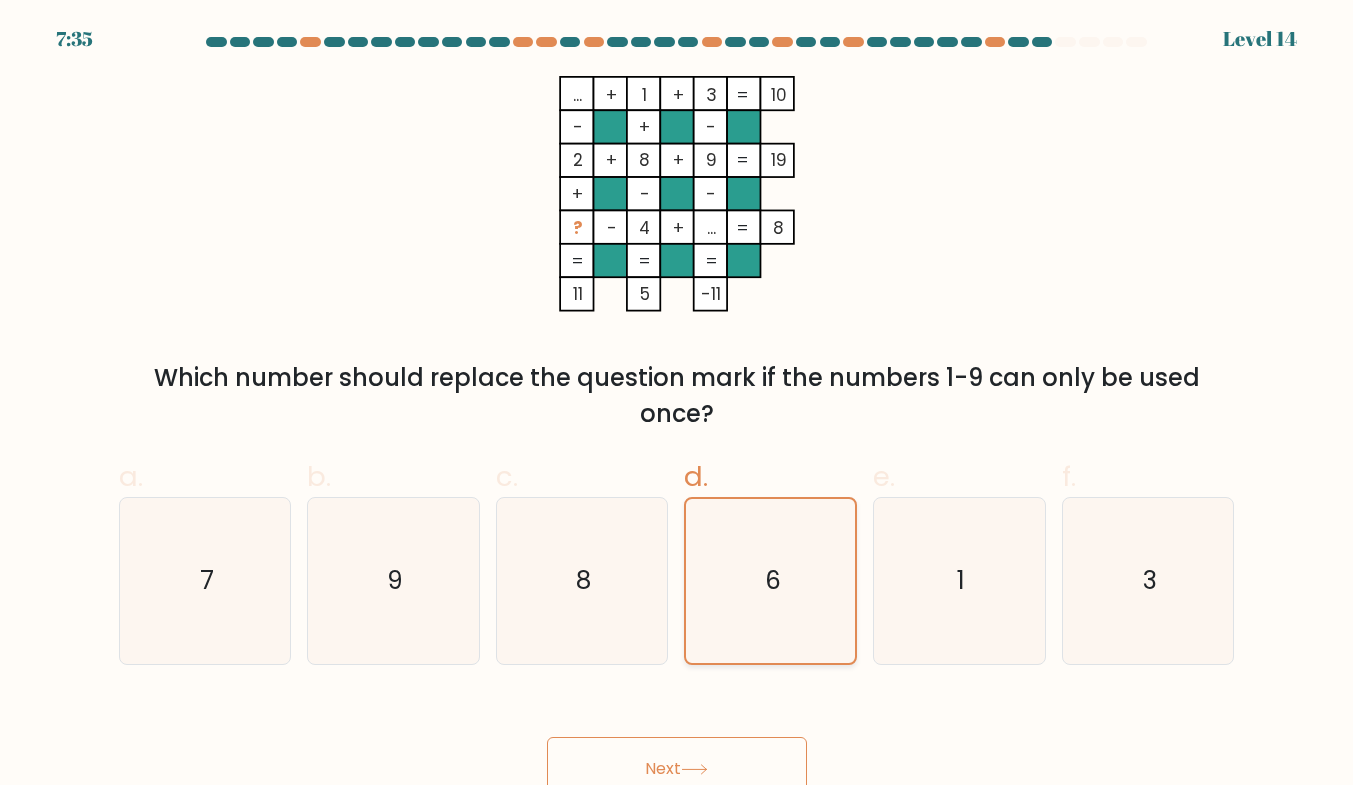 scroll, scrollTop: 17, scrollLeft: 0, axis: vertical 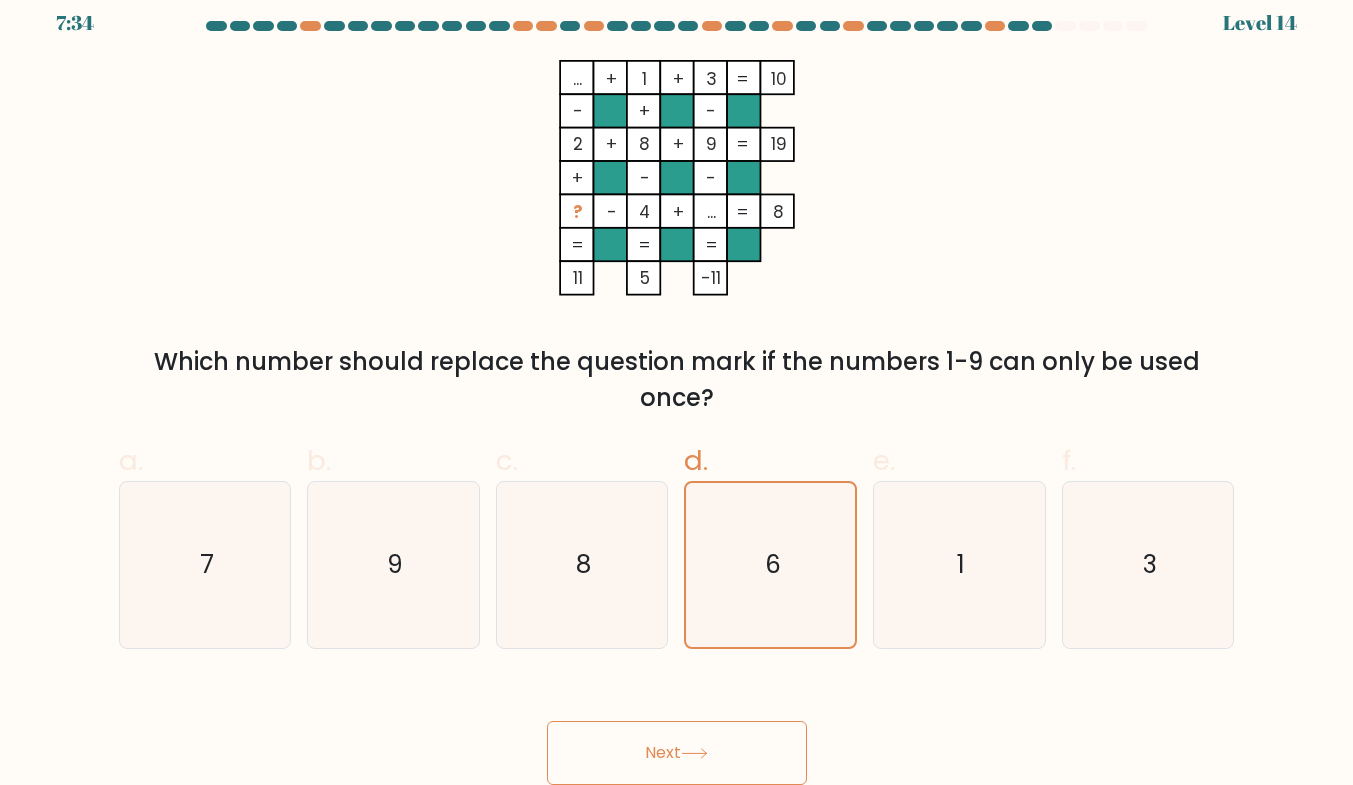 click on "Next" at bounding box center [677, 753] 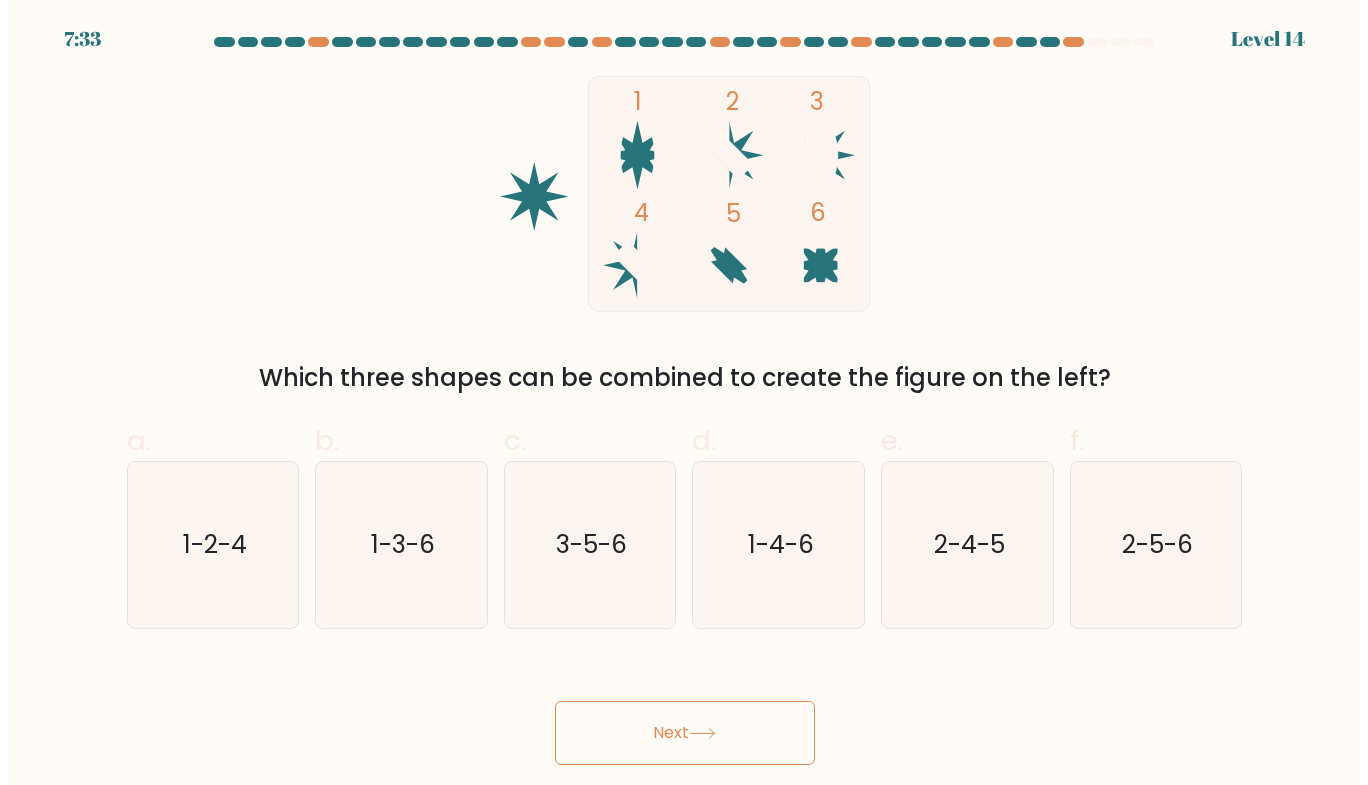 scroll, scrollTop: 0, scrollLeft: 0, axis: both 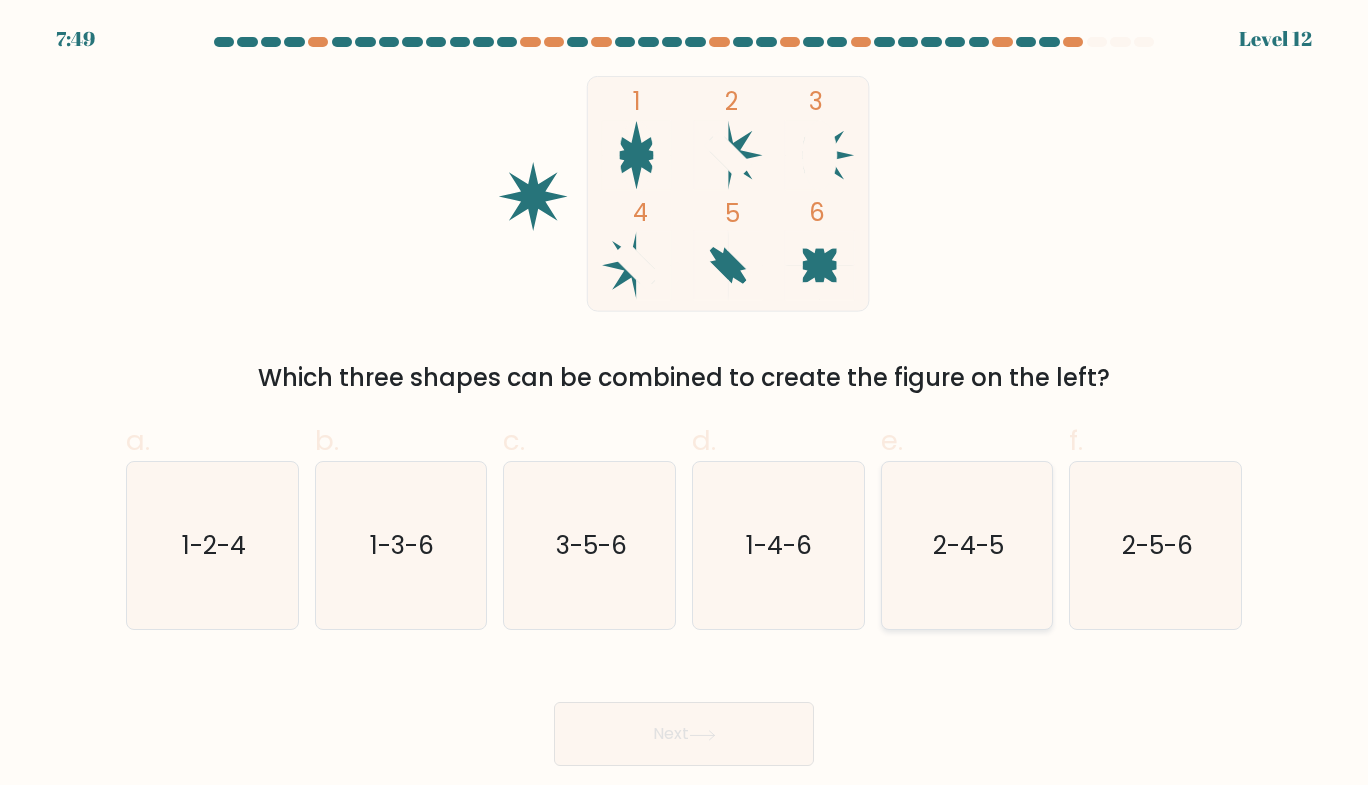 click on "2-4-5" 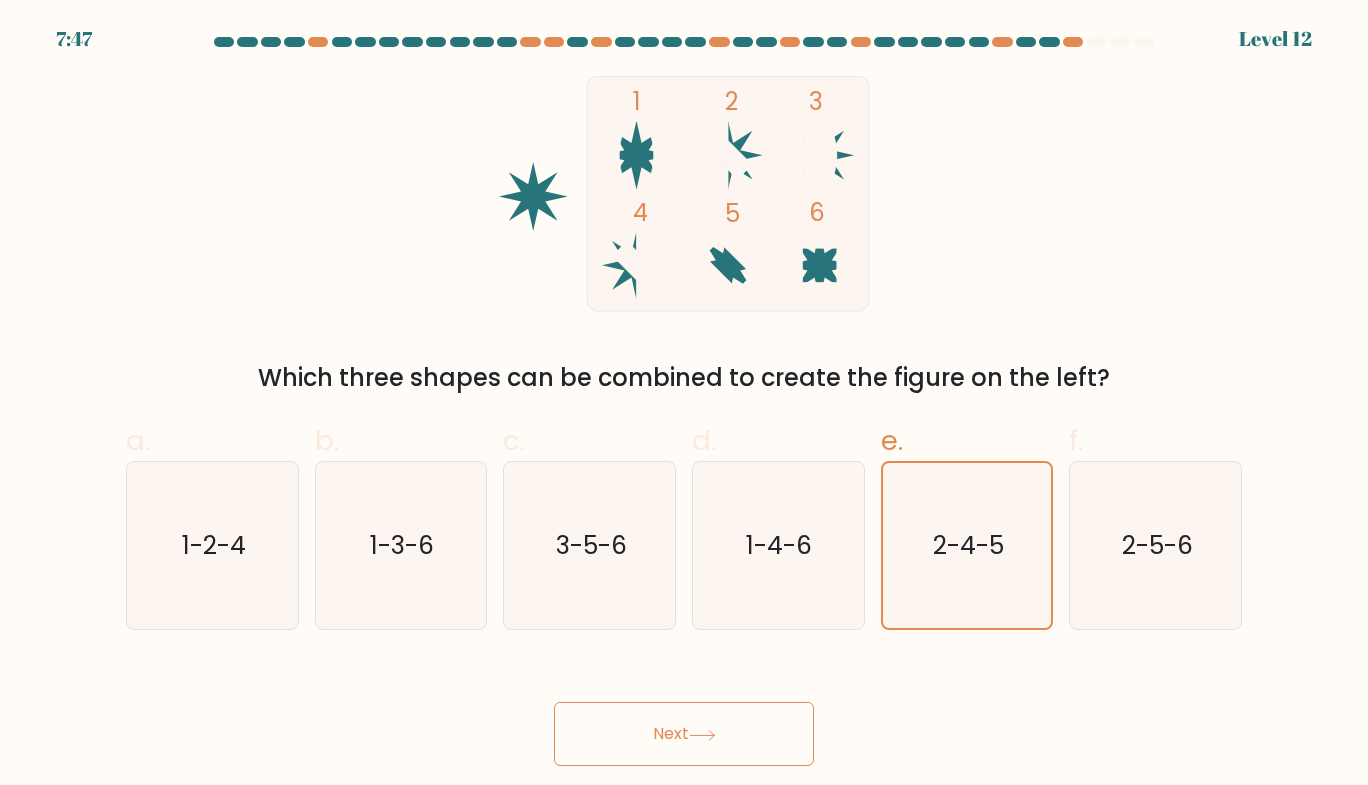 click on "Next" at bounding box center (684, 734) 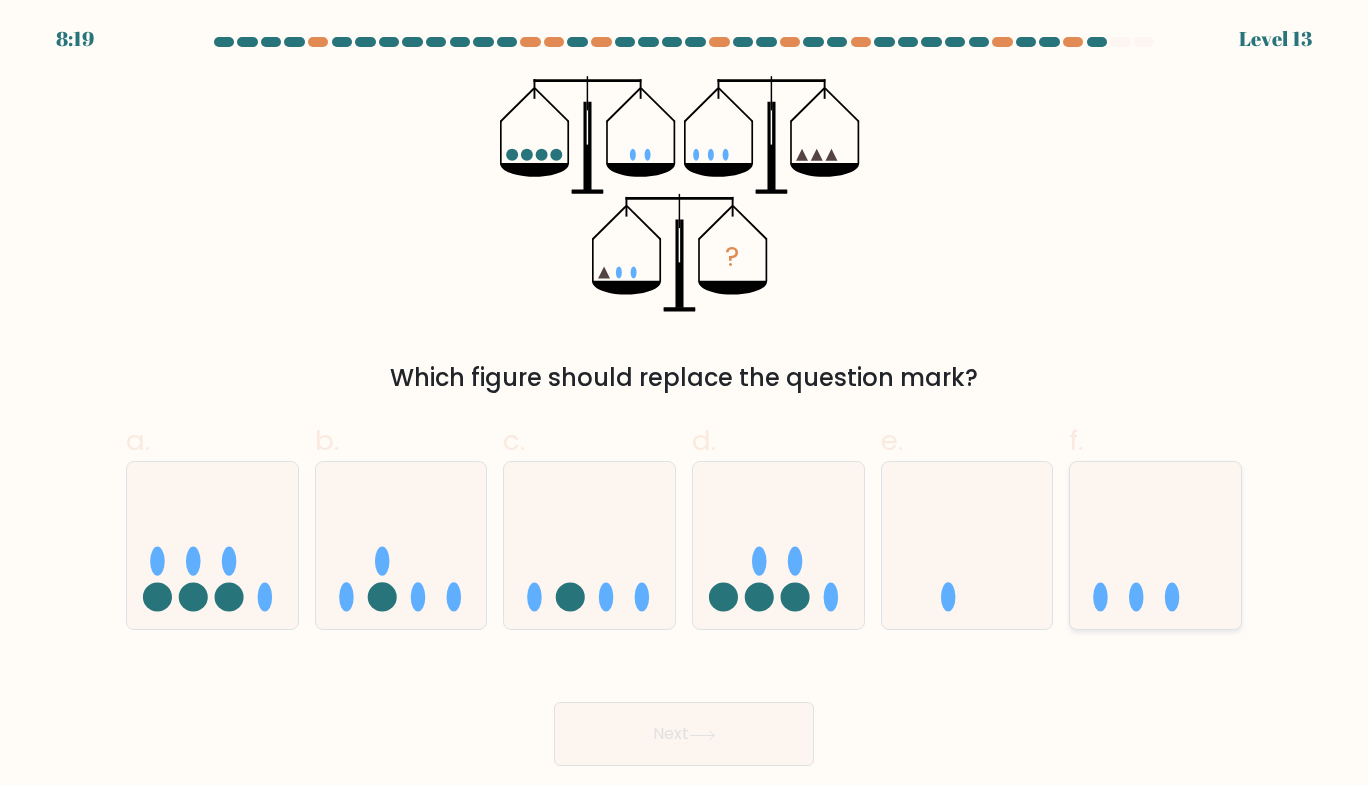 click 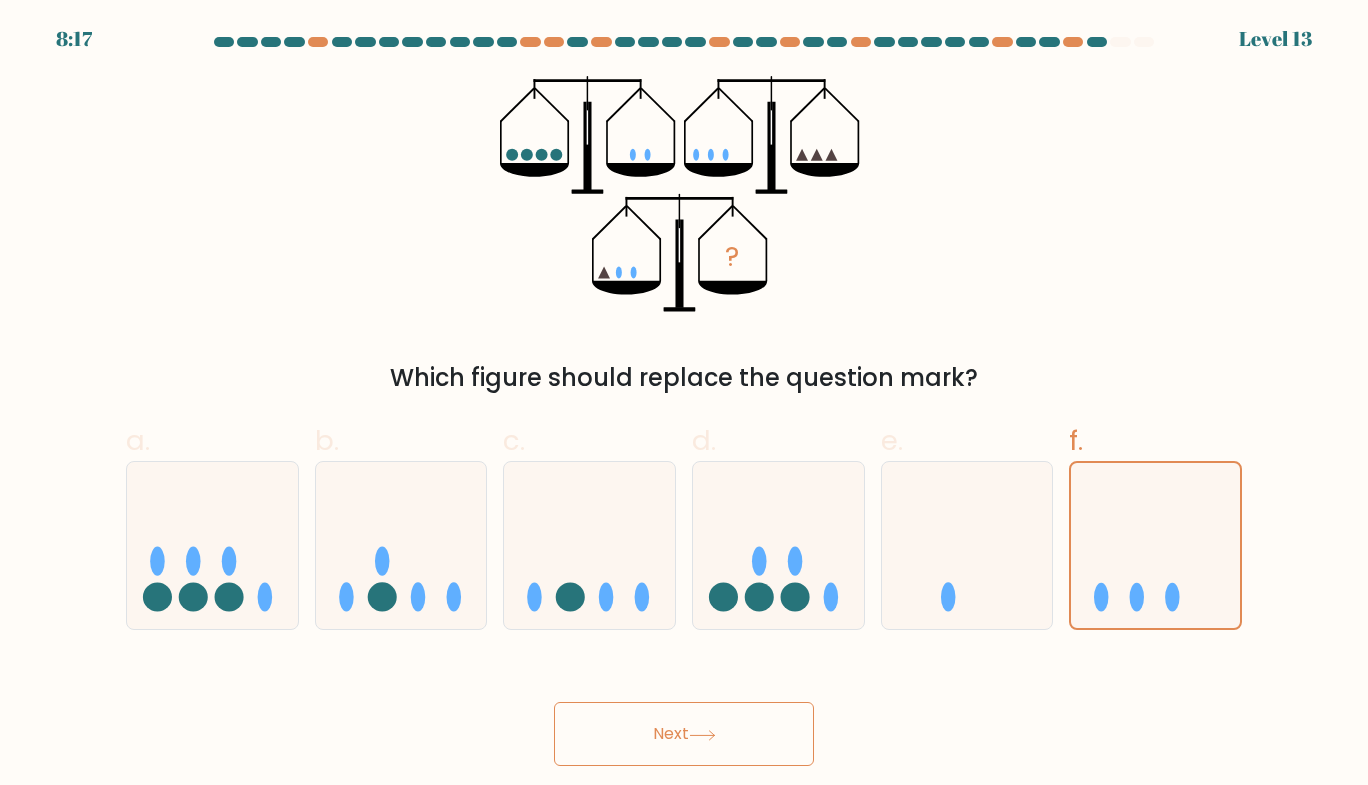 click on "Next" at bounding box center [684, 734] 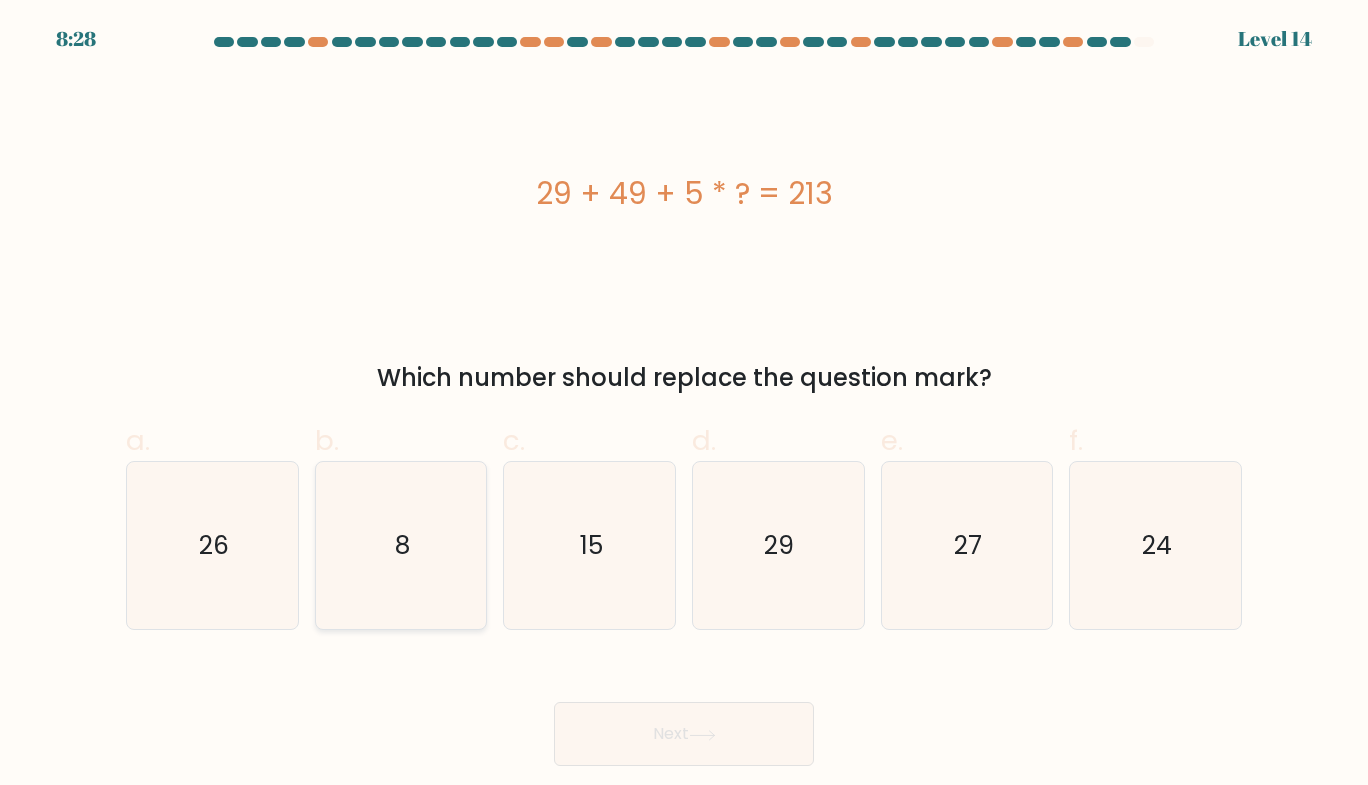 click on "8" 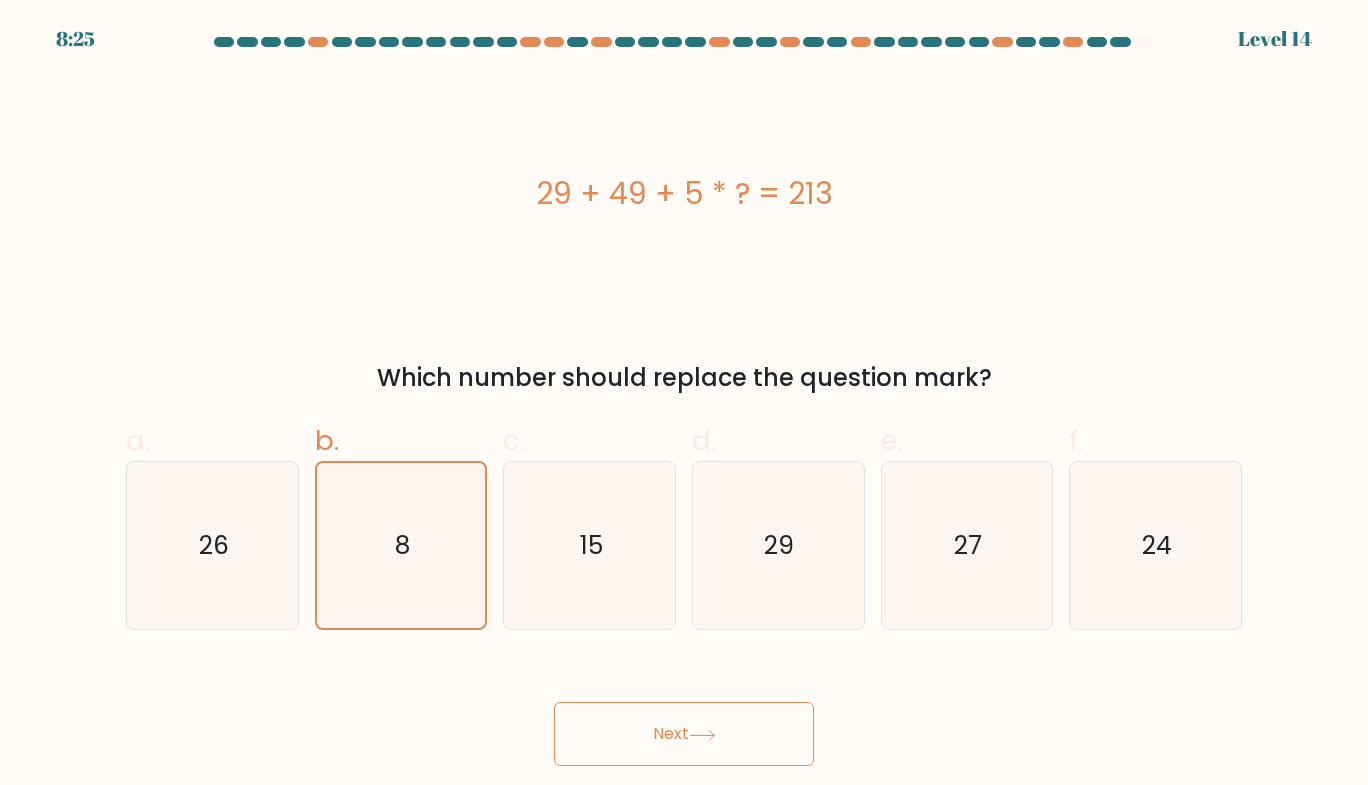 click on "Next" at bounding box center (684, 734) 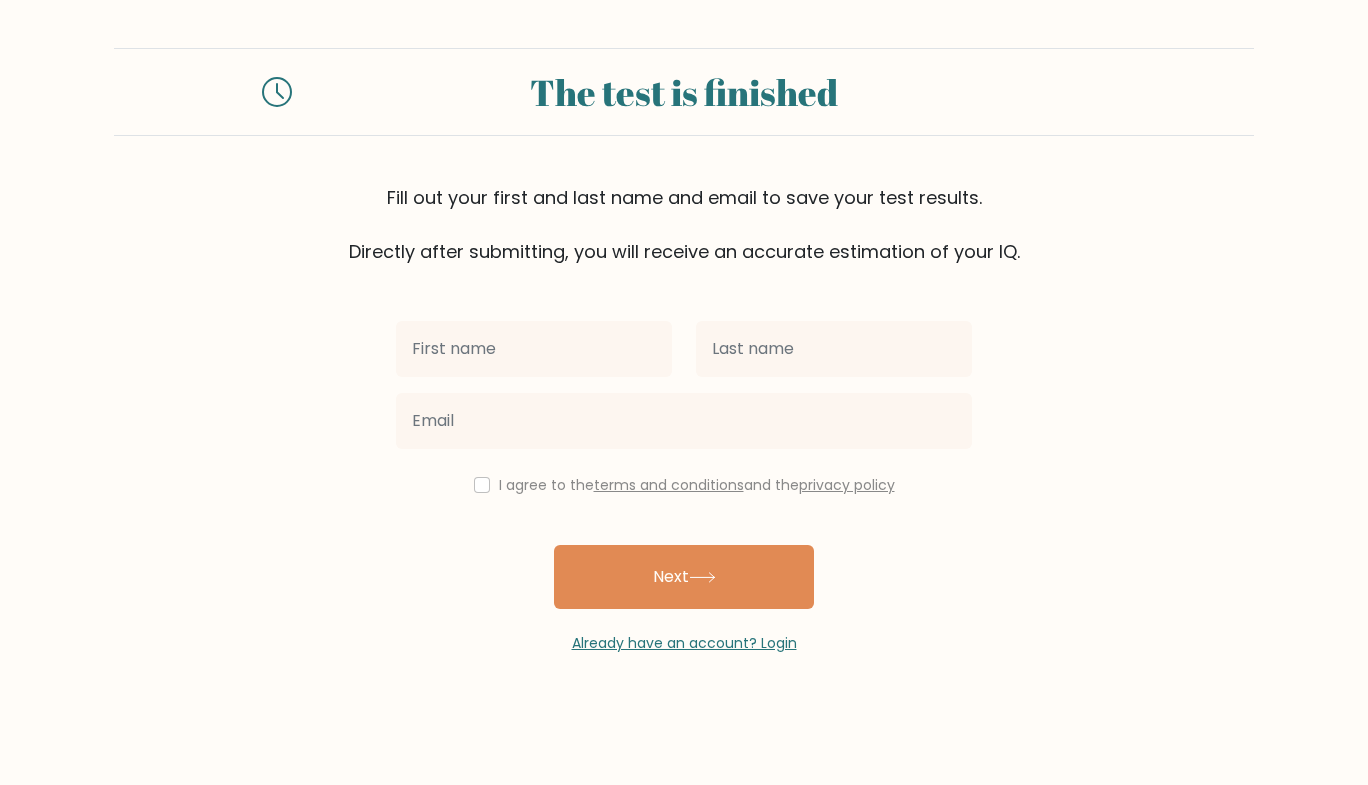 scroll, scrollTop: 0, scrollLeft: 0, axis: both 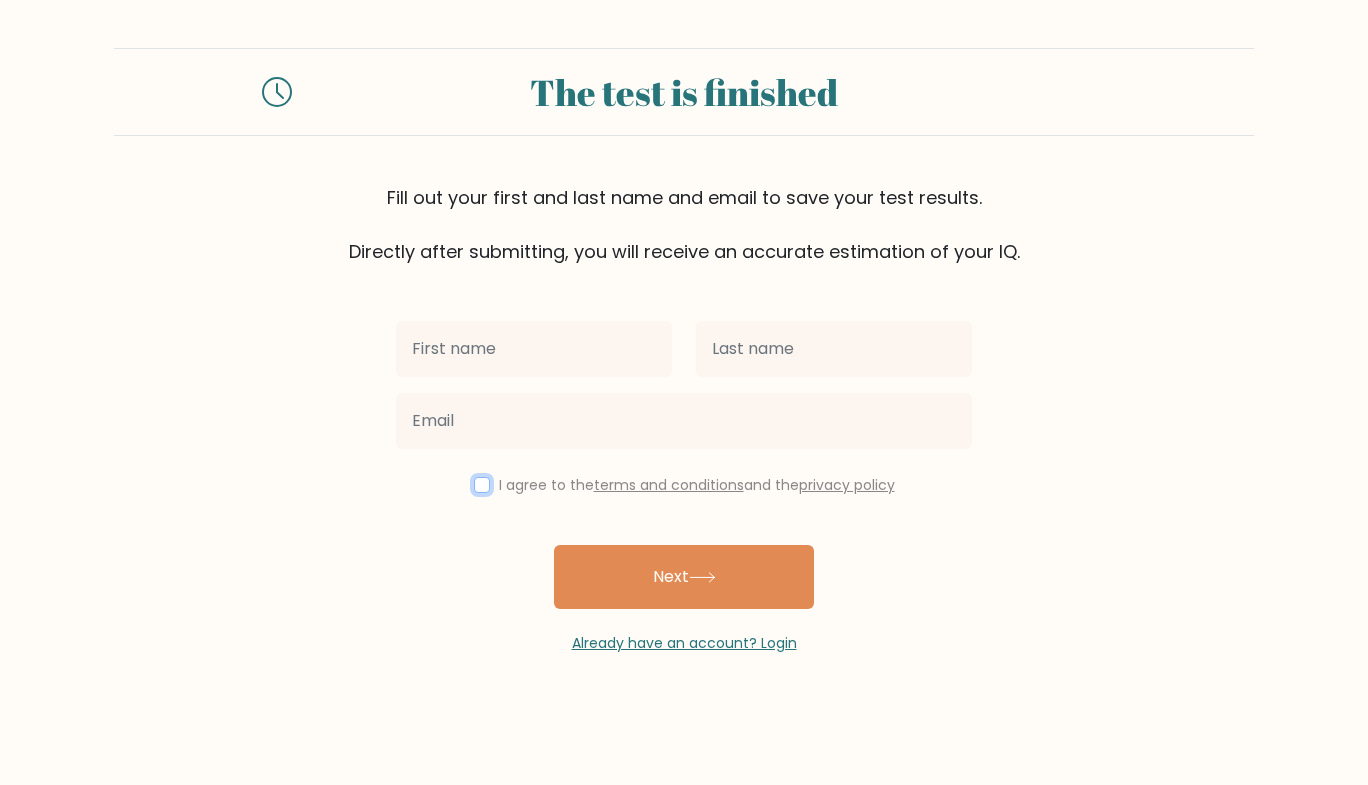 click at bounding box center [482, 485] 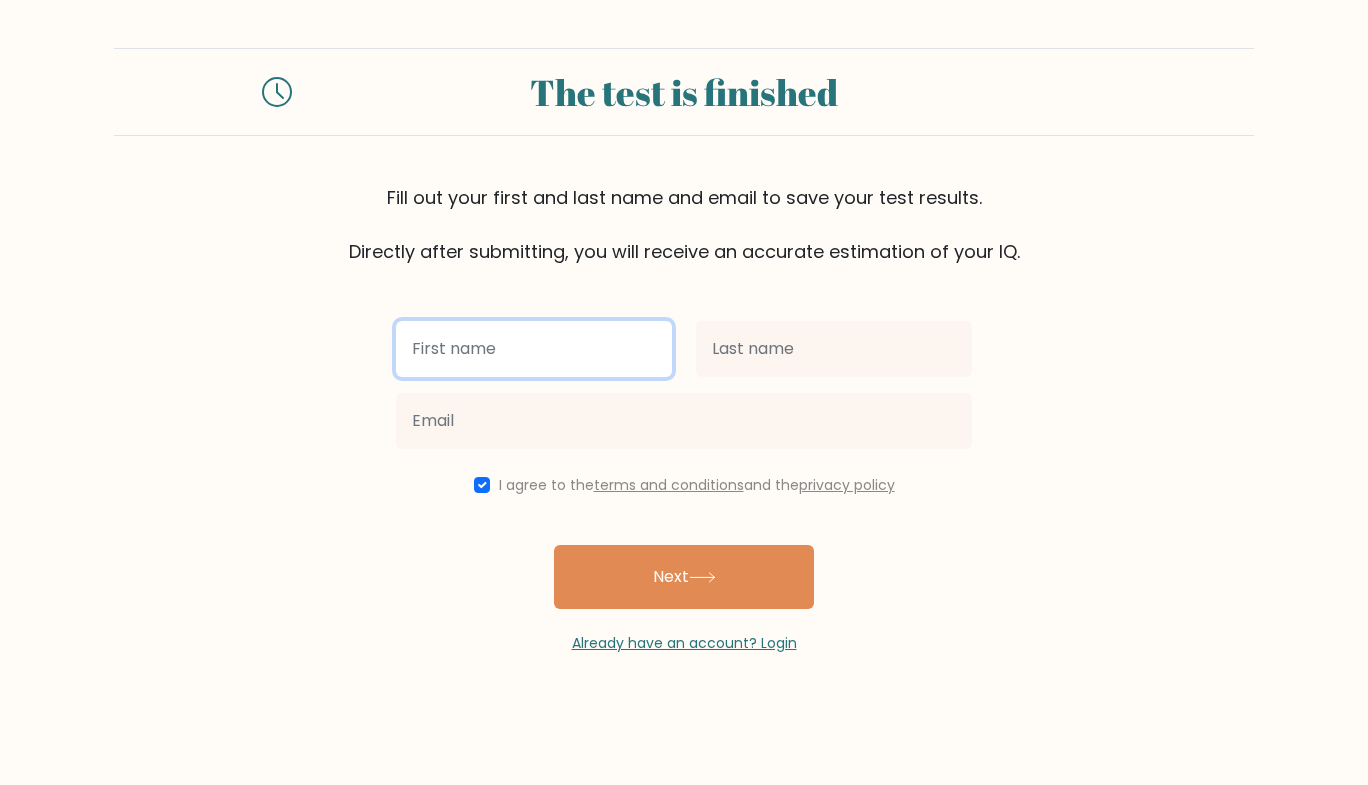 click at bounding box center [534, 349] 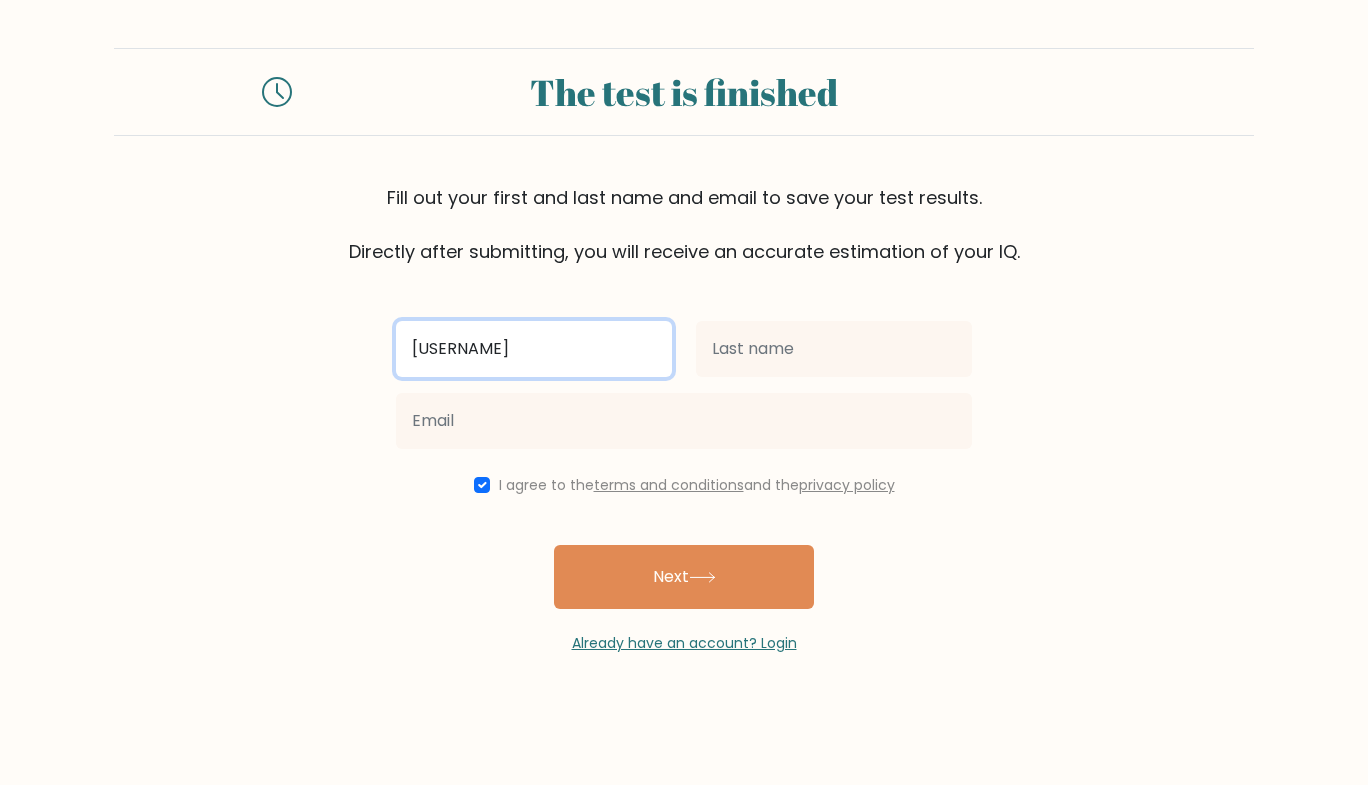 type on "[USERNAME]" 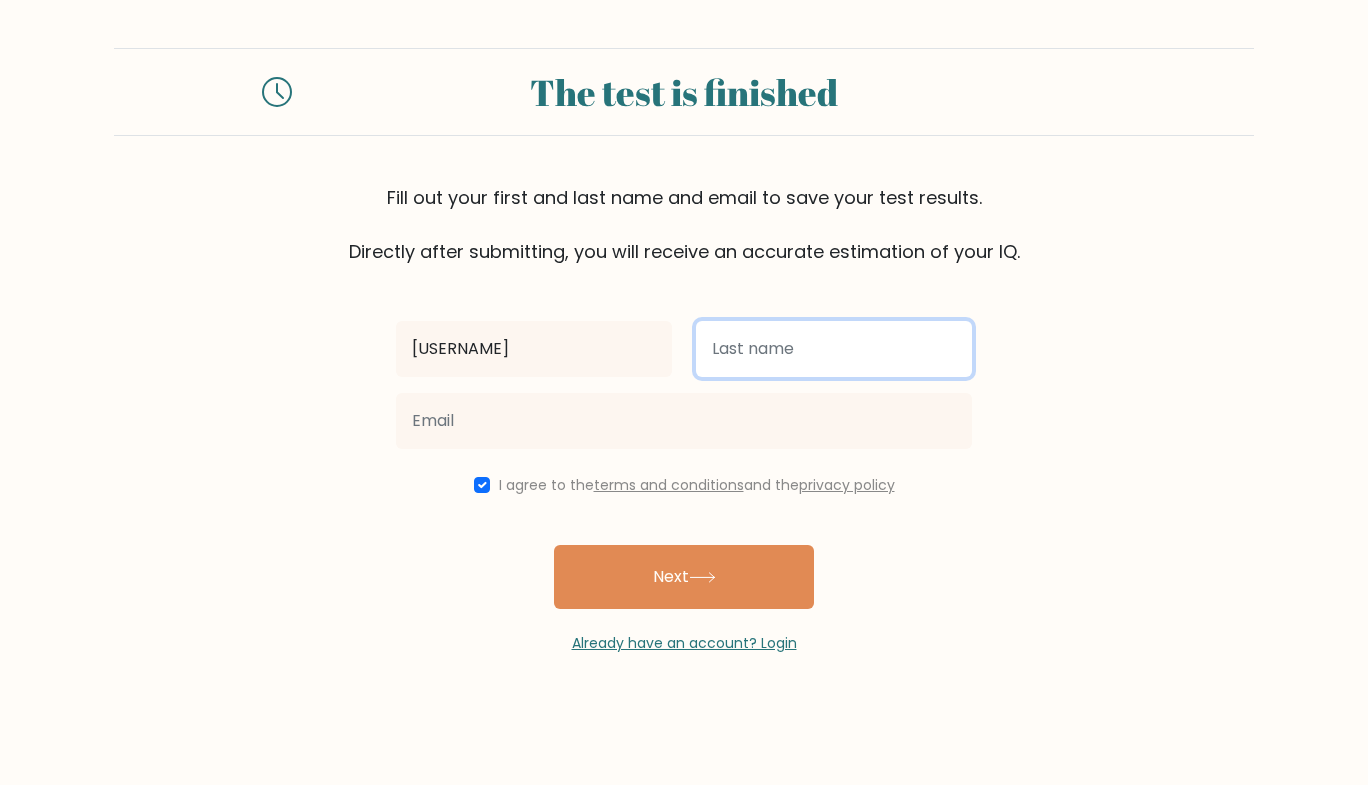 click at bounding box center (834, 349) 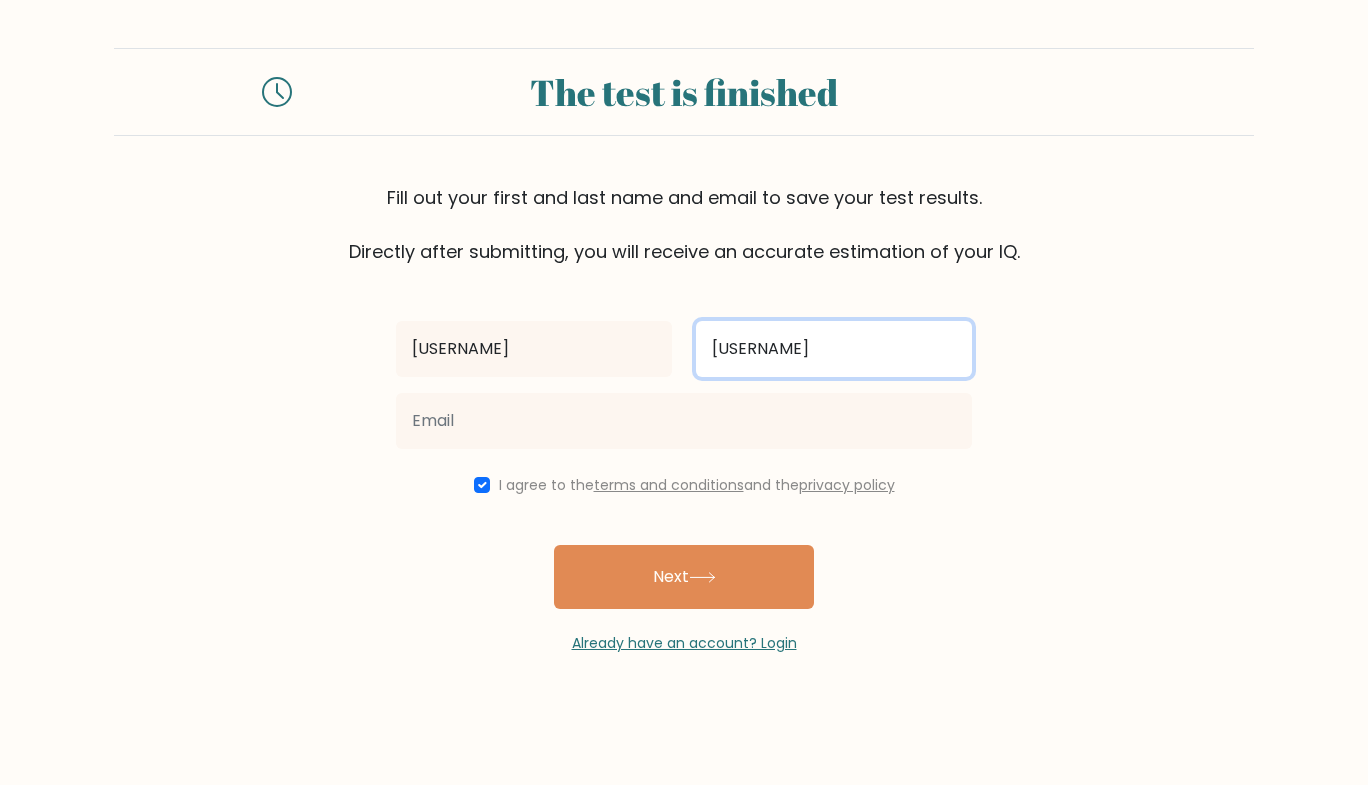 type on "[USERNAME]" 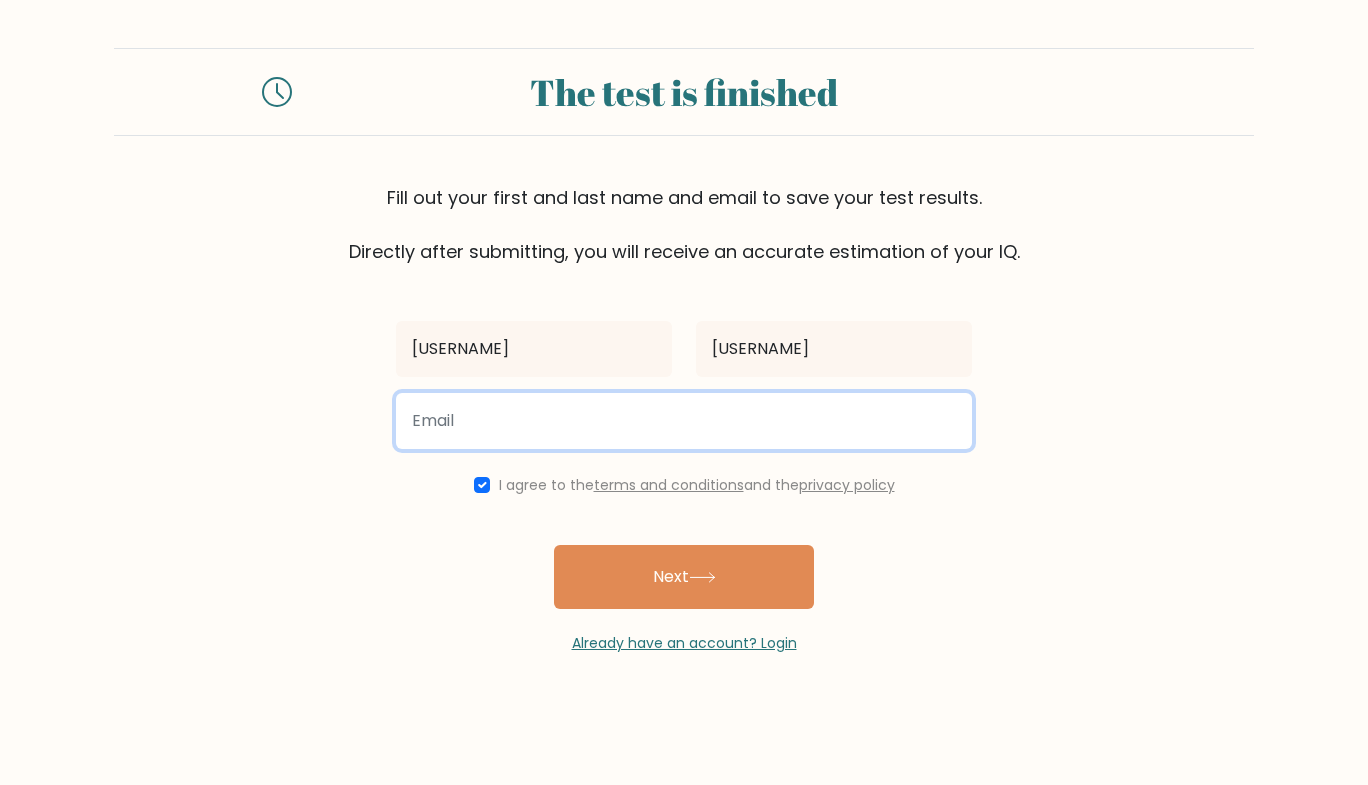 click at bounding box center [684, 421] 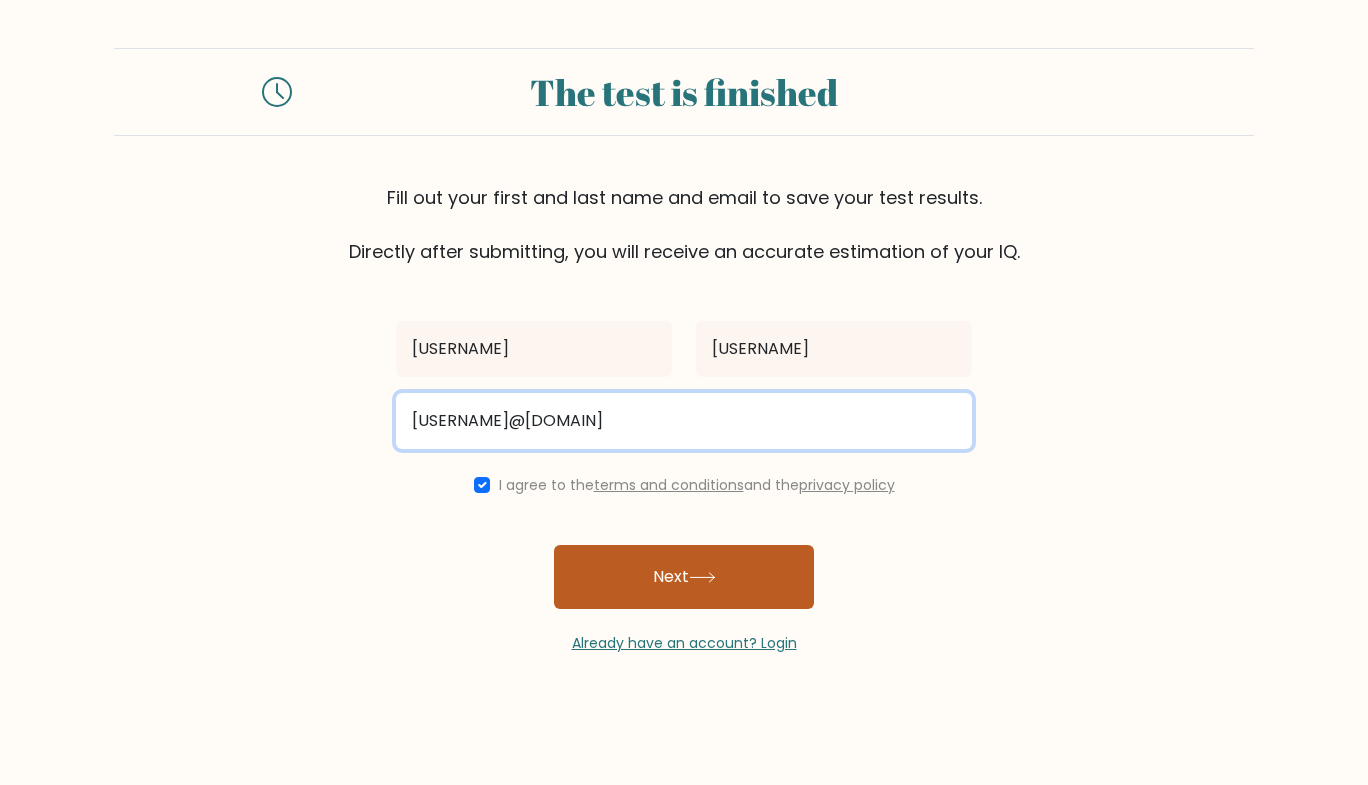type on "[USERNAME]@[DOMAIN]" 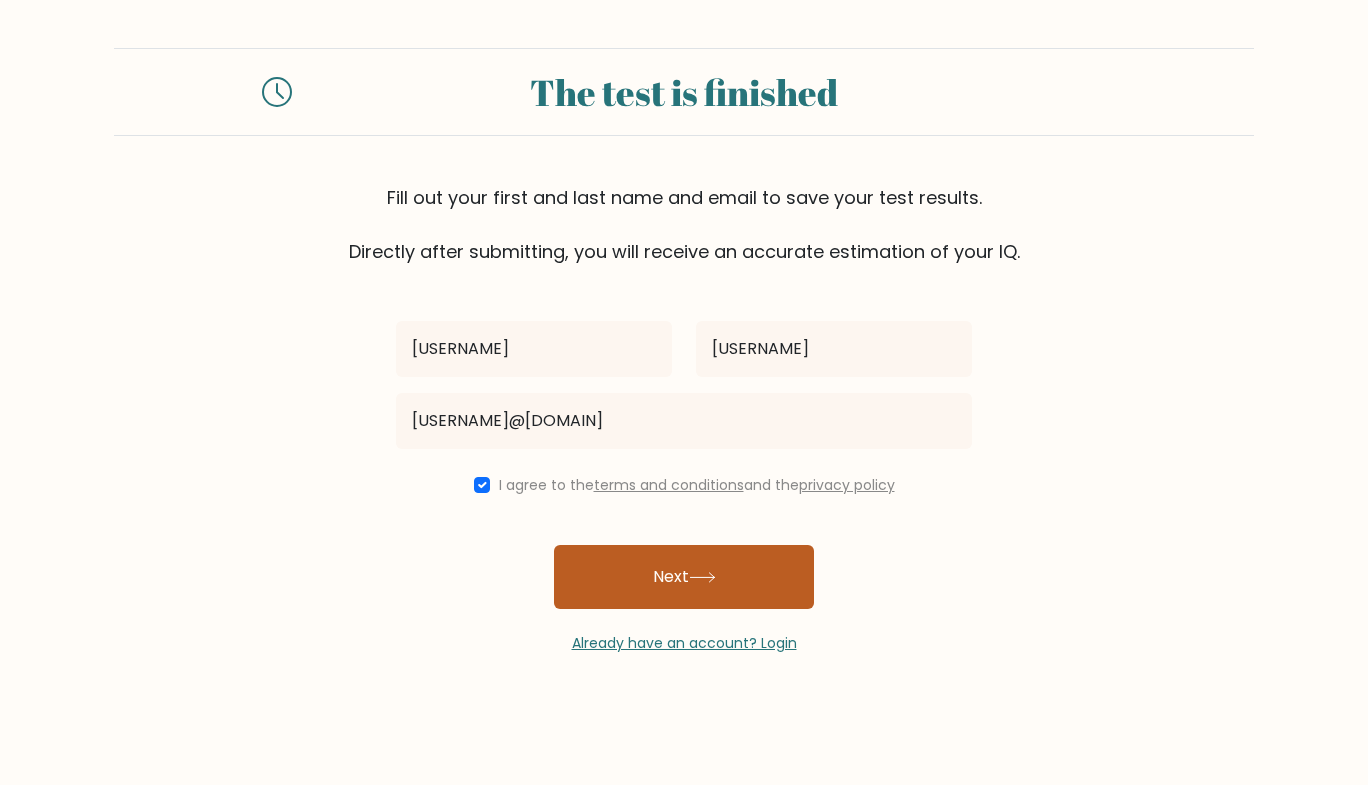 click on "Next" at bounding box center (684, 577) 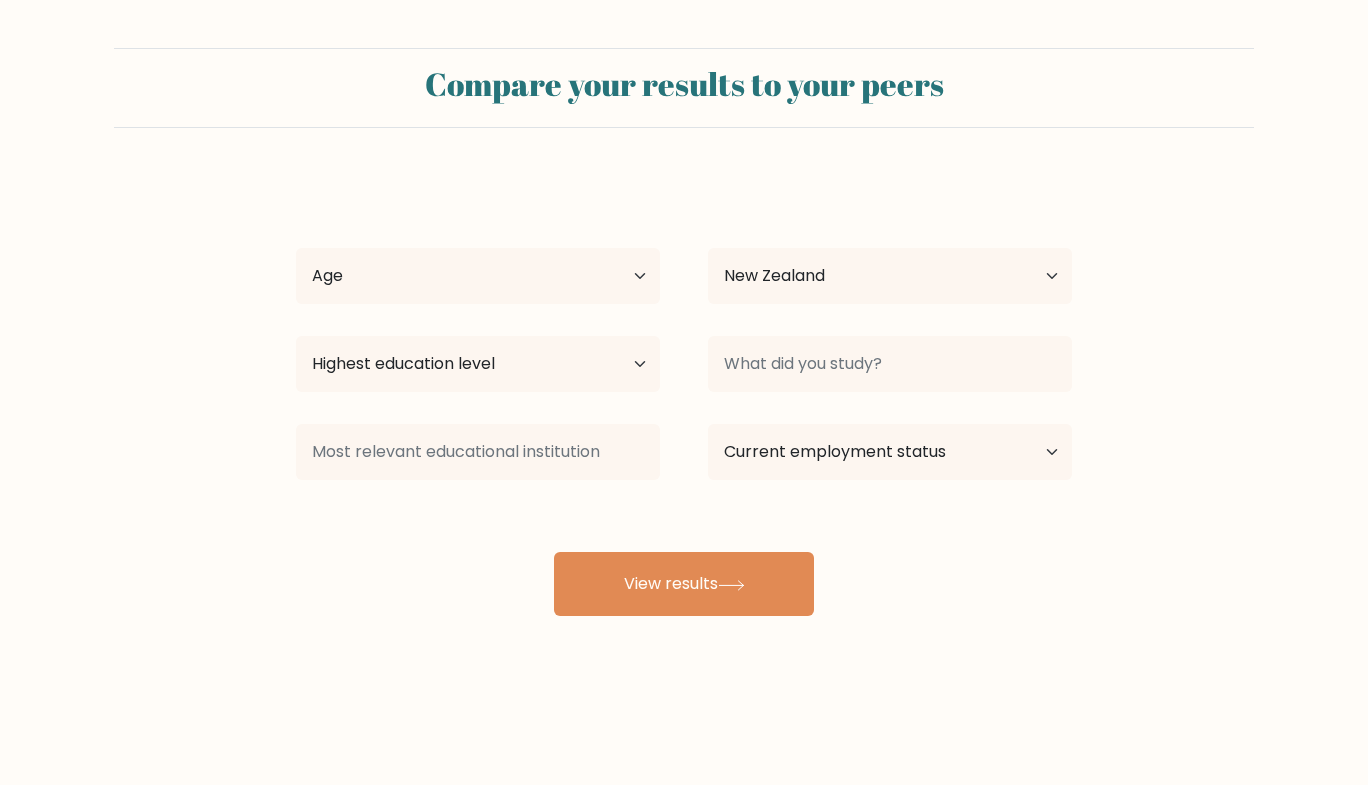 select on "NZ" 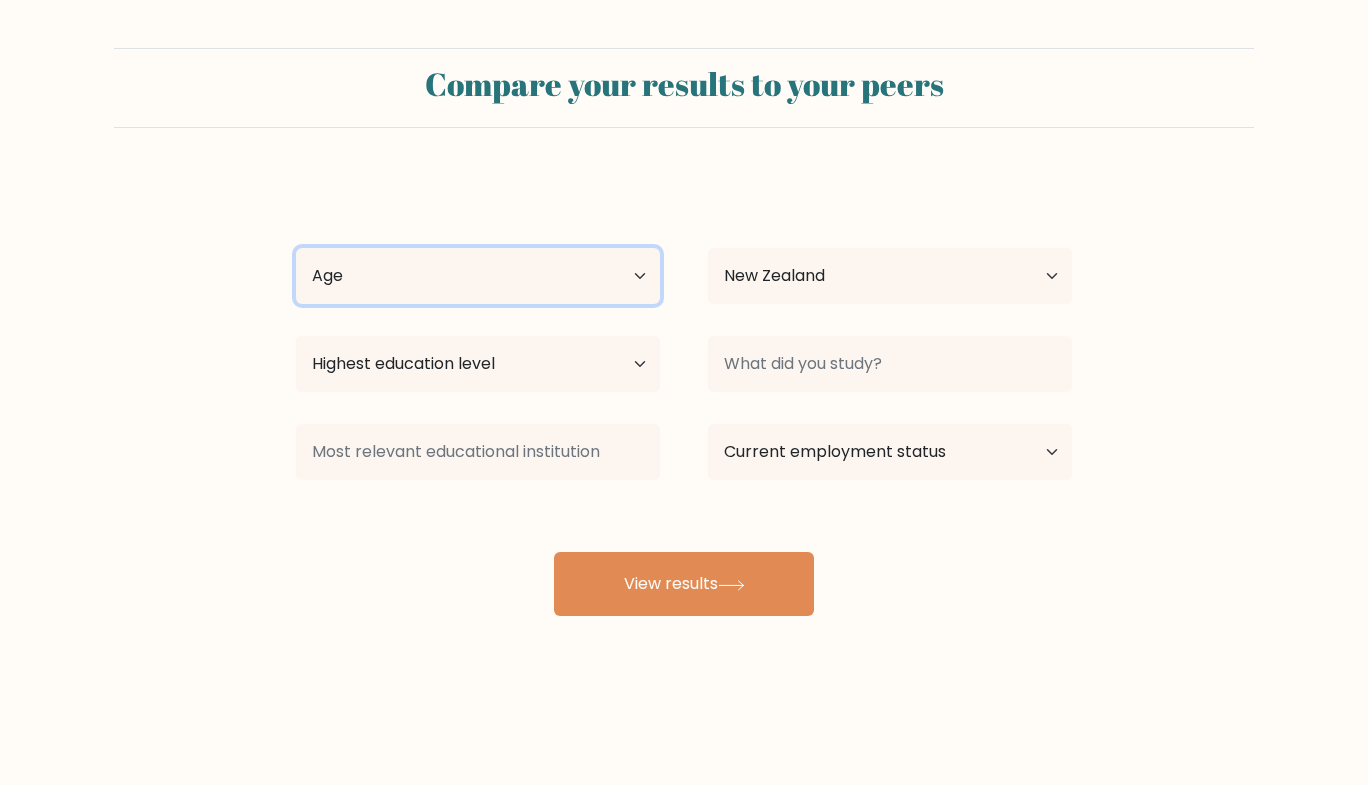 click on "Age
Under 18 years old
18-24 years old
25-34 years old
35-44 years old
45-54 years old
55-64 years old
65 years old and above" at bounding box center [478, 276] 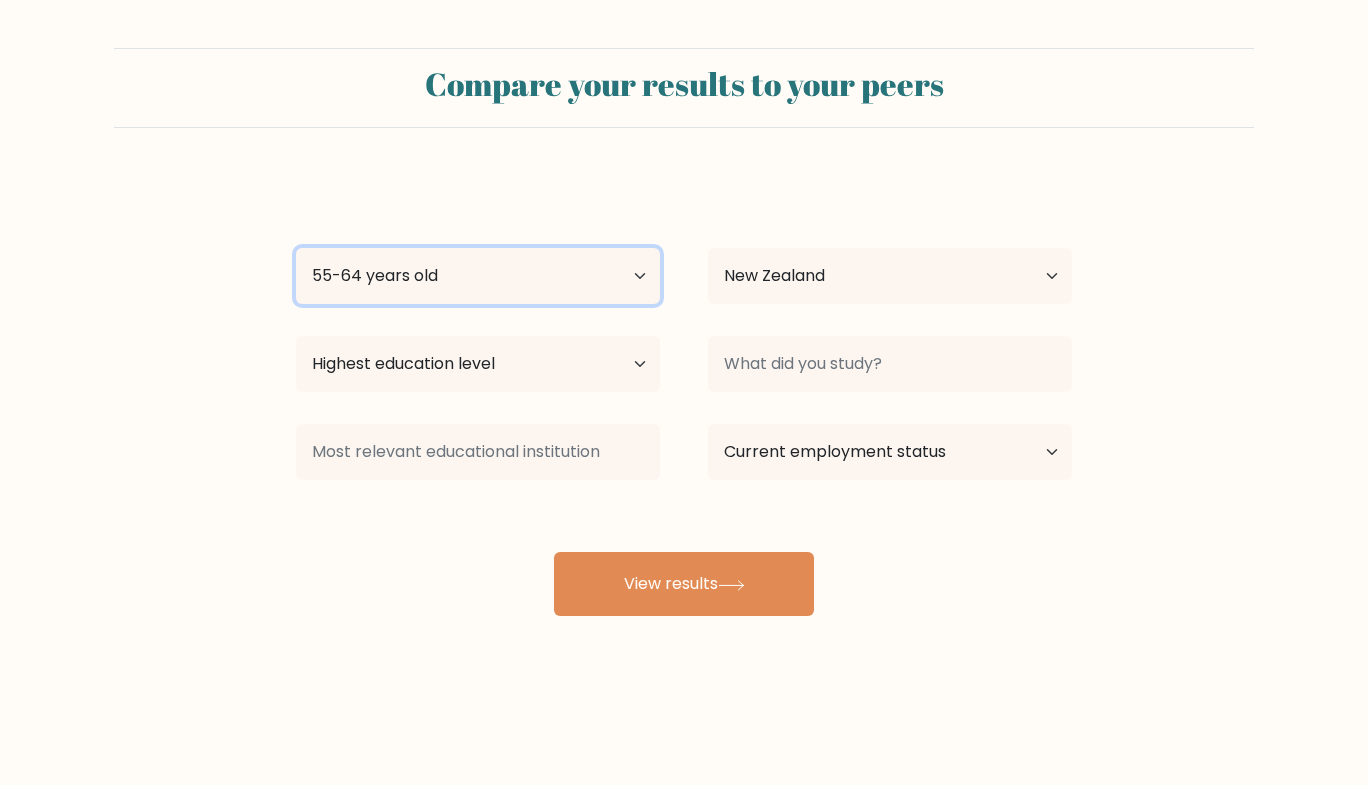 click on "Age
Under 18 years old
18-24 years old
25-34 years old
35-44 years old
45-54 years old
55-64 years old
65 years old and above" at bounding box center (478, 276) 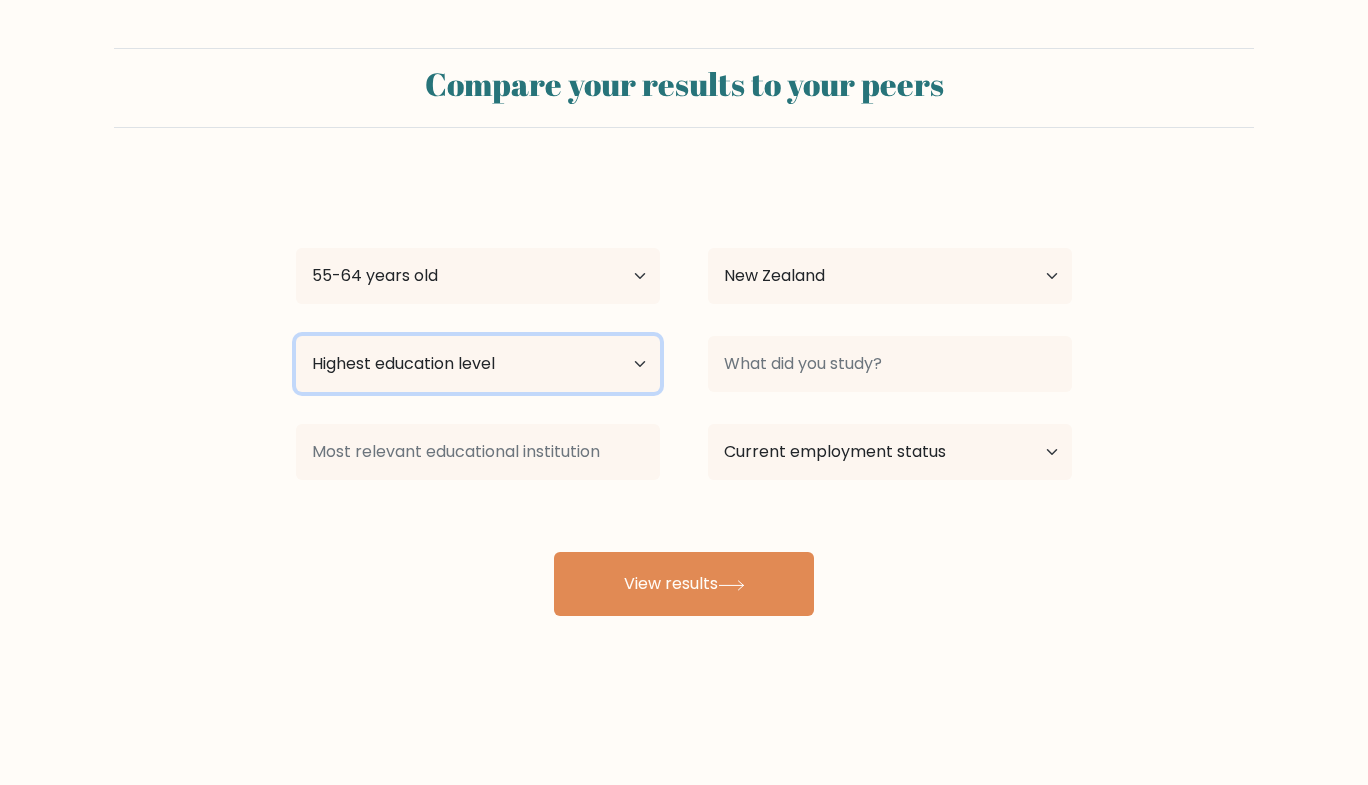 click on "Highest education level
No schooling
Primary
Lower Secondary
Upper Secondary
Occupation Specific
Bachelor's degree
Master's degree
Doctoral degree" at bounding box center (478, 364) 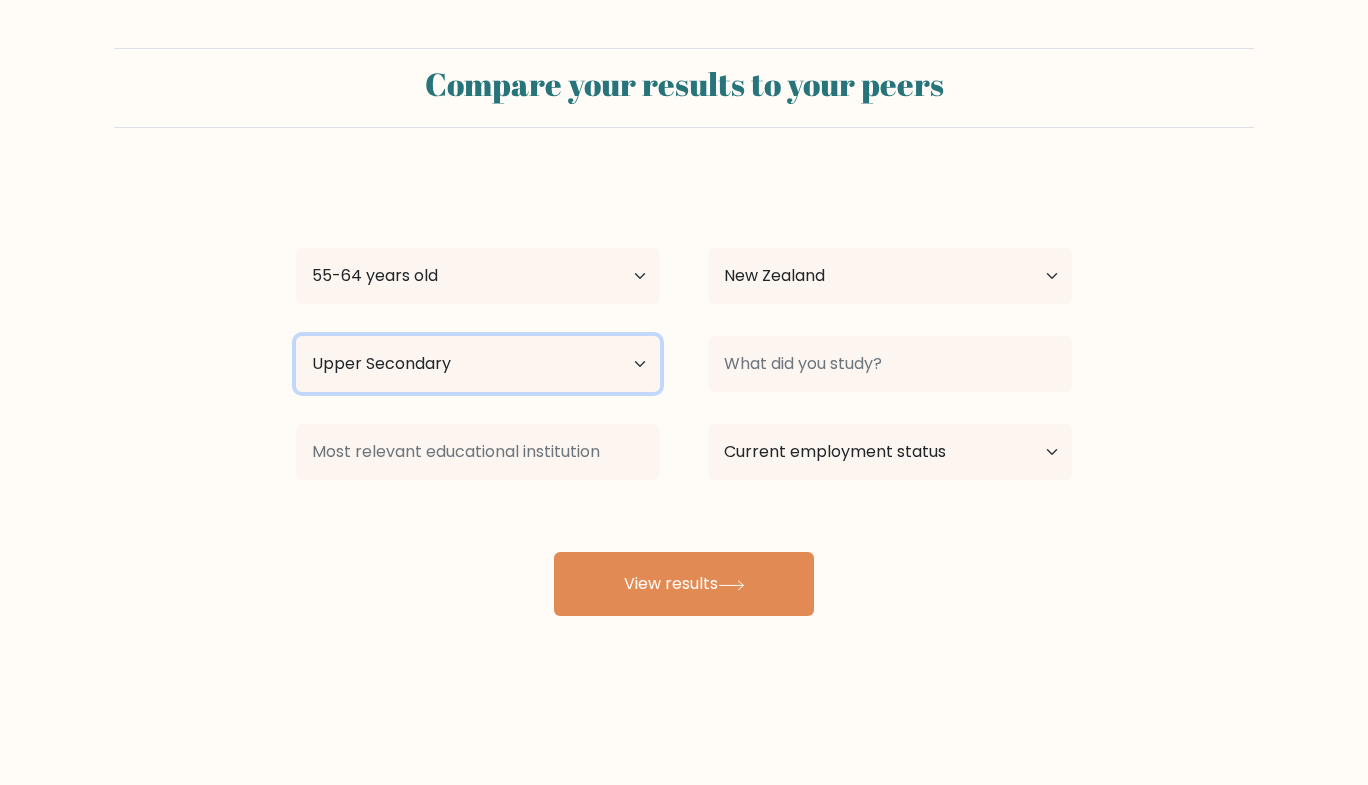 click on "Highest education level
No schooling
Primary
Lower Secondary
Upper Secondary
Occupation Specific
Bachelor's degree
Master's degree
Doctoral degree" at bounding box center (478, 364) 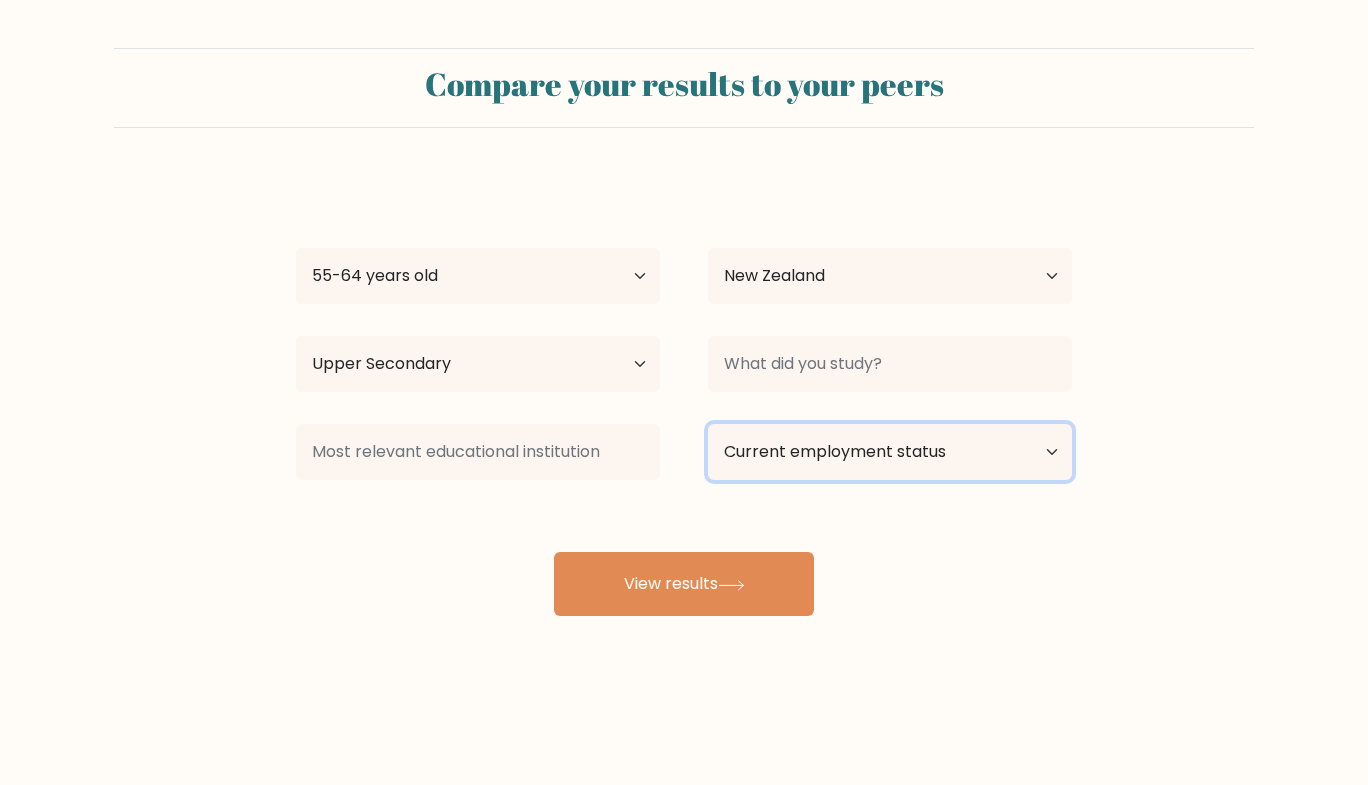 click on "Current employment status
Employed
Student
Retired
Other / prefer not to answer" at bounding box center [890, 452] 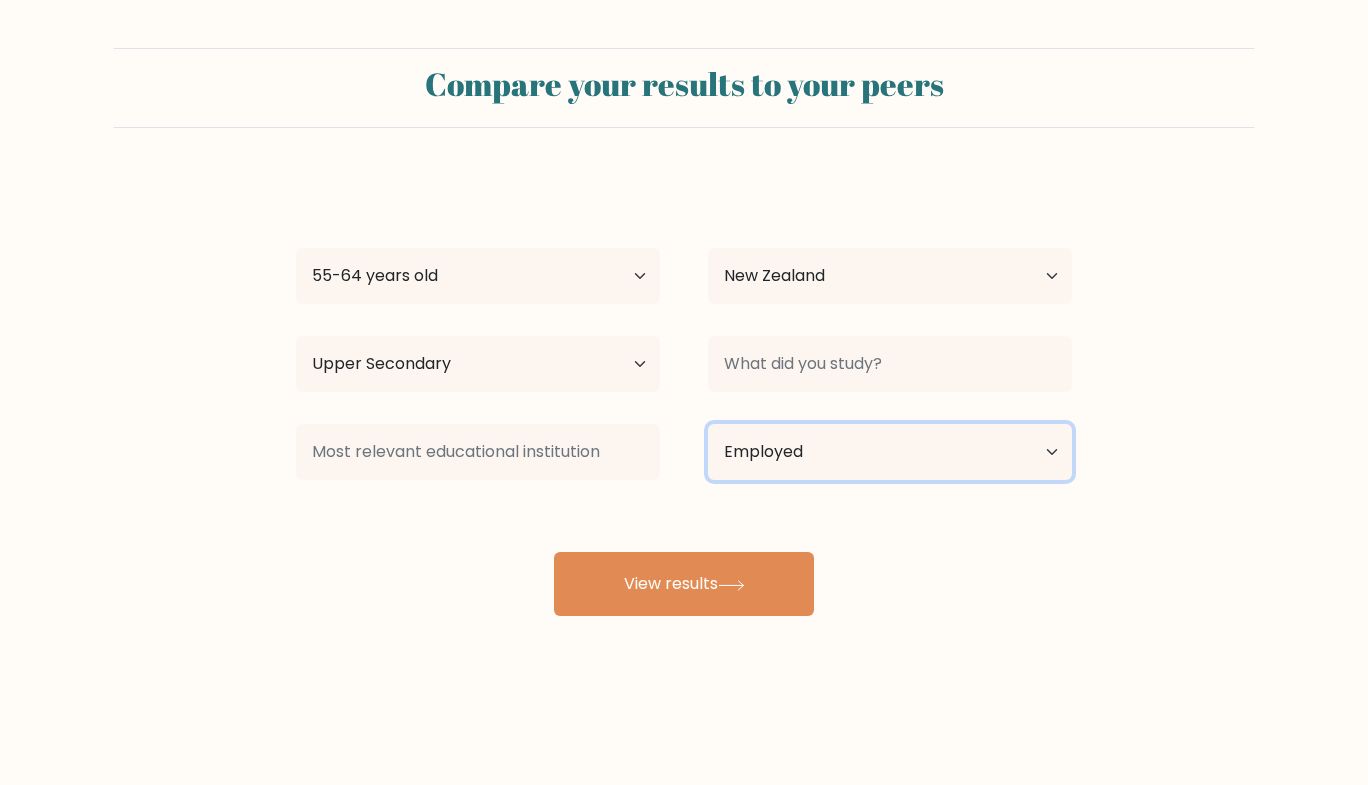 click on "Current employment status
Employed
Student
Retired
Other / prefer not to answer" at bounding box center [890, 452] 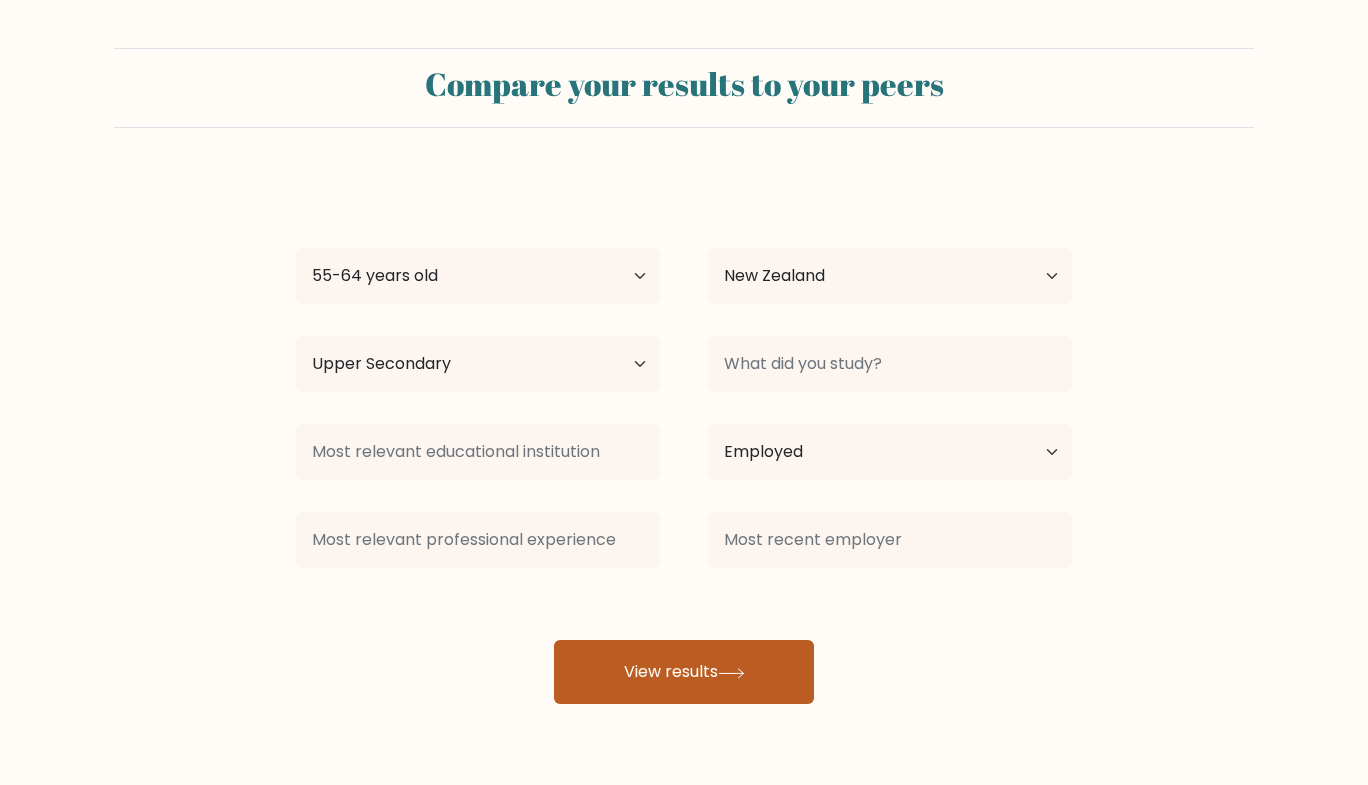 click on "View results" at bounding box center (684, 672) 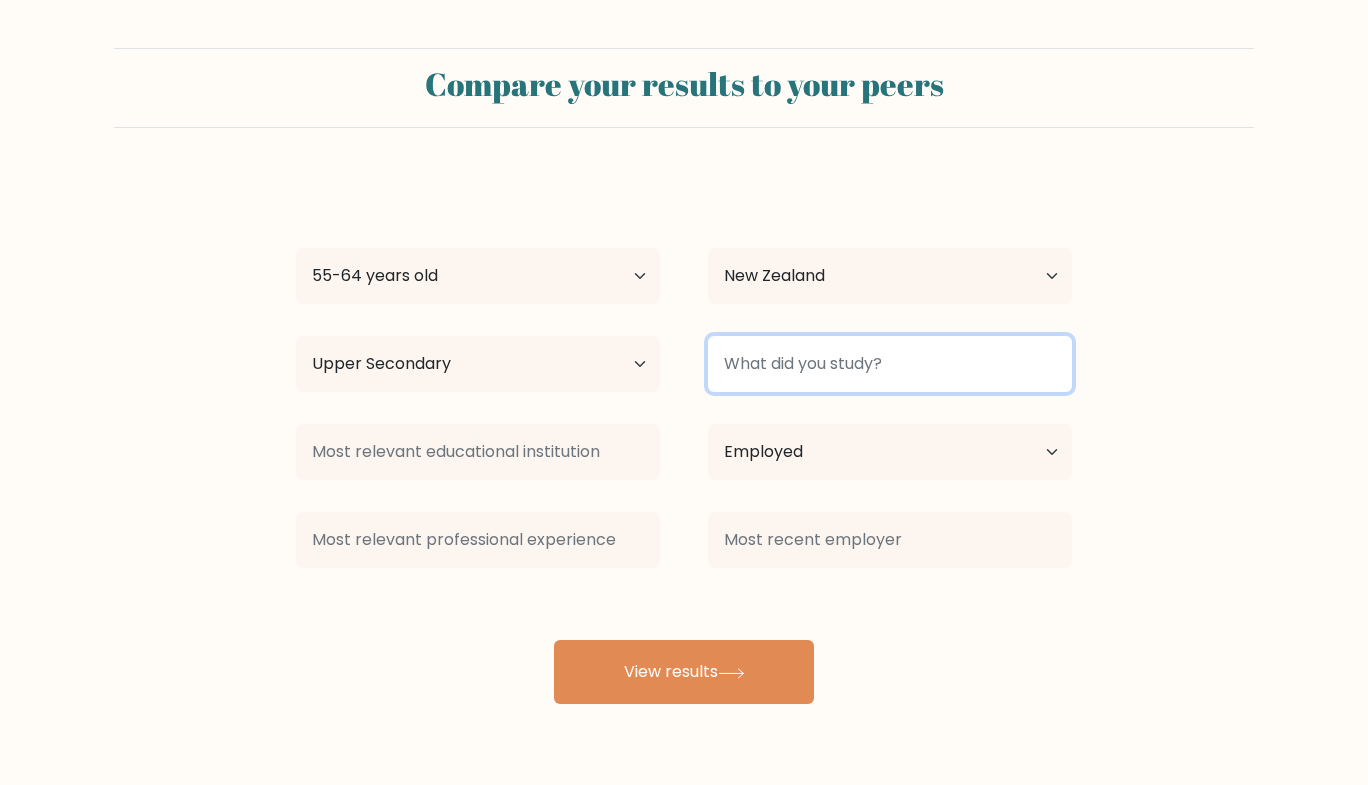 click at bounding box center (890, 364) 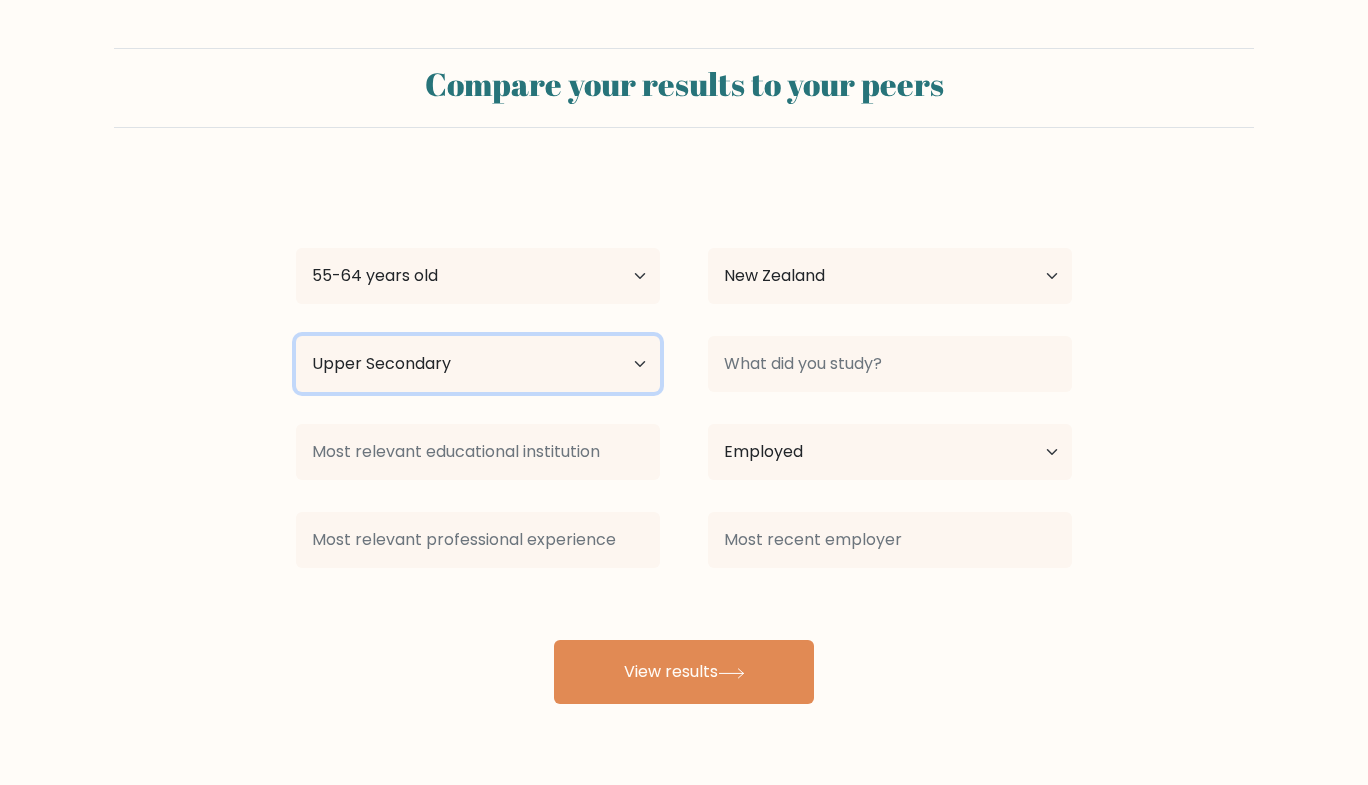 click on "Highest education level
No schooling
Primary
Lower Secondary
Upper Secondary
Occupation Specific
Bachelor's degree
Master's degree
Doctoral degree" at bounding box center [478, 364] 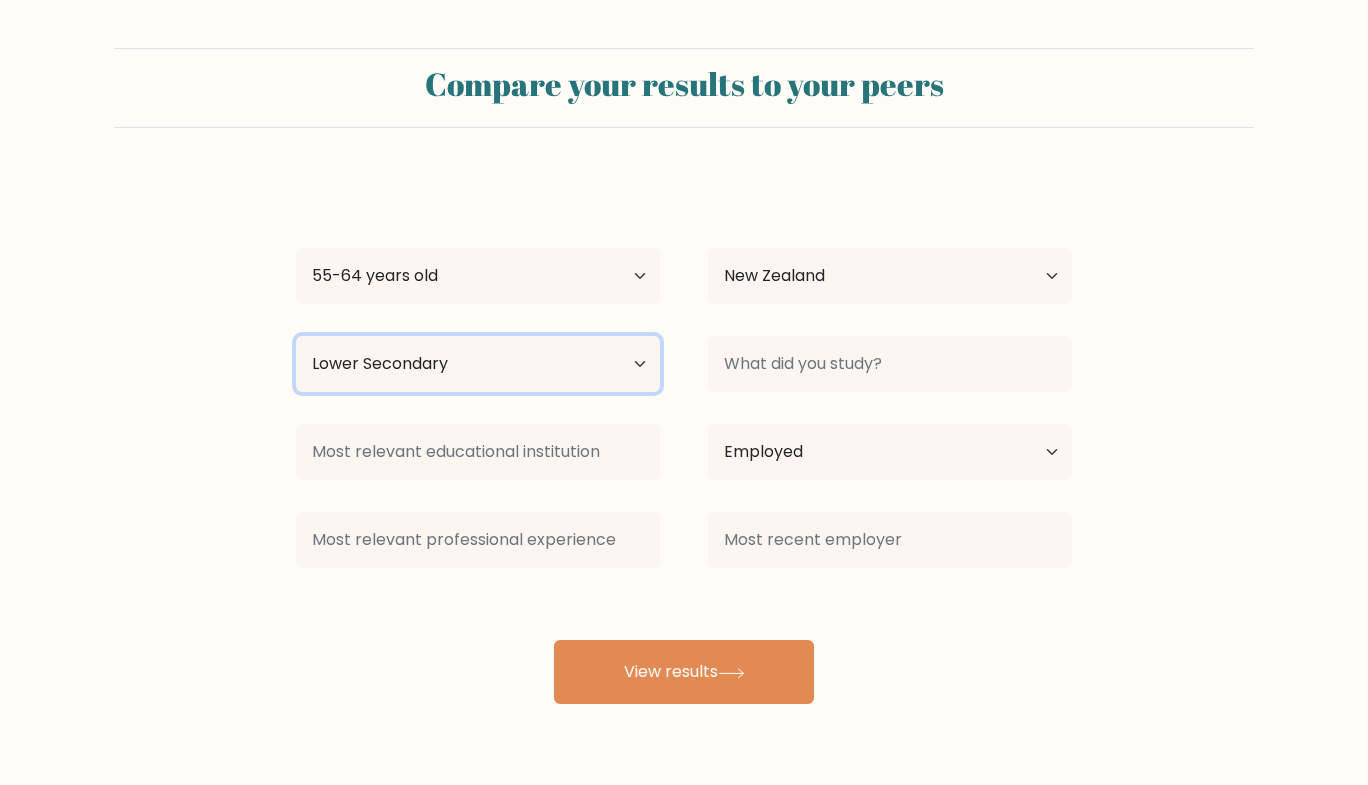 click on "Highest education level
No schooling
Primary
Lower Secondary
Upper Secondary
Occupation Specific
Bachelor's degree
Master's degree
Doctoral degree" at bounding box center (478, 364) 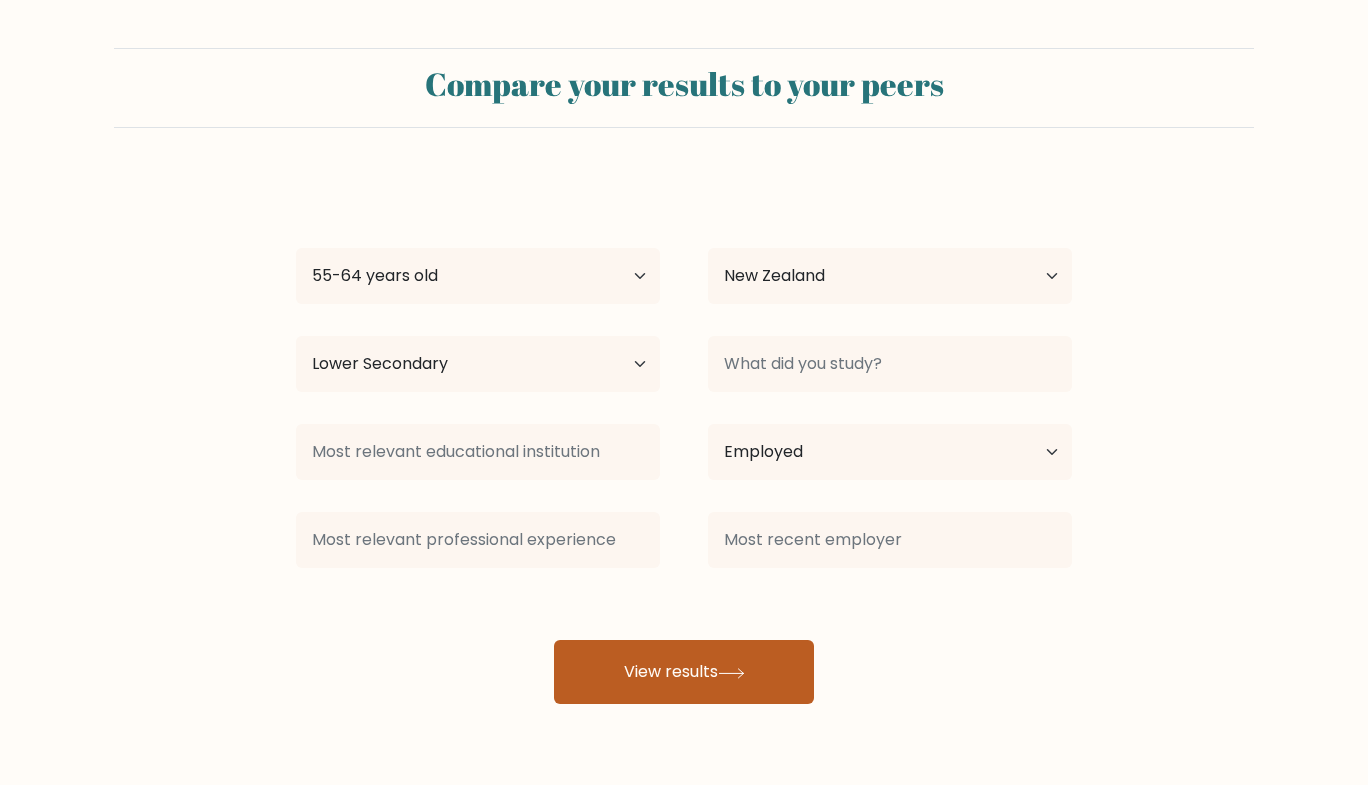 click on "View results" at bounding box center (684, 672) 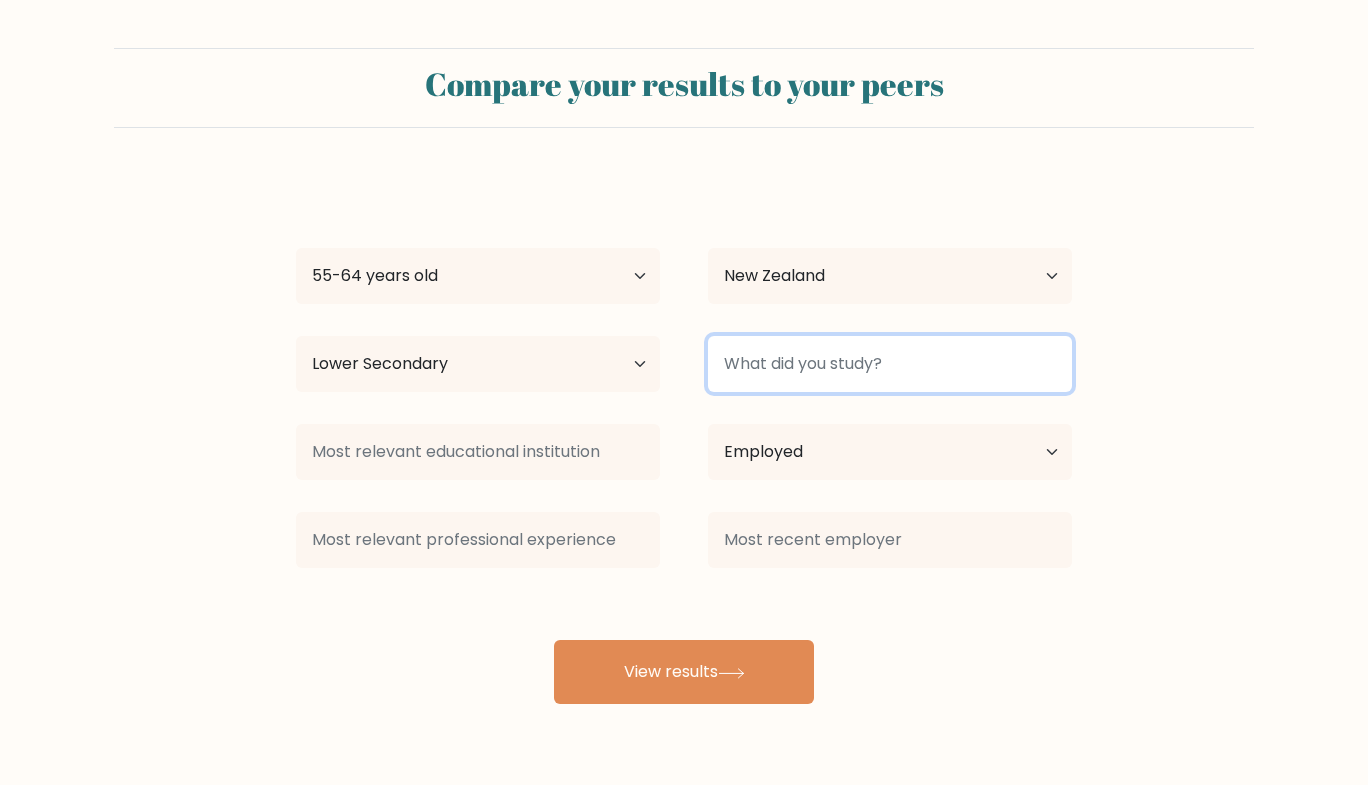 click at bounding box center (890, 364) 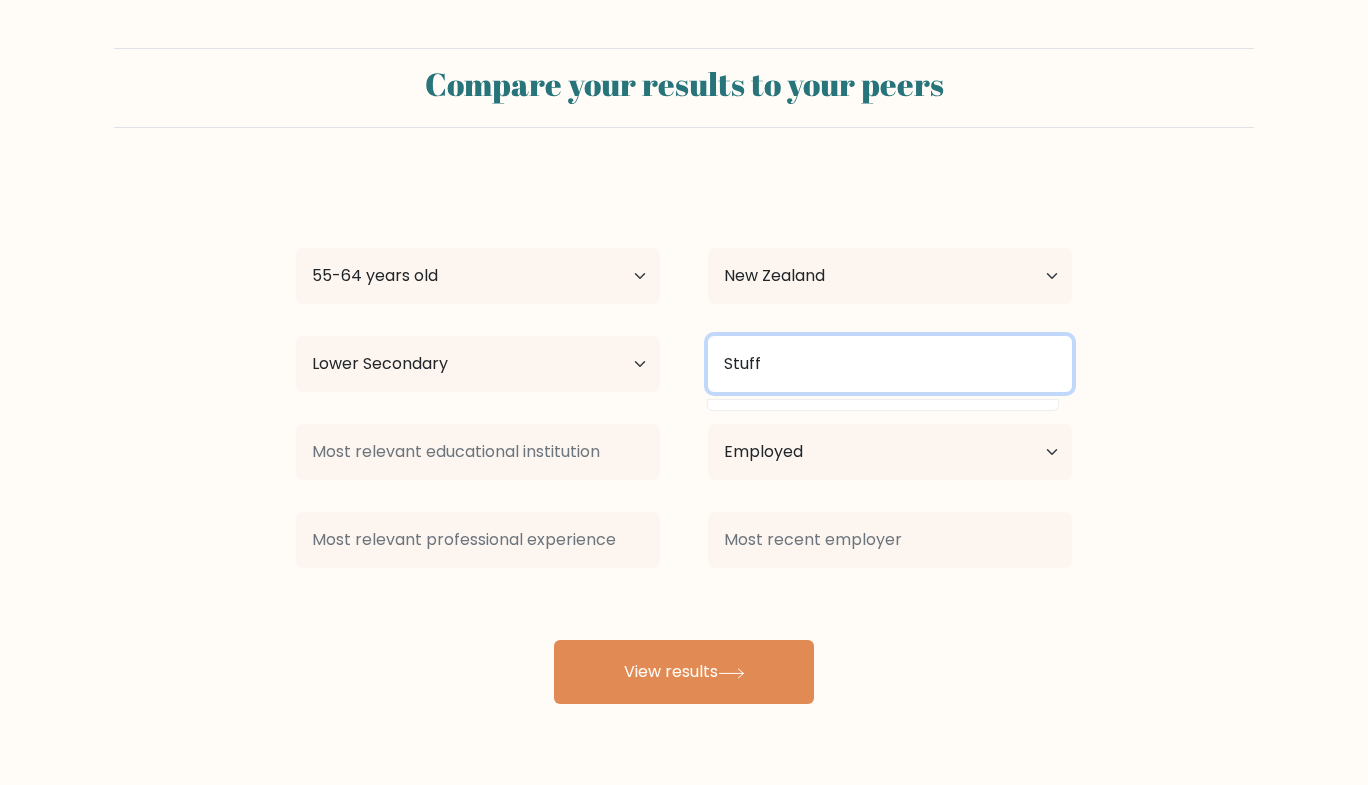 click on "Stuff" at bounding box center [890, 364] 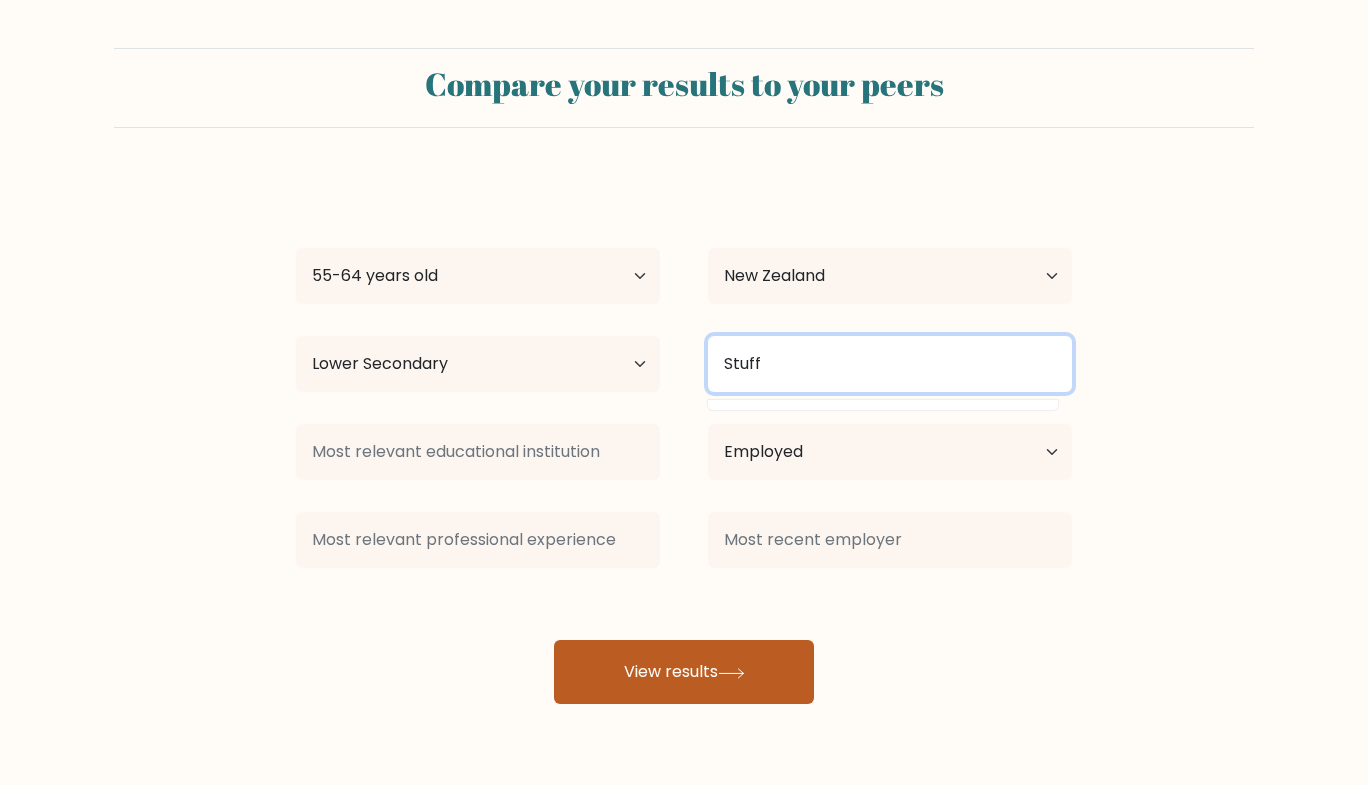 type on "Stuff" 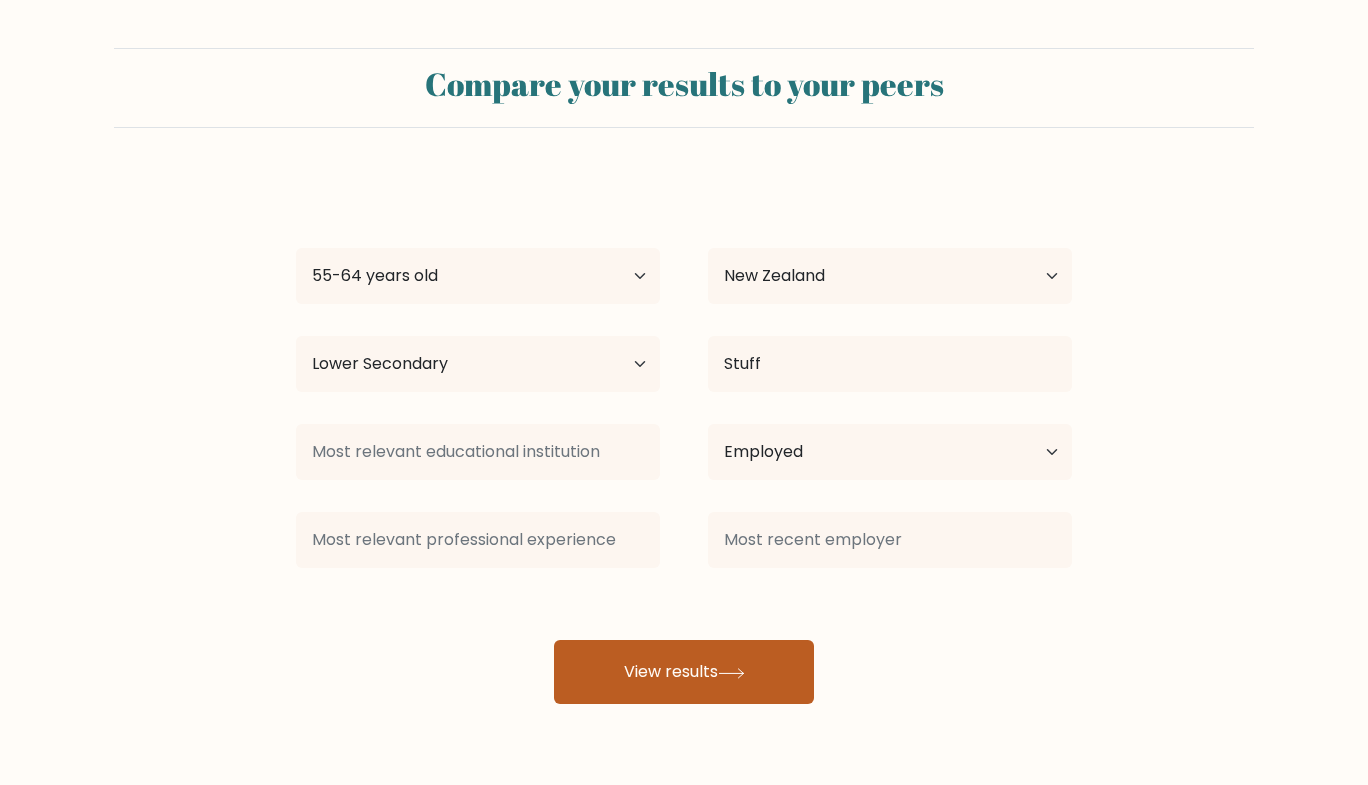 click on "View results" at bounding box center [684, 672] 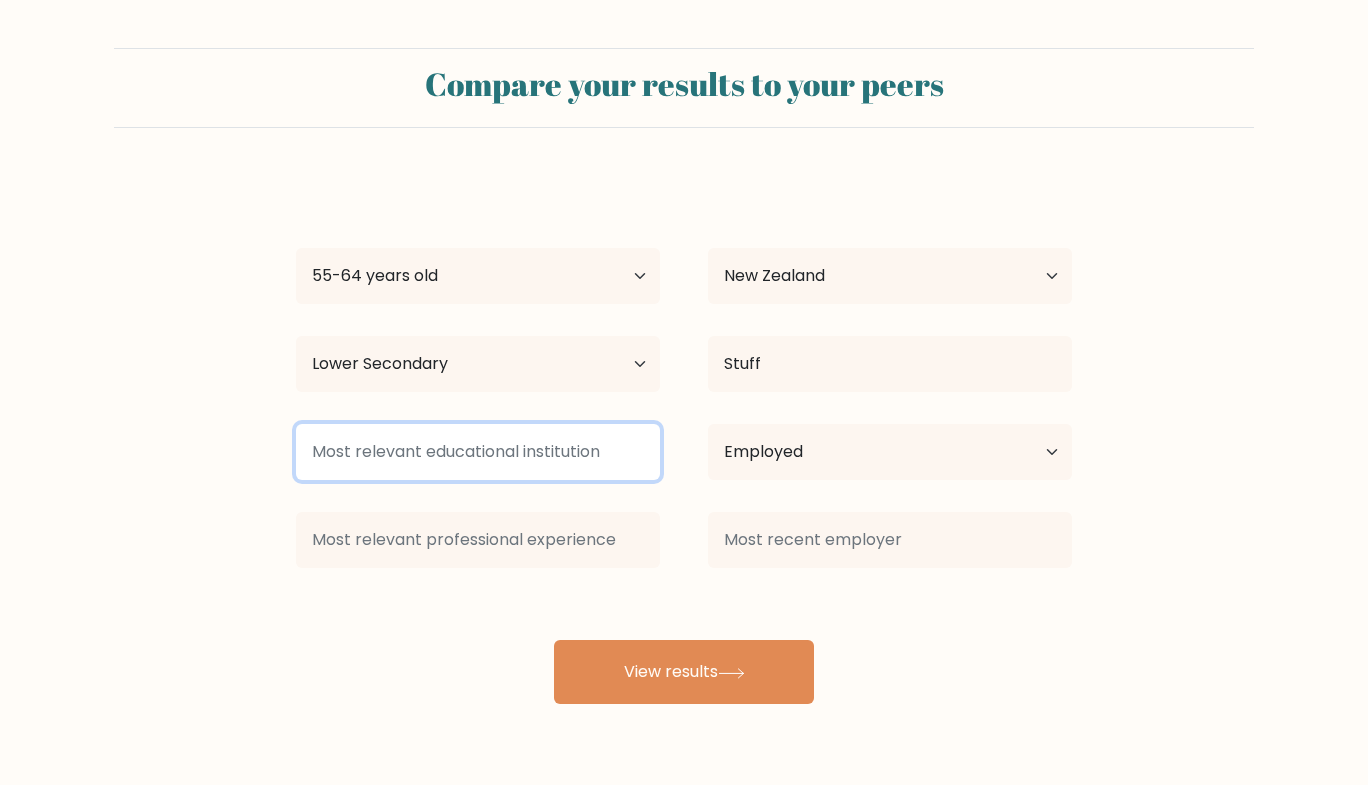 click at bounding box center (478, 452) 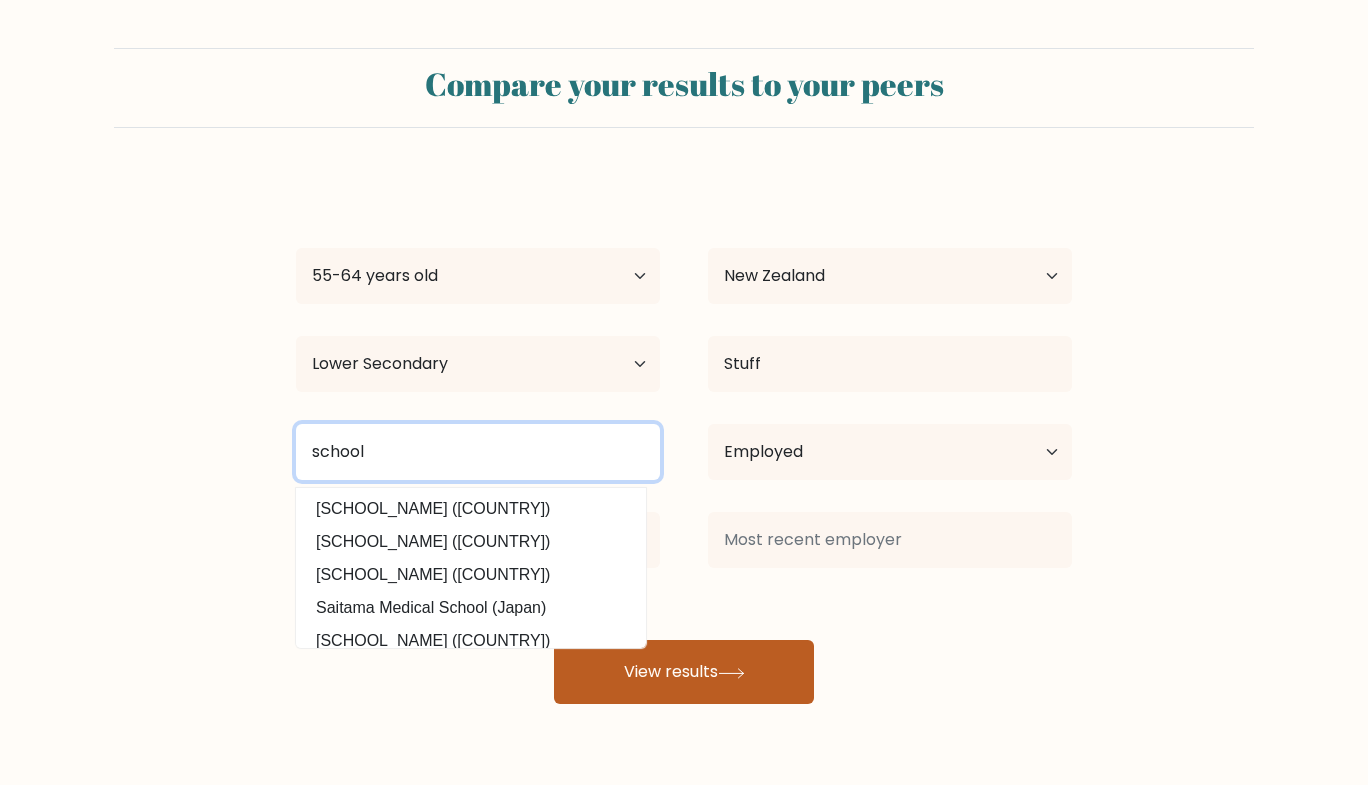 type on "school" 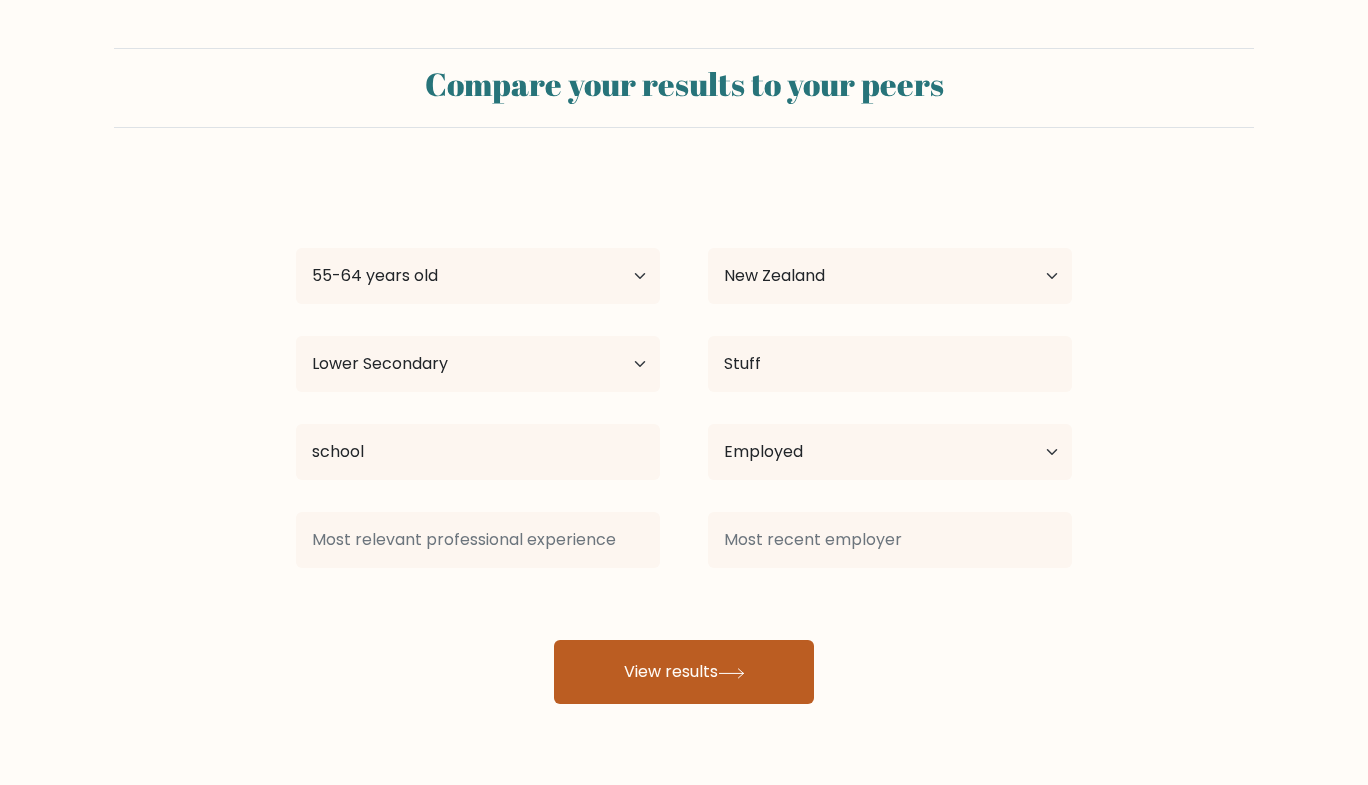 click on "View results" at bounding box center (684, 672) 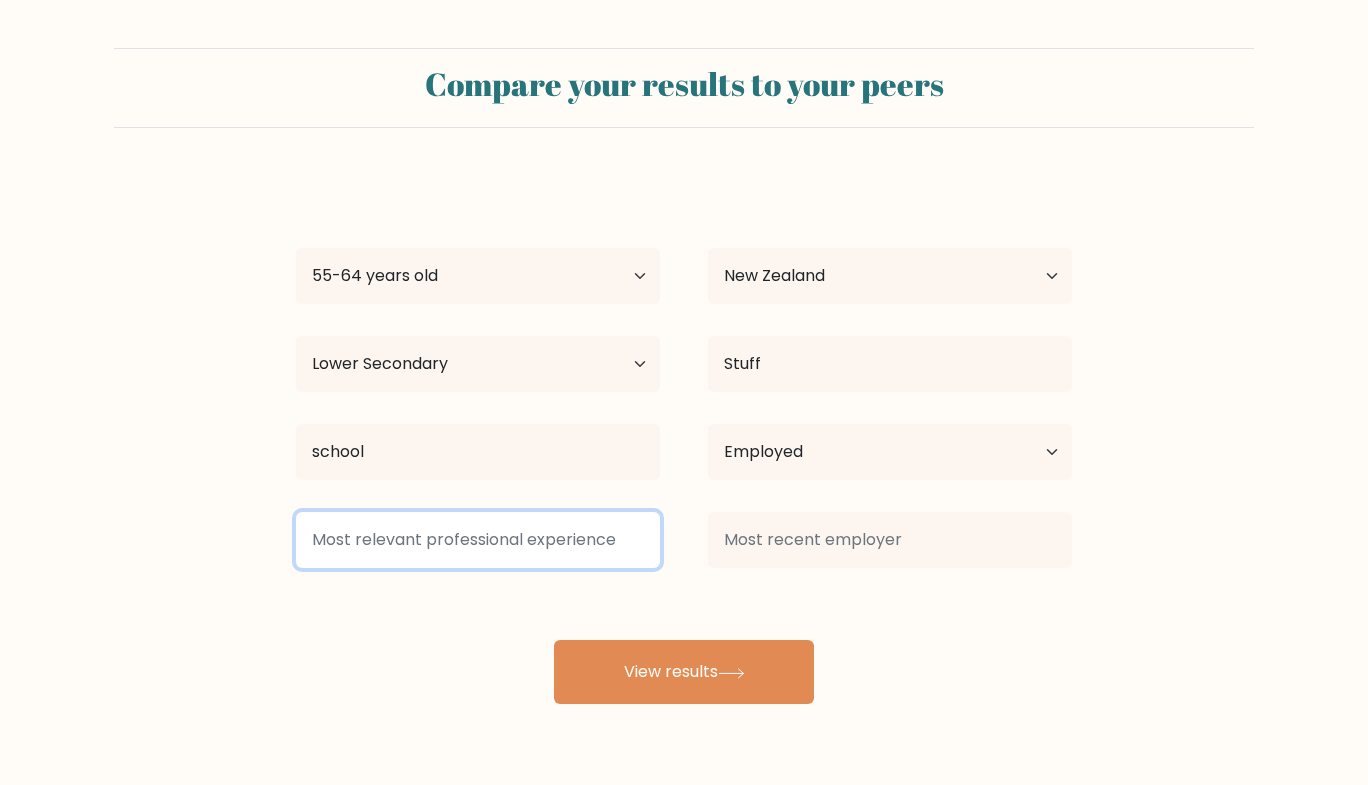 click at bounding box center [478, 540] 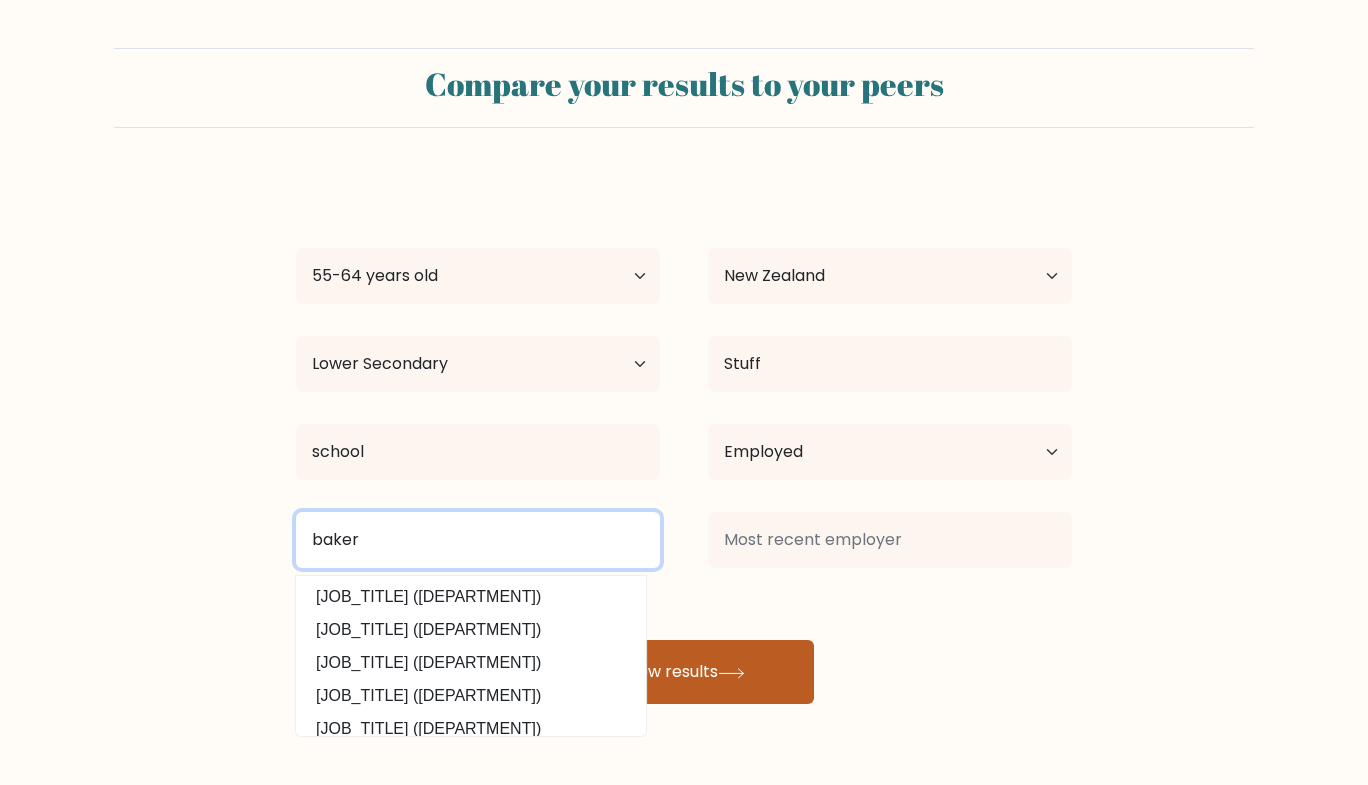 type on "baker" 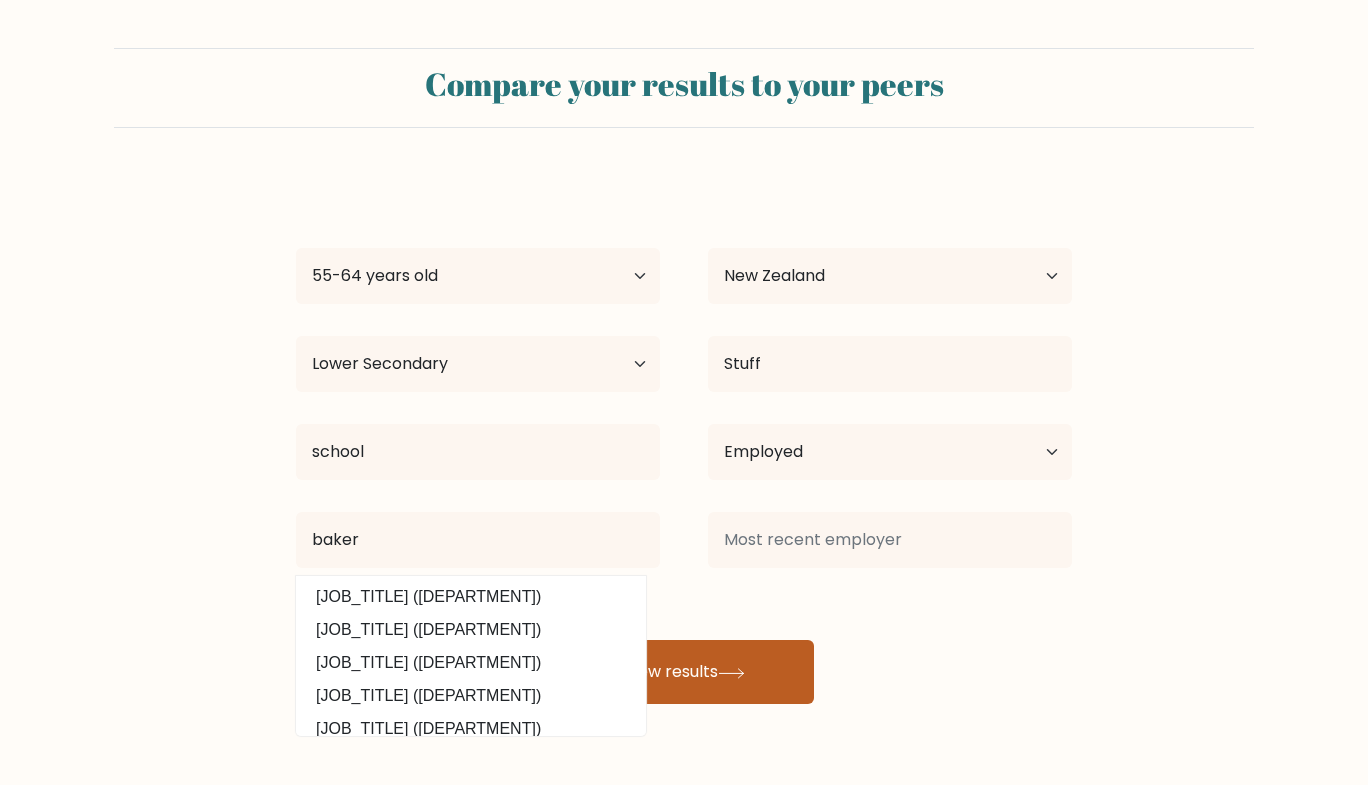 click on "View results" at bounding box center (684, 672) 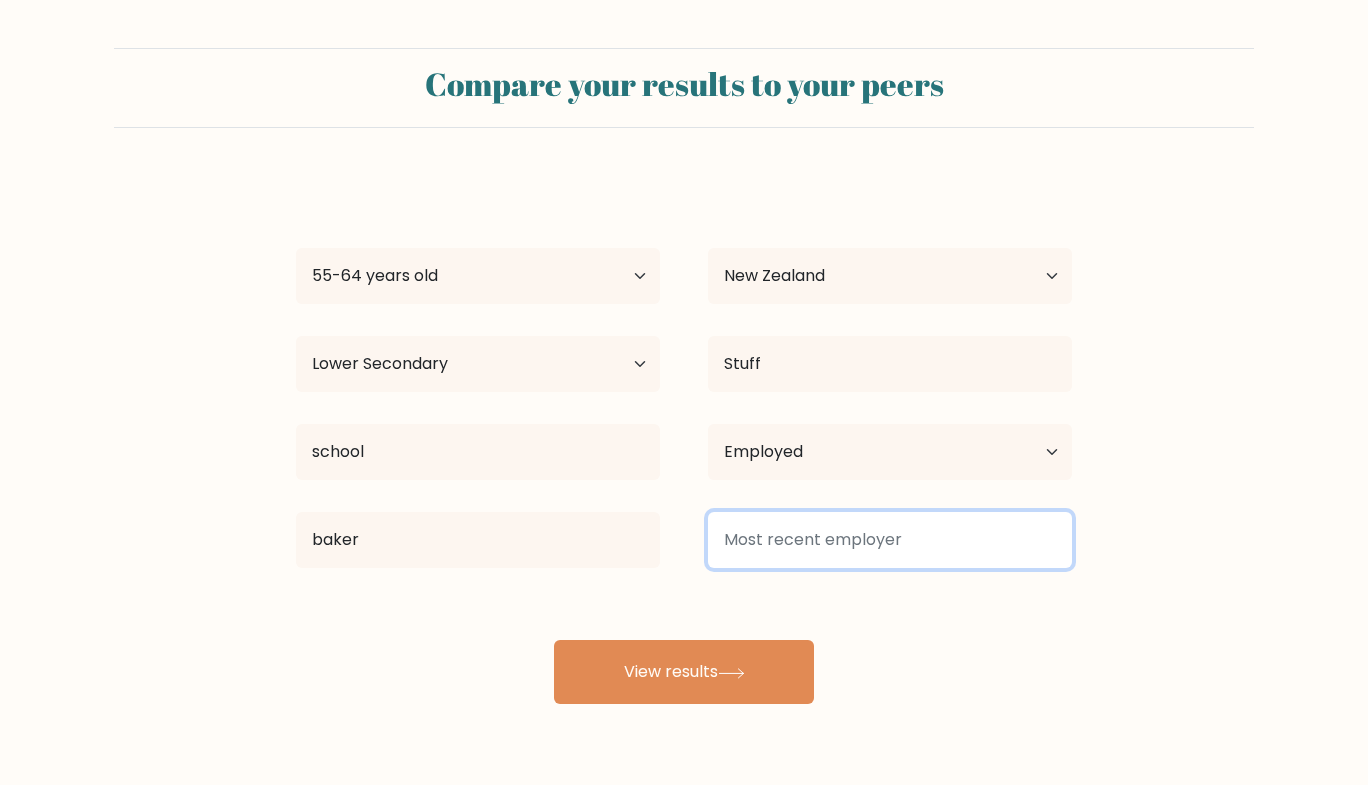 click at bounding box center [890, 540] 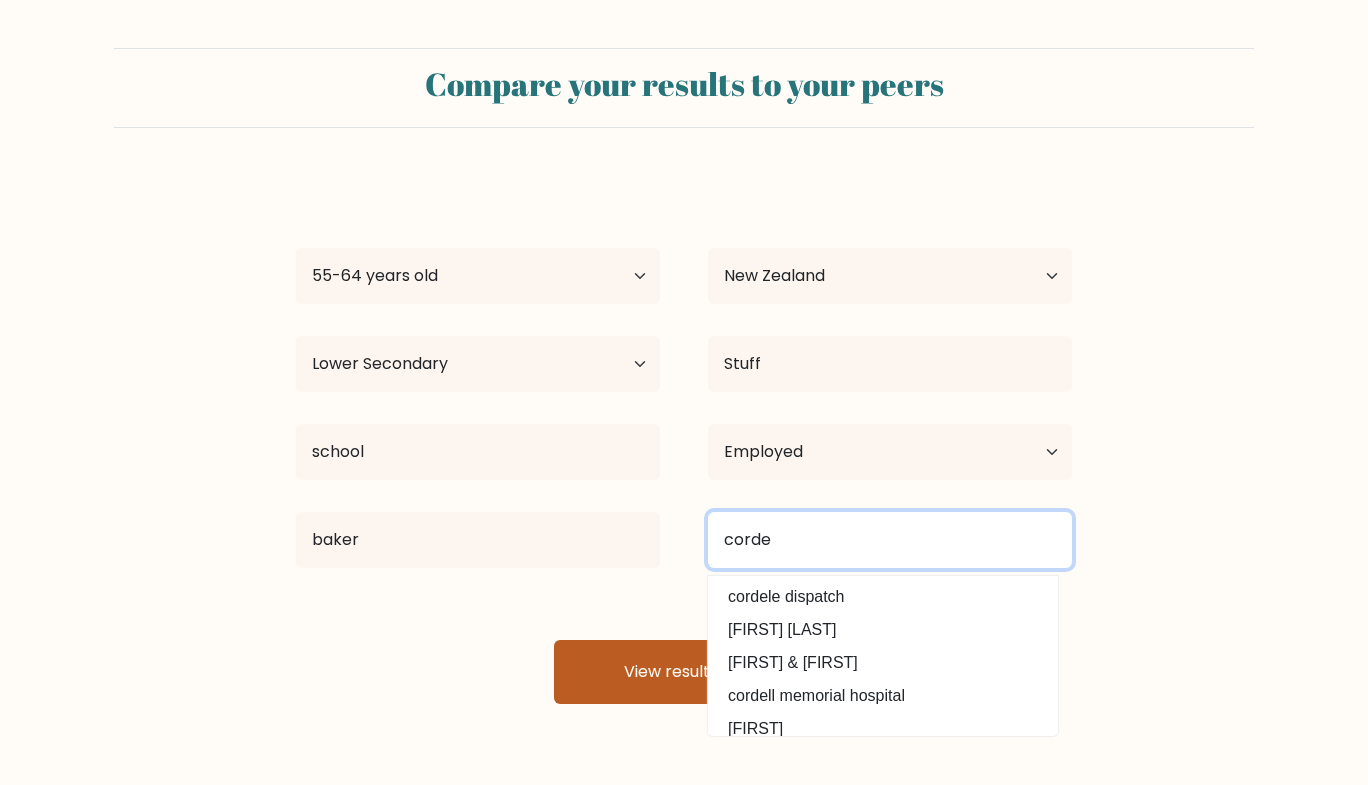 type on "corde" 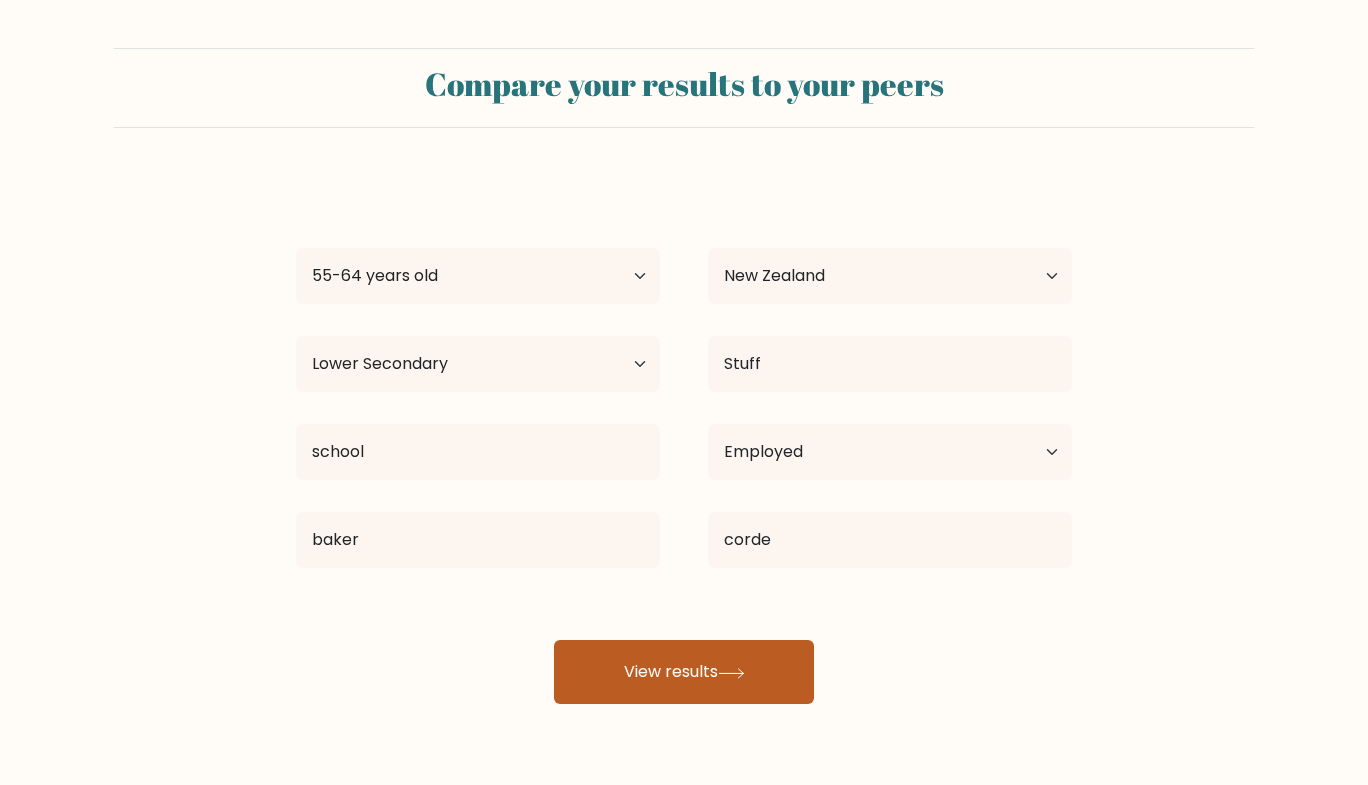 click on "View results" at bounding box center [684, 672] 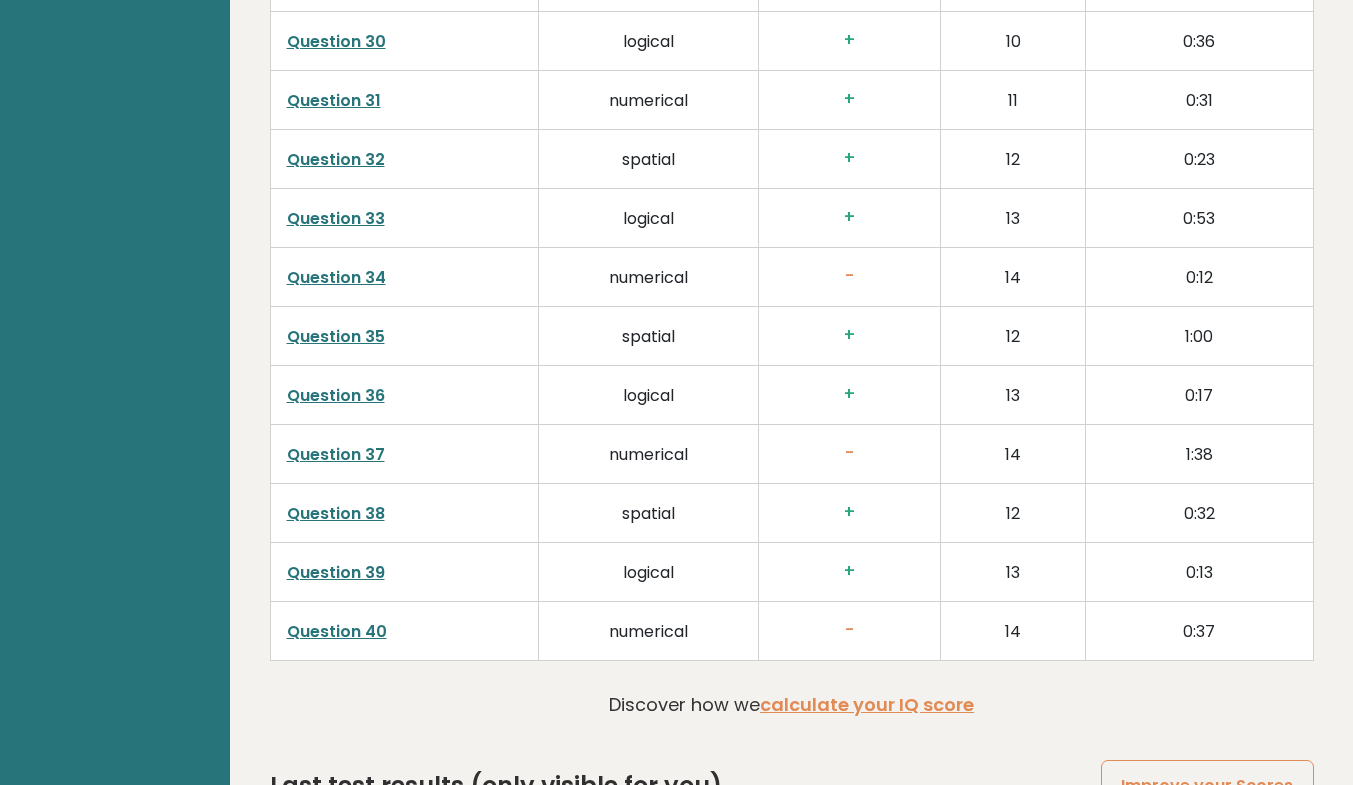 scroll, scrollTop: 4877, scrollLeft: 0, axis: vertical 